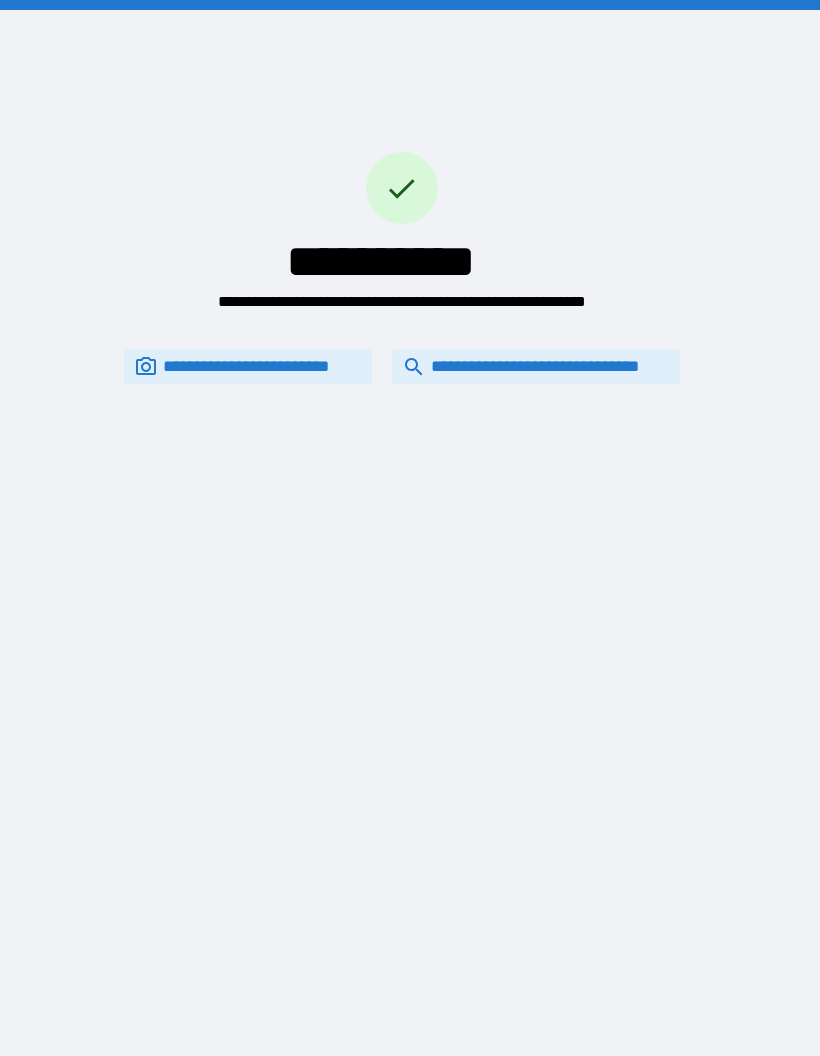scroll, scrollTop: 0, scrollLeft: 0, axis: both 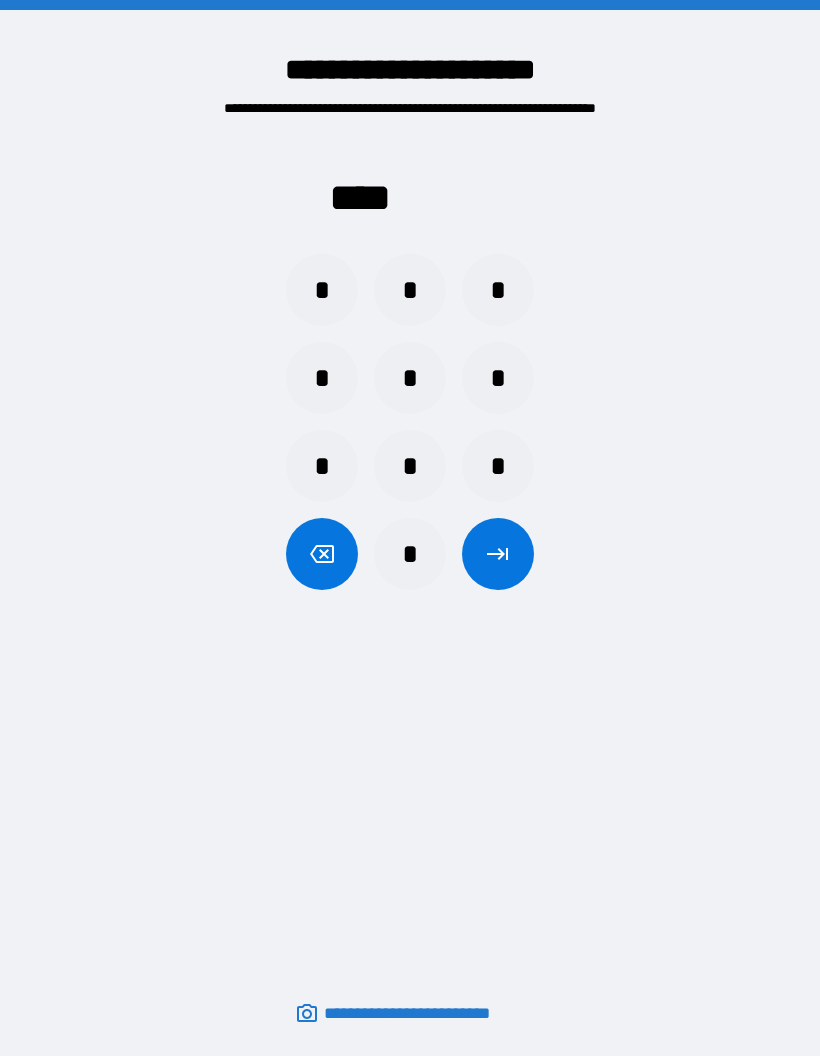 click on "*" at bounding box center [410, 290] 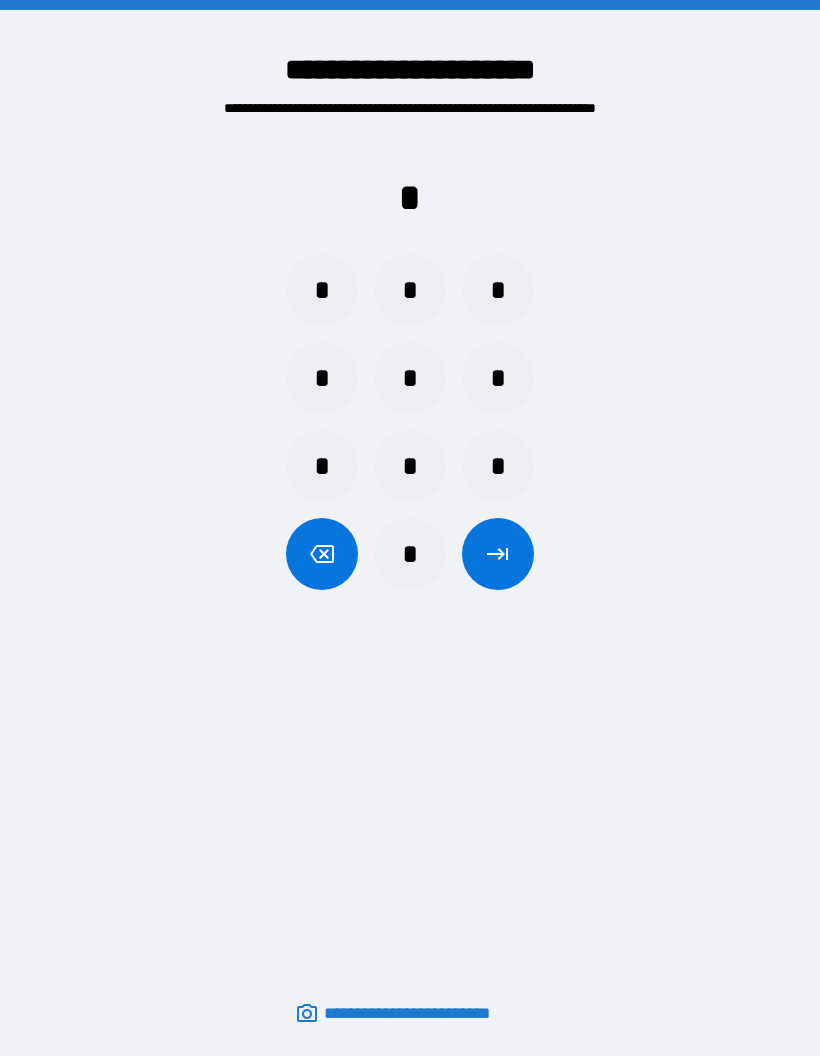 click on "*" at bounding box center [410, 554] 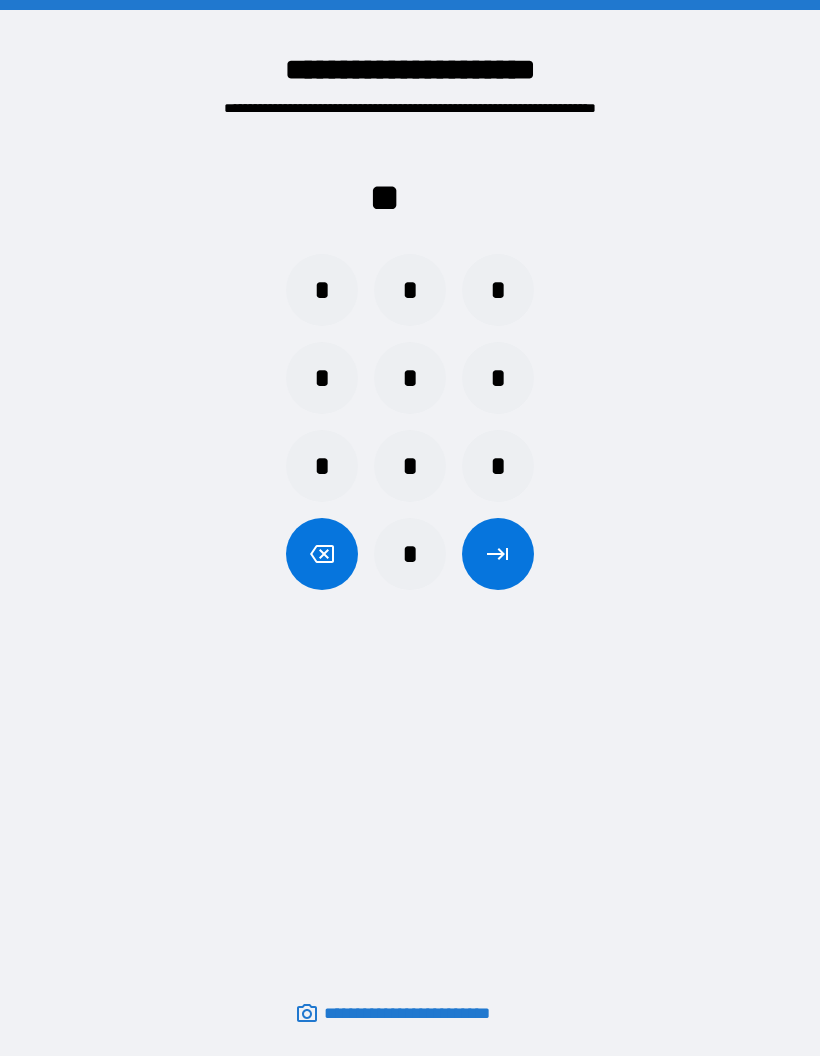 click on "*" at bounding box center (498, 290) 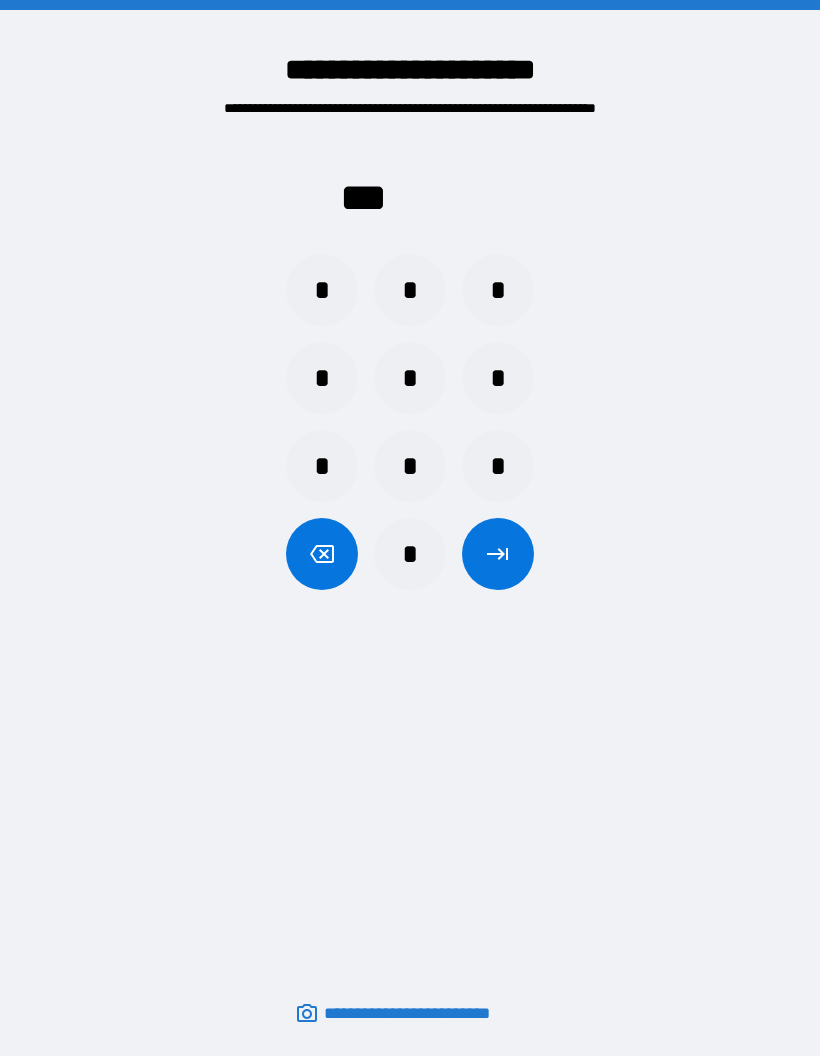 click on "*" at bounding box center [498, 466] 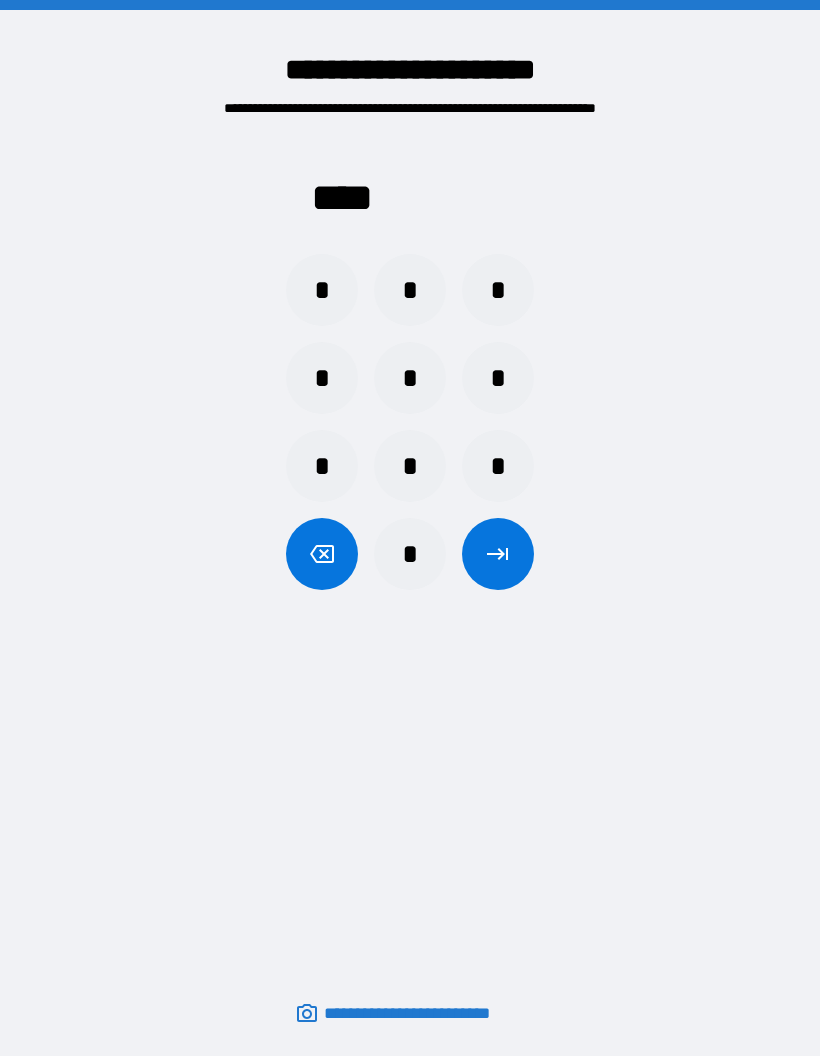 click 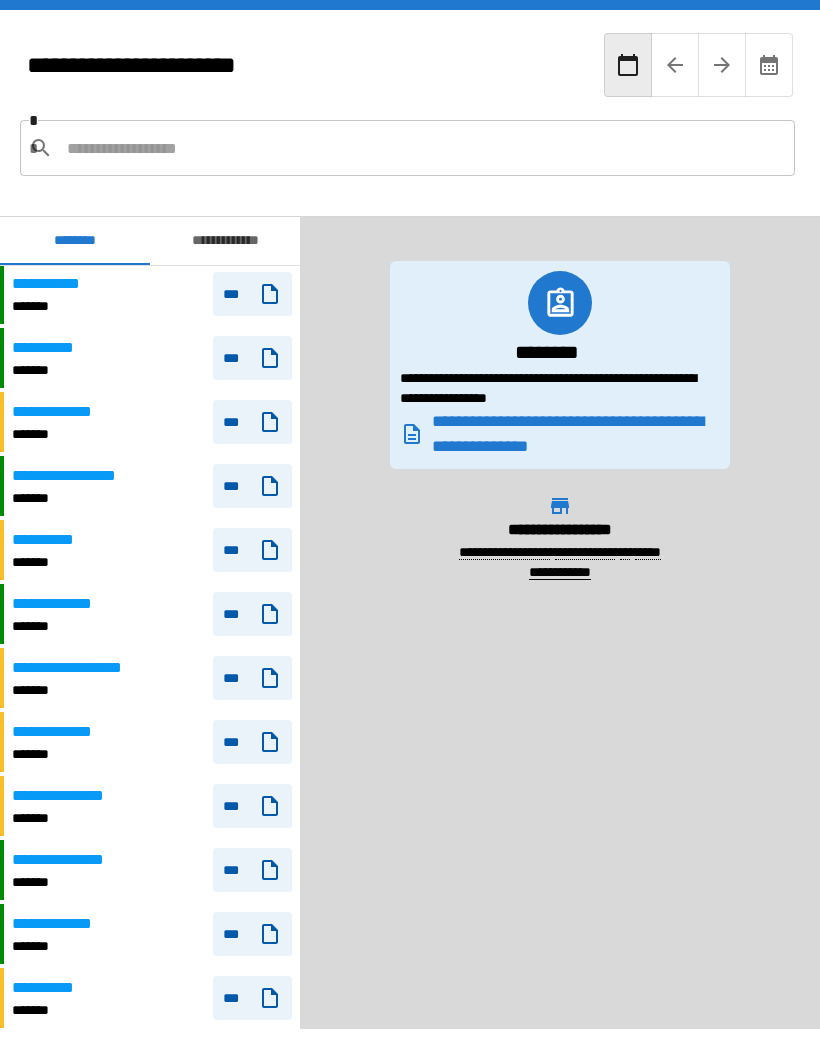 scroll, scrollTop: 4442, scrollLeft: 0, axis: vertical 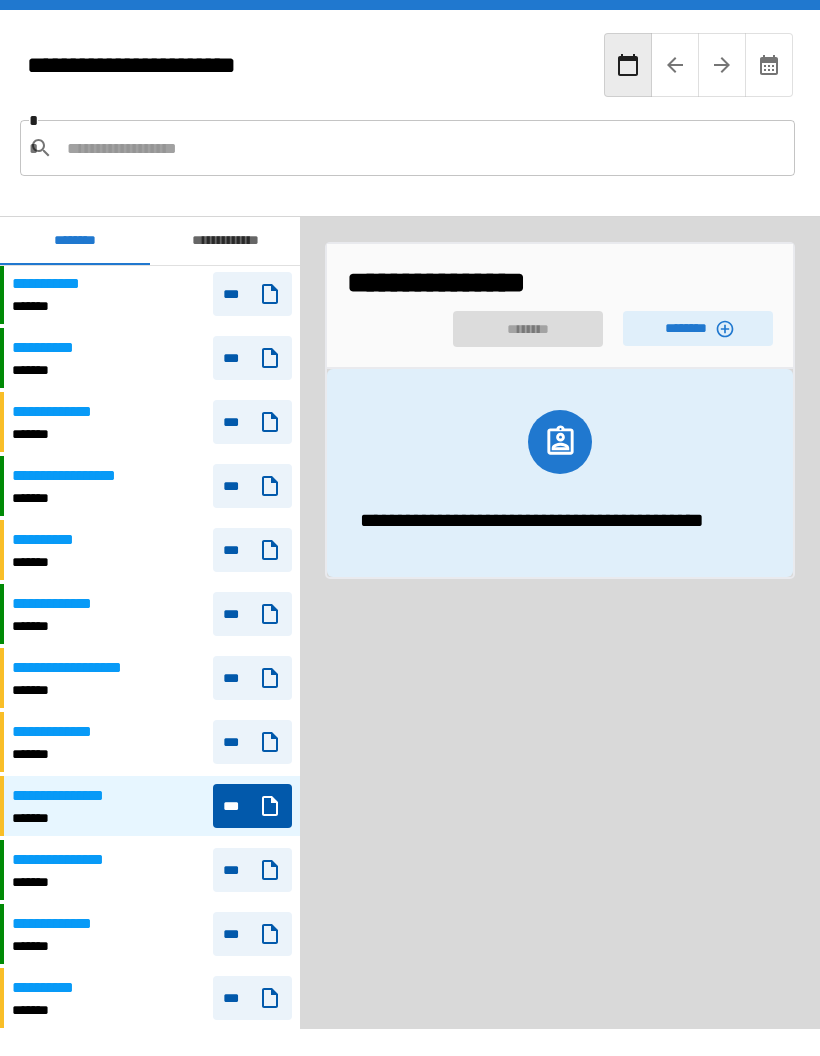 click on "********" at bounding box center (698, 328) 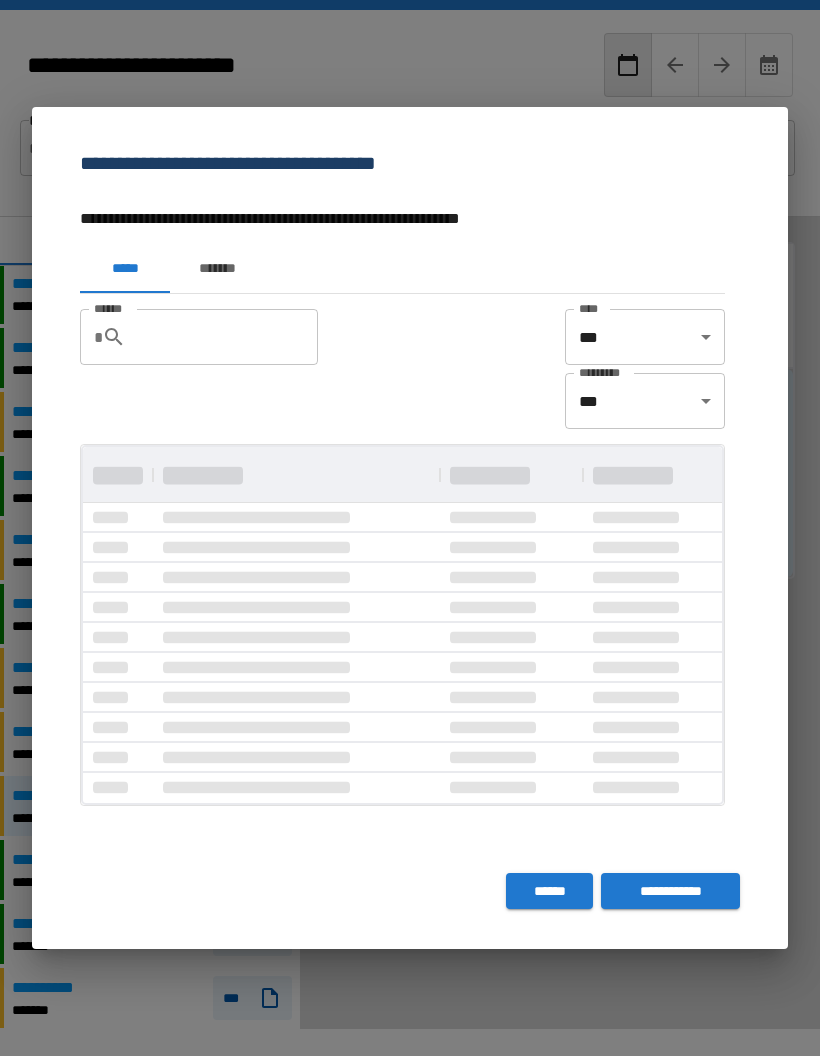 scroll, scrollTop: 0, scrollLeft: 0, axis: both 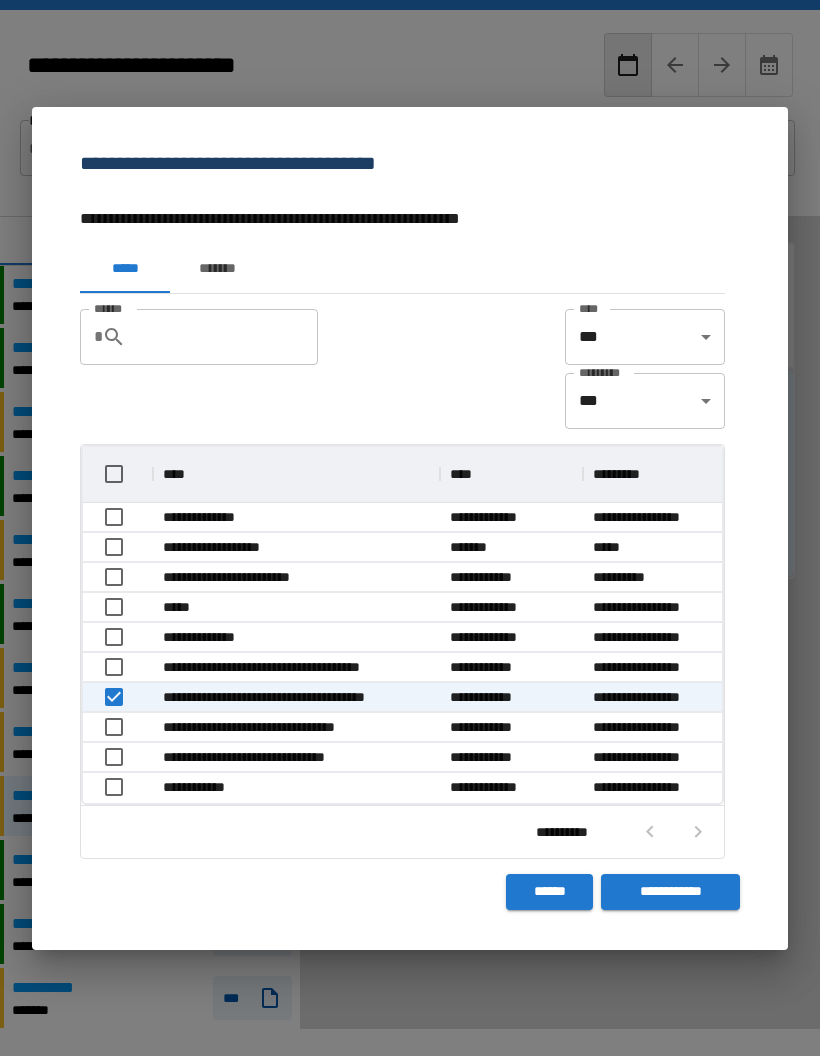 click on "**********" at bounding box center (670, 892) 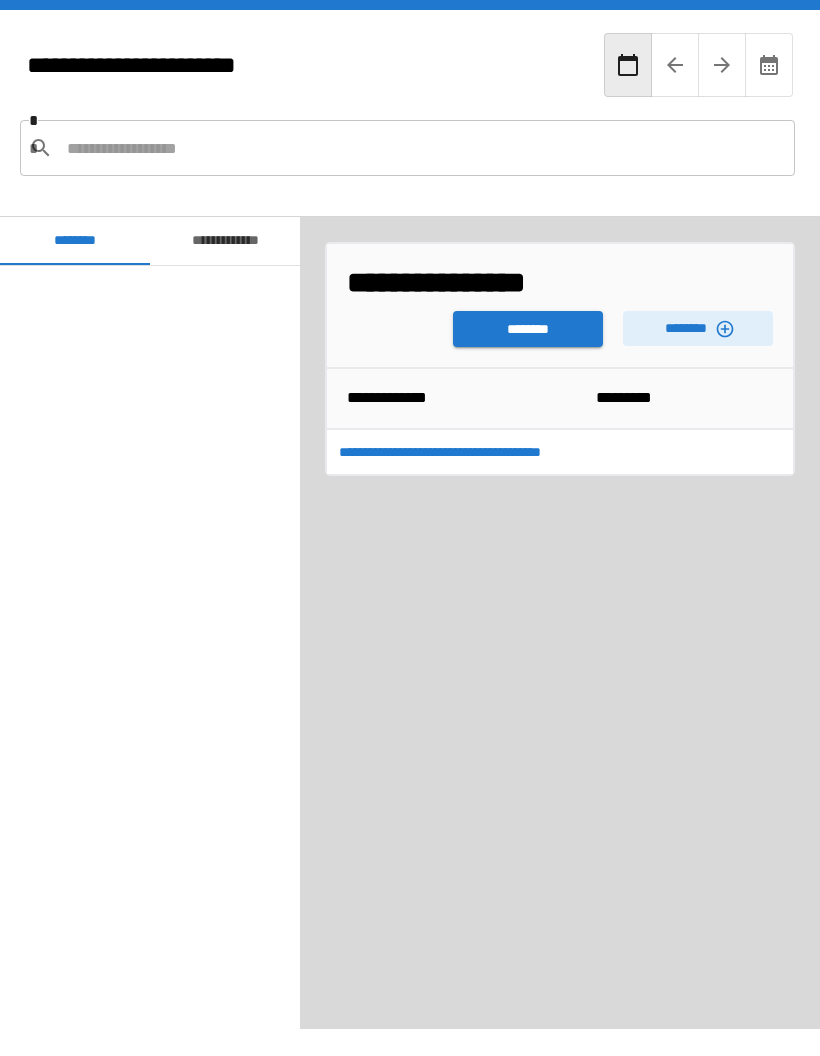 scroll, scrollTop: 4442, scrollLeft: 0, axis: vertical 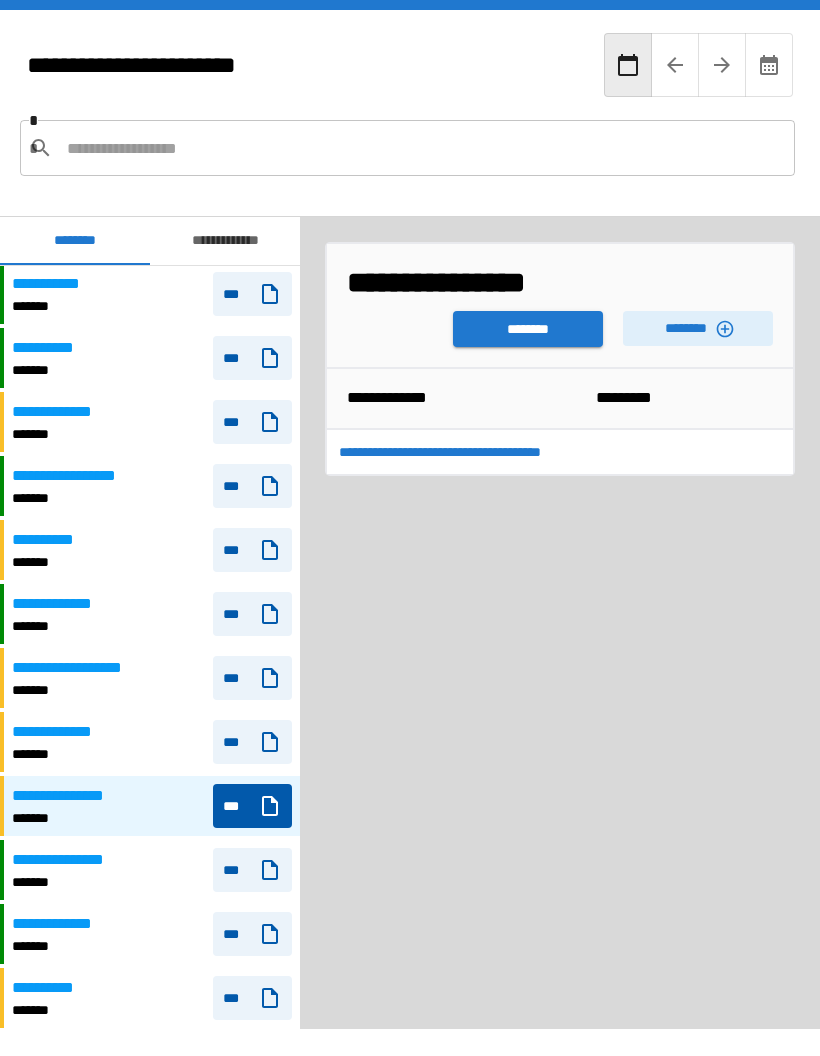 click on "********" at bounding box center (528, 329) 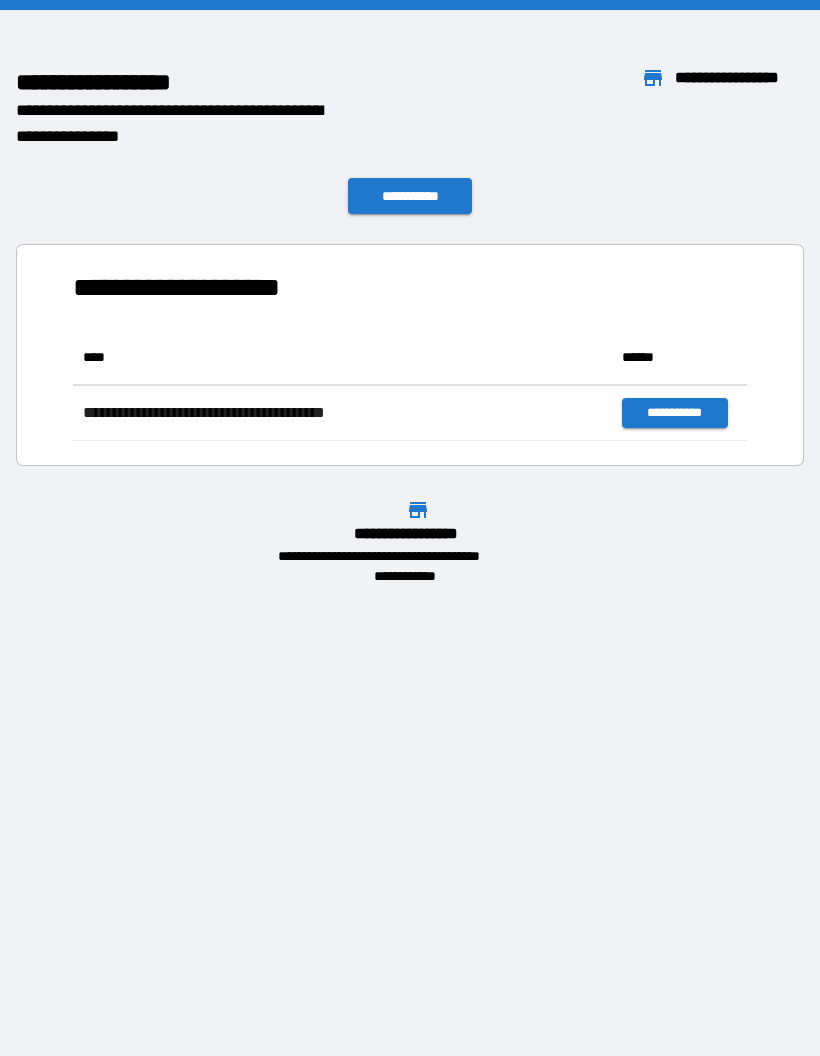 scroll, scrollTop: 1, scrollLeft: 1, axis: both 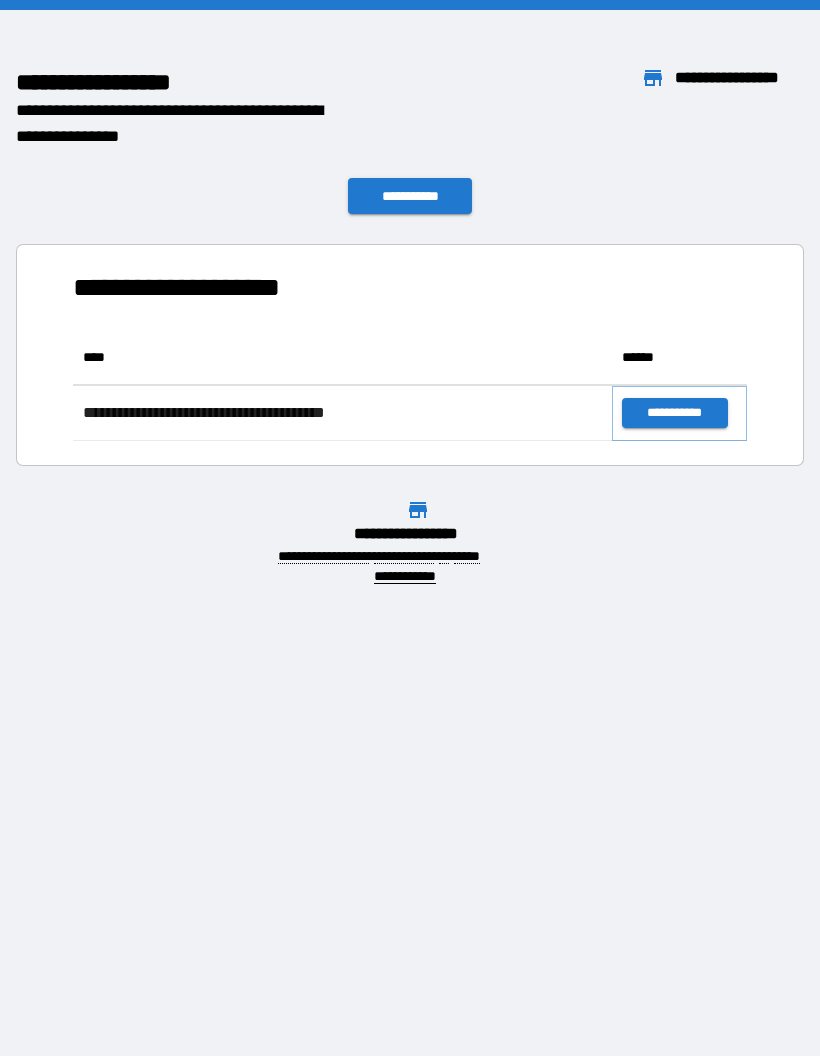 click on "**********" at bounding box center [674, 413] 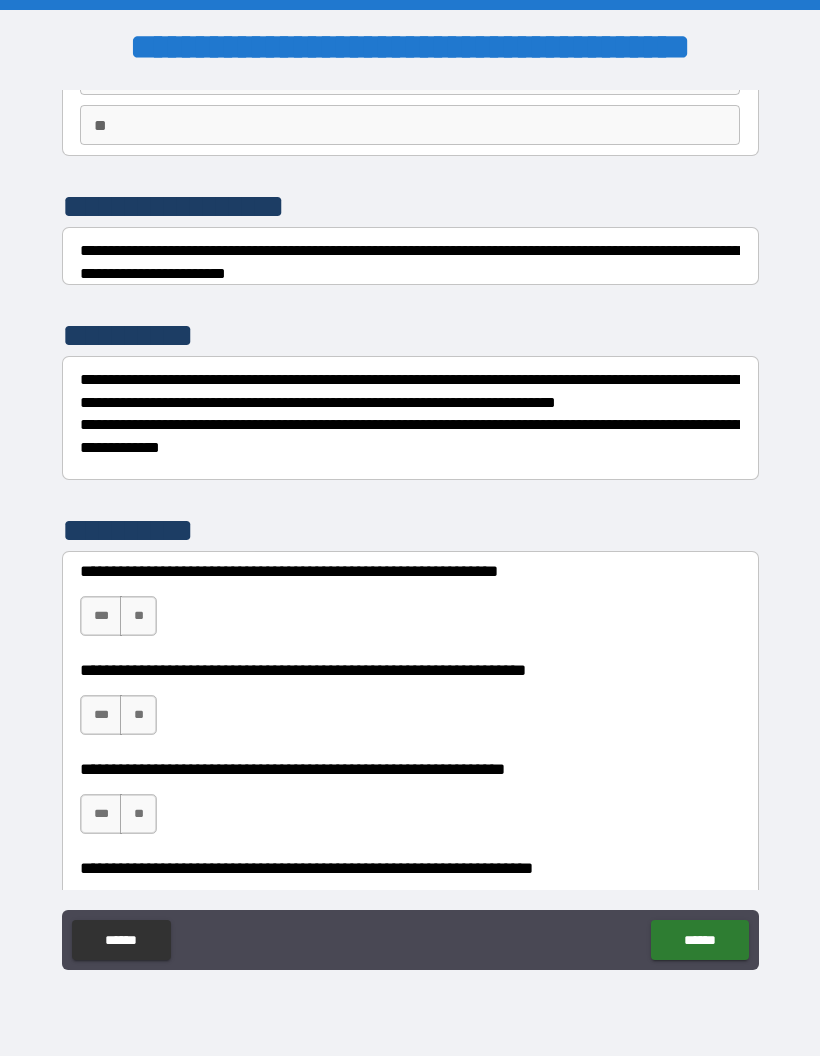 scroll, scrollTop: 179, scrollLeft: 0, axis: vertical 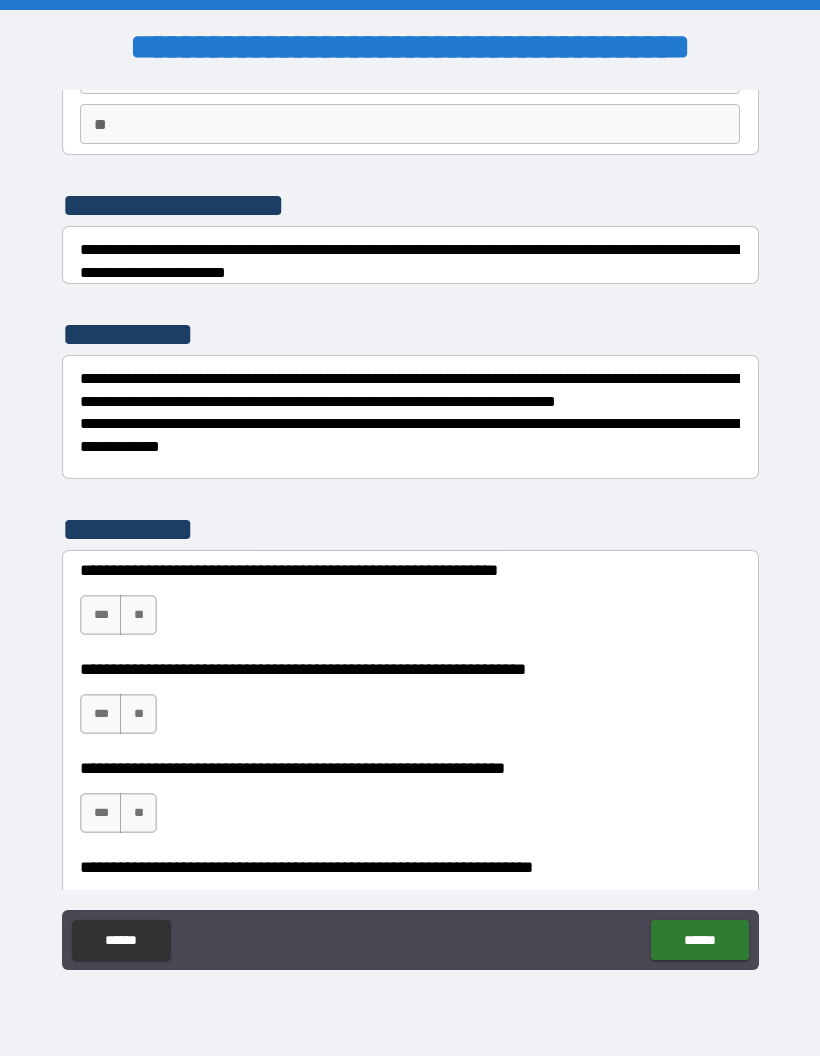 click on "**" at bounding box center [138, 615] 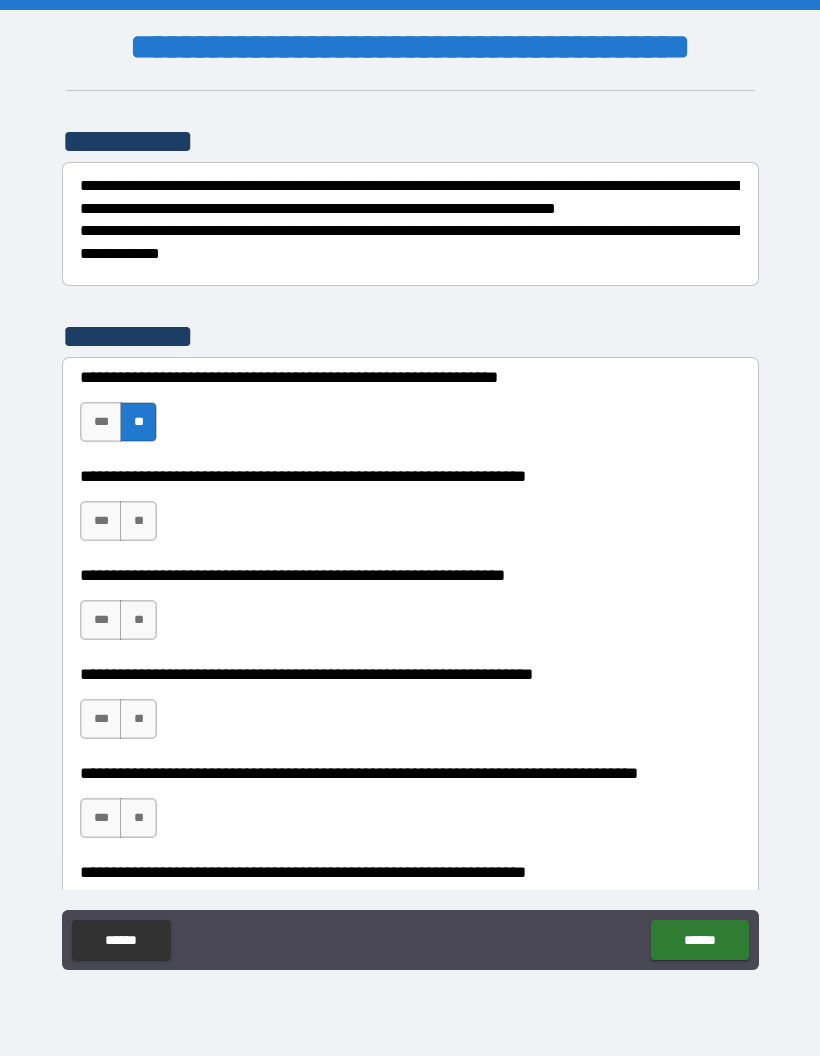 scroll, scrollTop: 374, scrollLeft: 0, axis: vertical 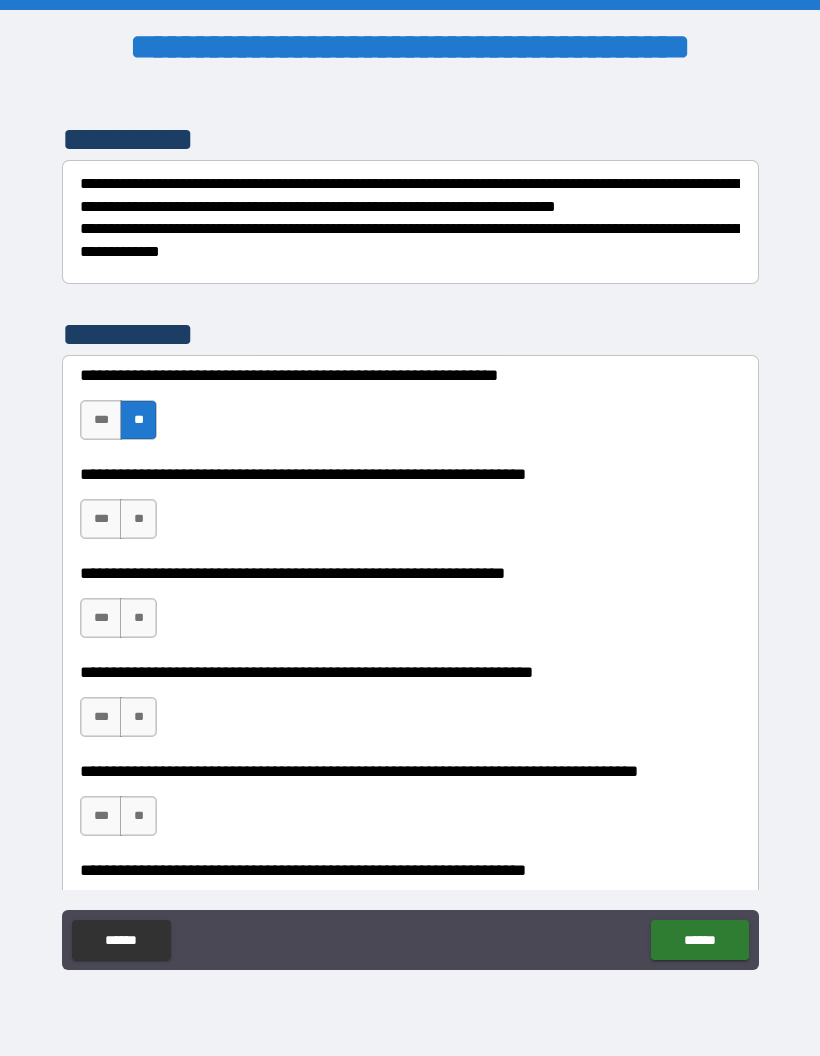 click on "**" at bounding box center [138, 519] 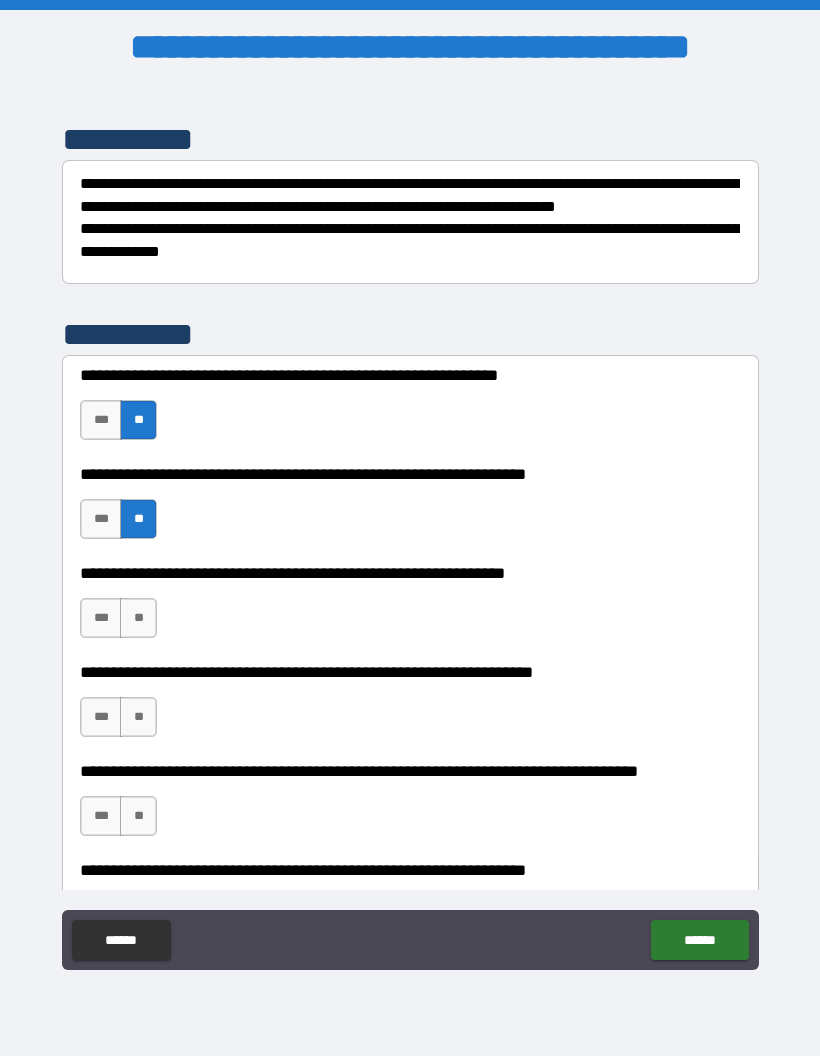 click on "**" at bounding box center [138, 618] 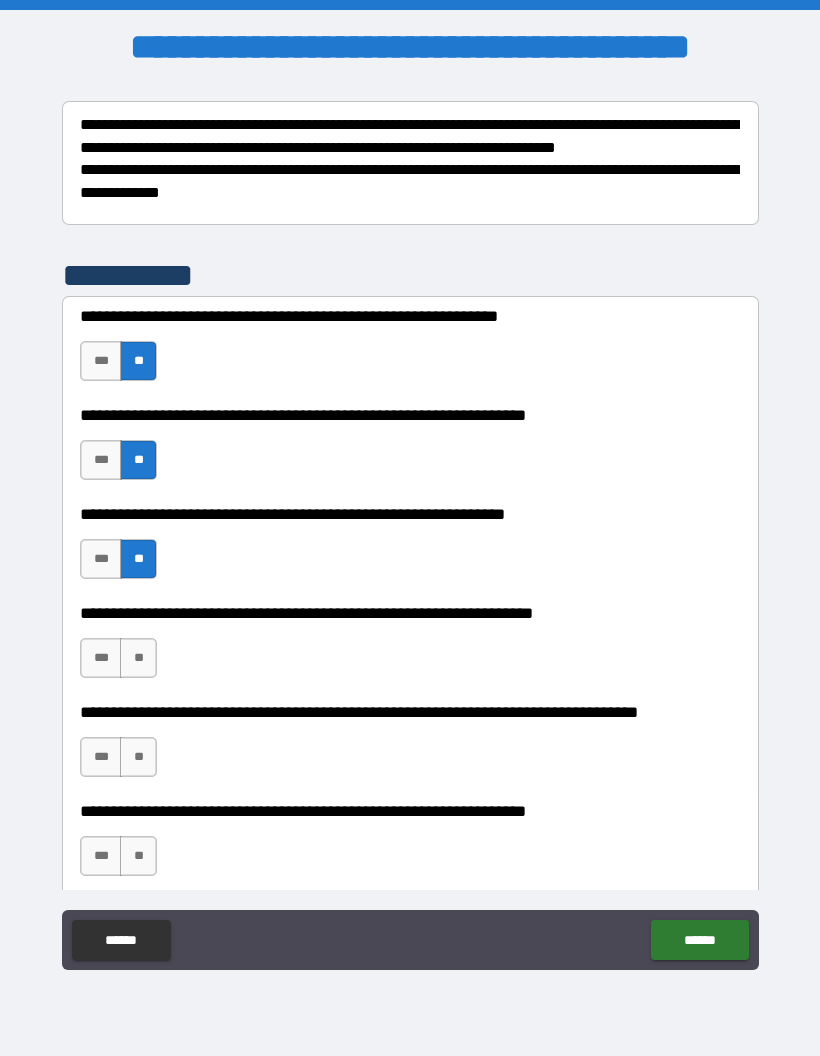 scroll, scrollTop: 444, scrollLeft: 0, axis: vertical 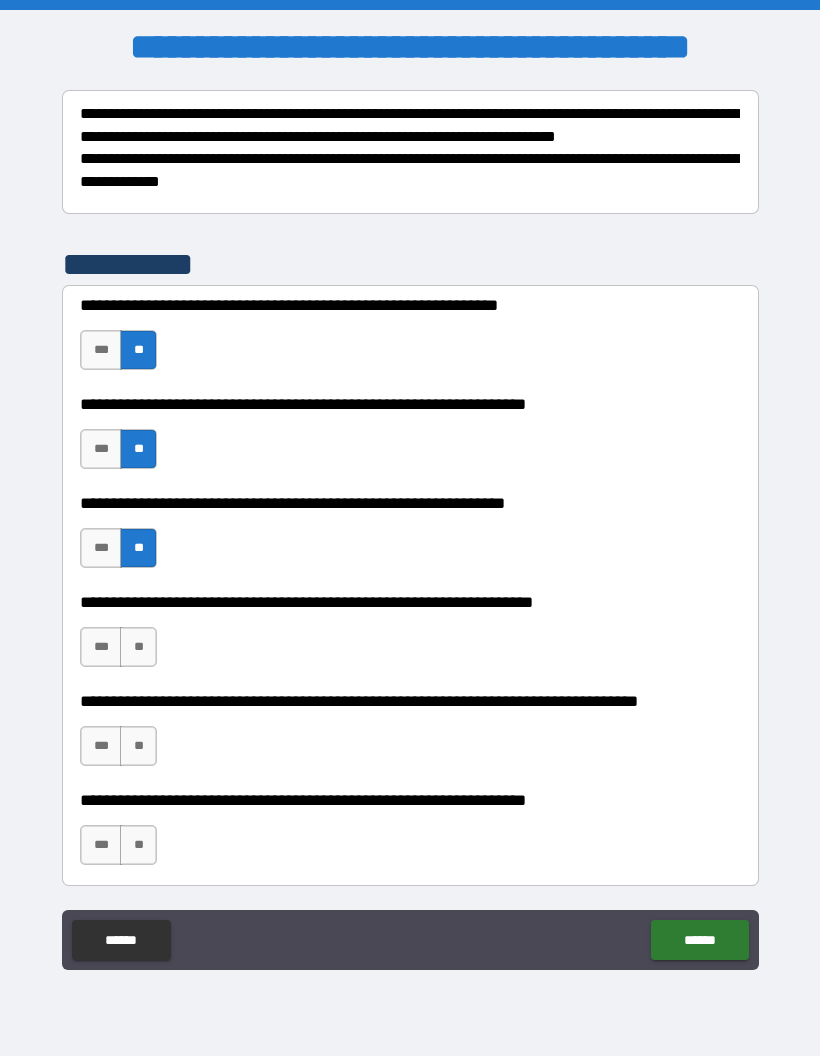 click on "**" at bounding box center (138, 647) 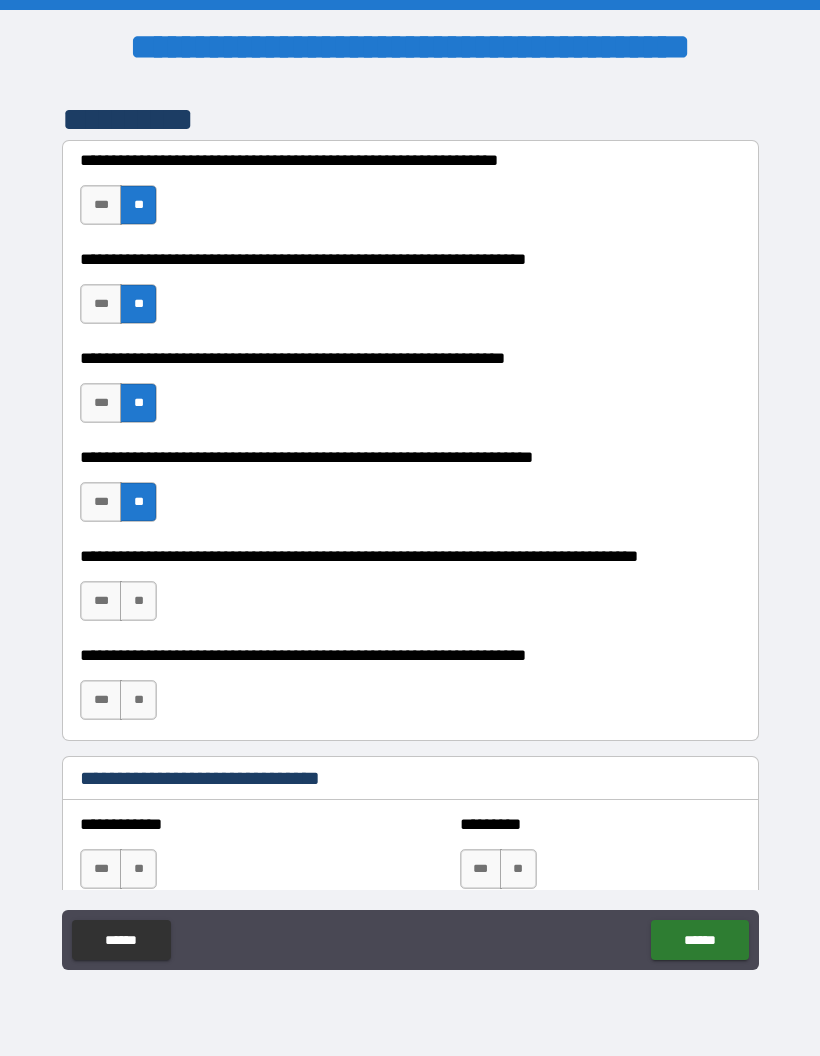 scroll, scrollTop: 588, scrollLeft: 0, axis: vertical 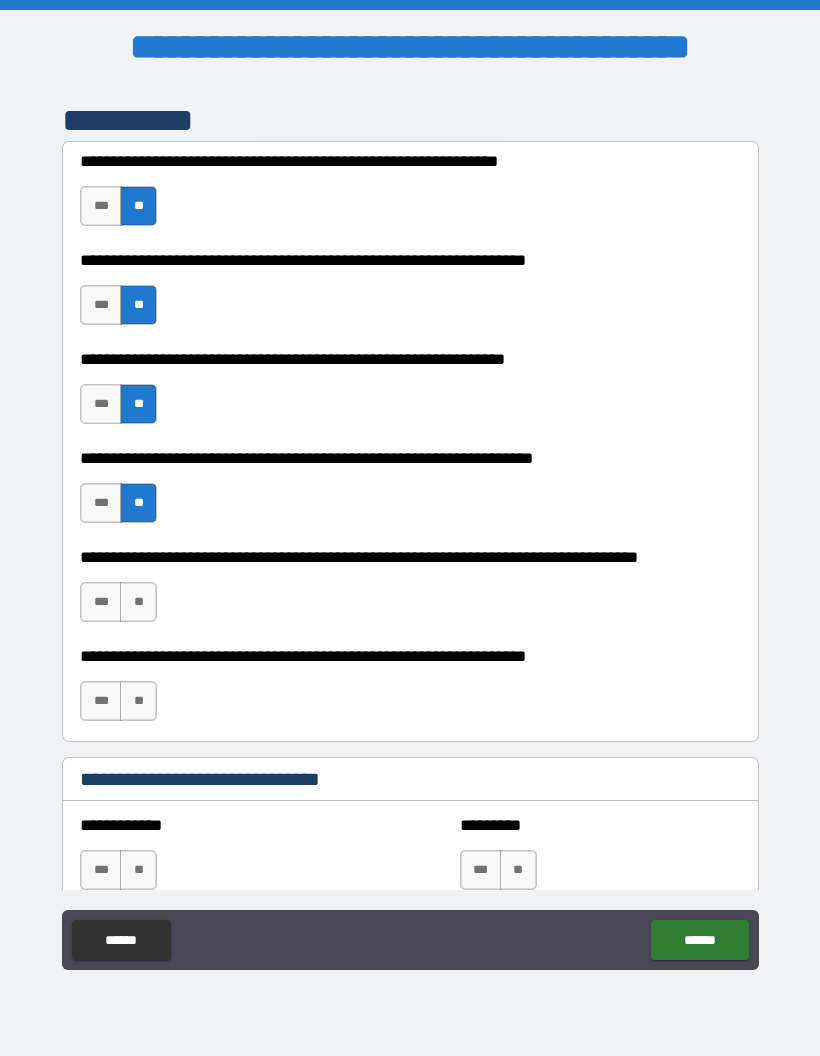 click on "**" at bounding box center (138, 602) 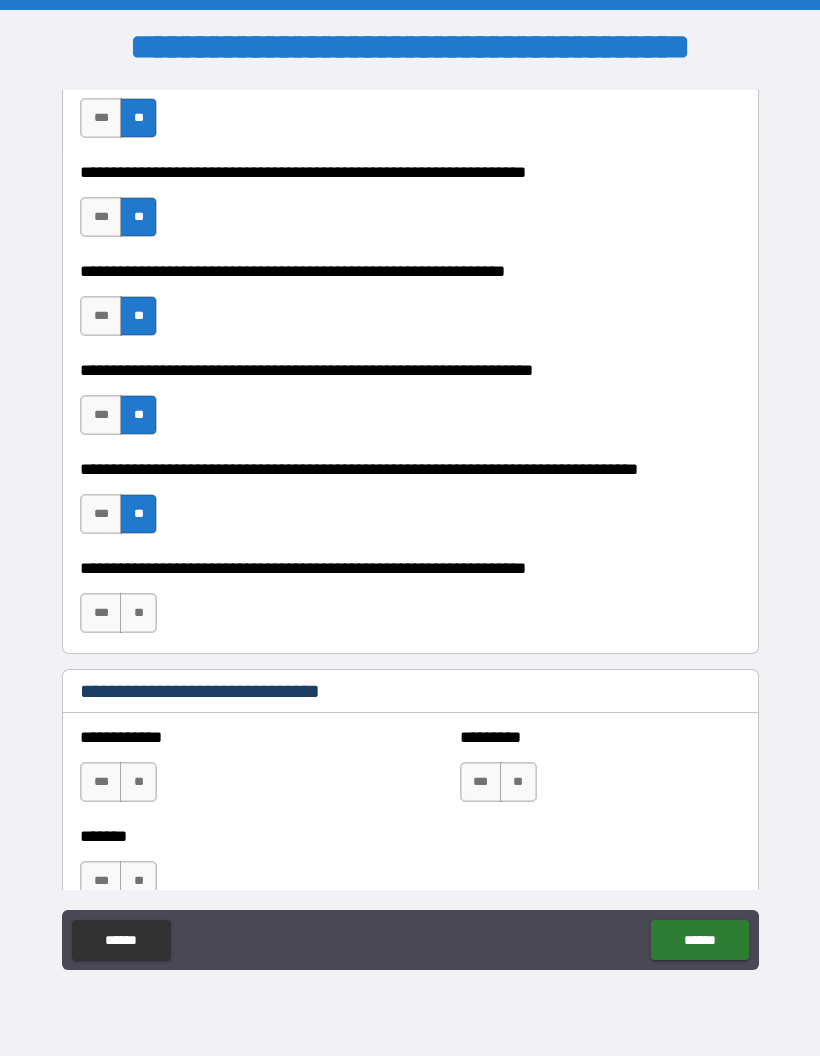 scroll, scrollTop: 686, scrollLeft: 0, axis: vertical 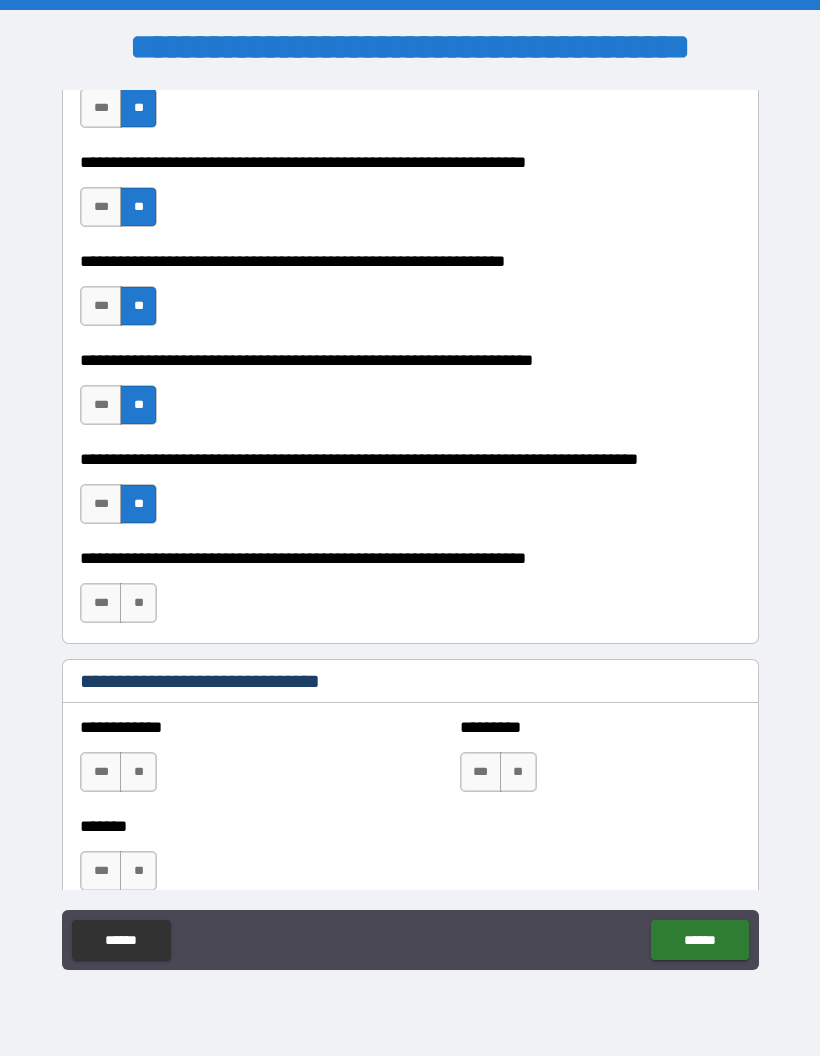 click on "**" at bounding box center [138, 603] 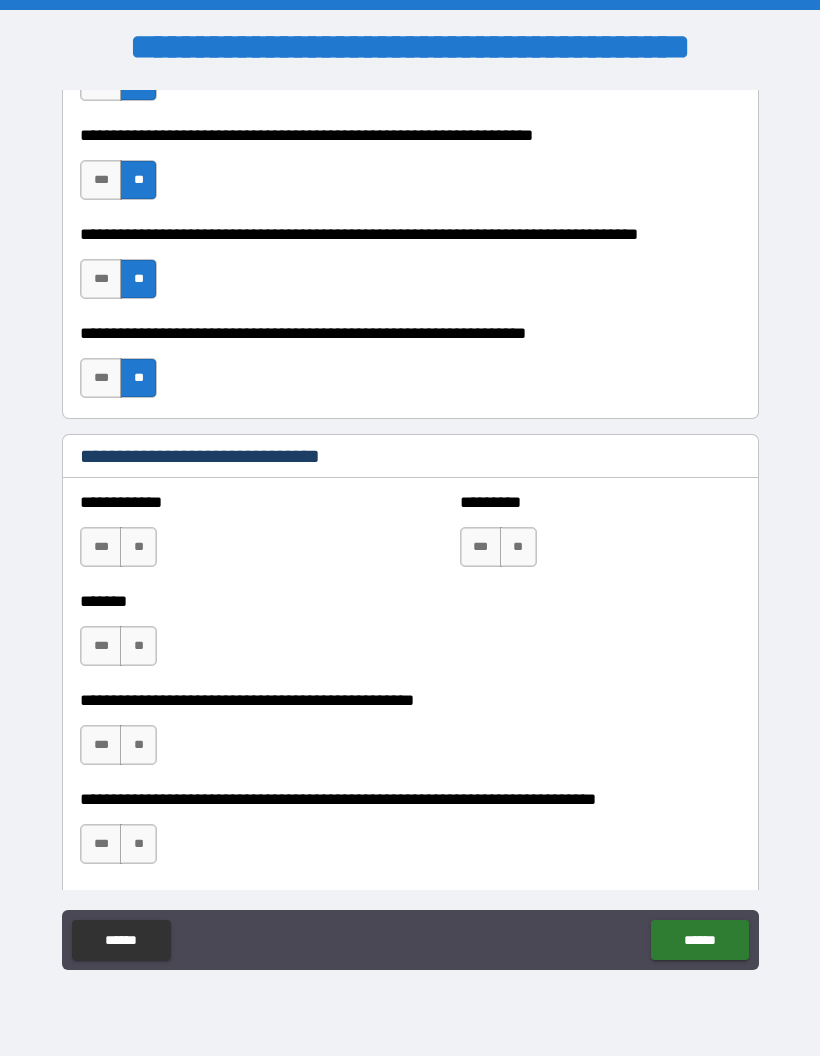 scroll, scrollTop: 913, scrollLeft: 0, axis: vertical 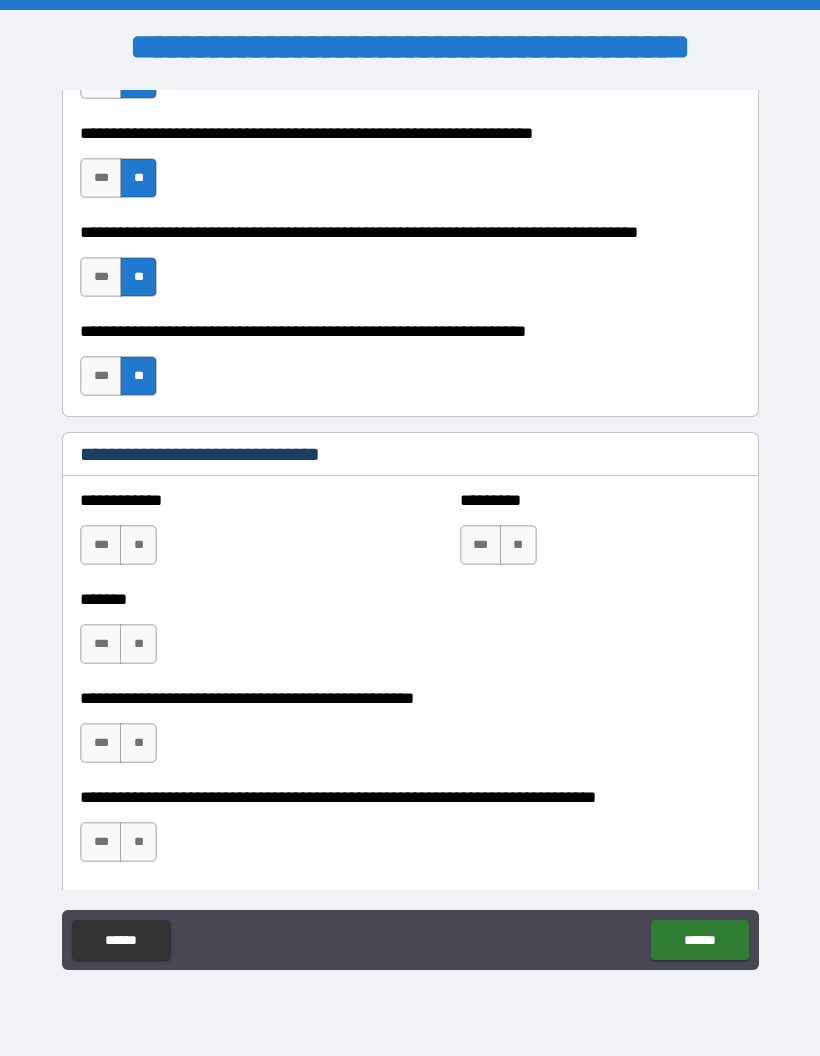 click on "**" at bounding box center (138, 545) 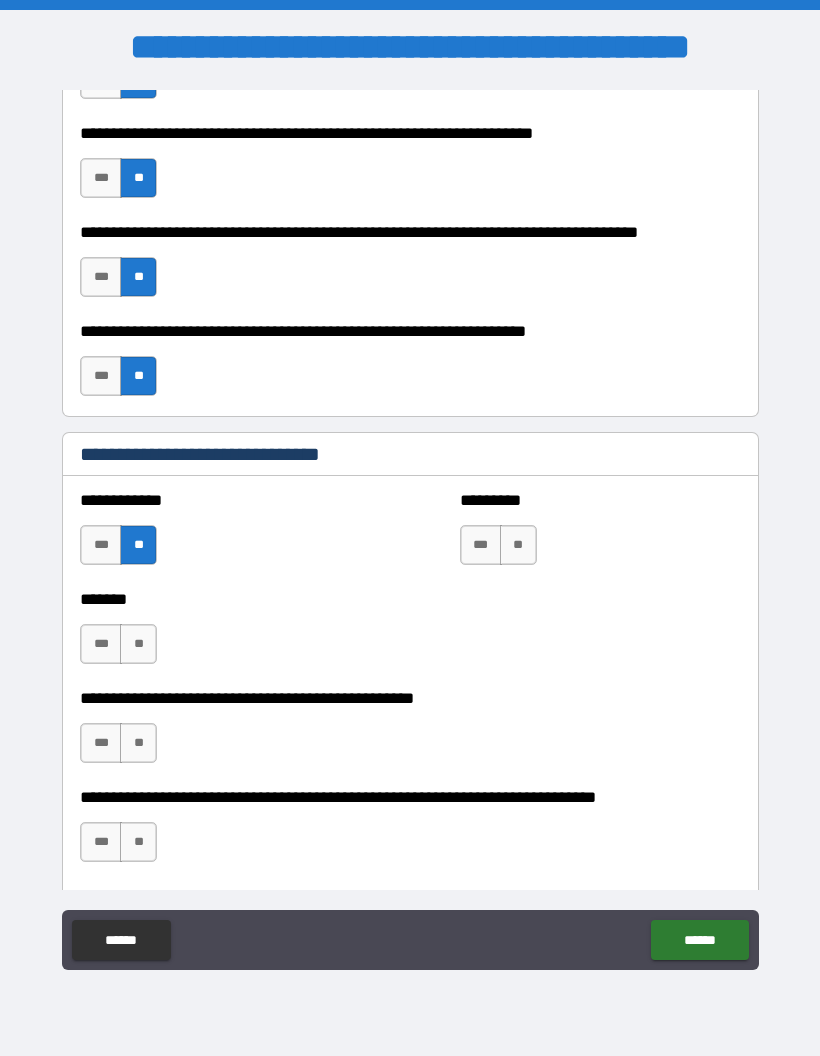 click on "***" at bounding box center (101, 644) 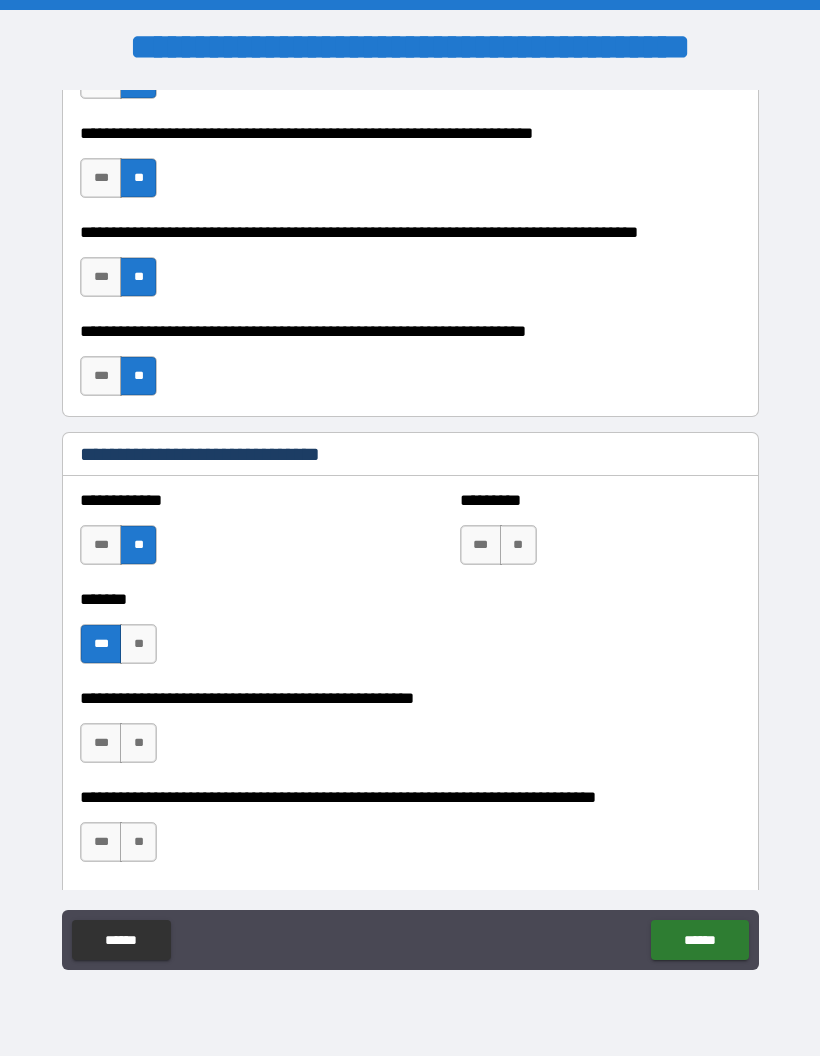 click on "********* *** **" at bounding box center [600, 535] 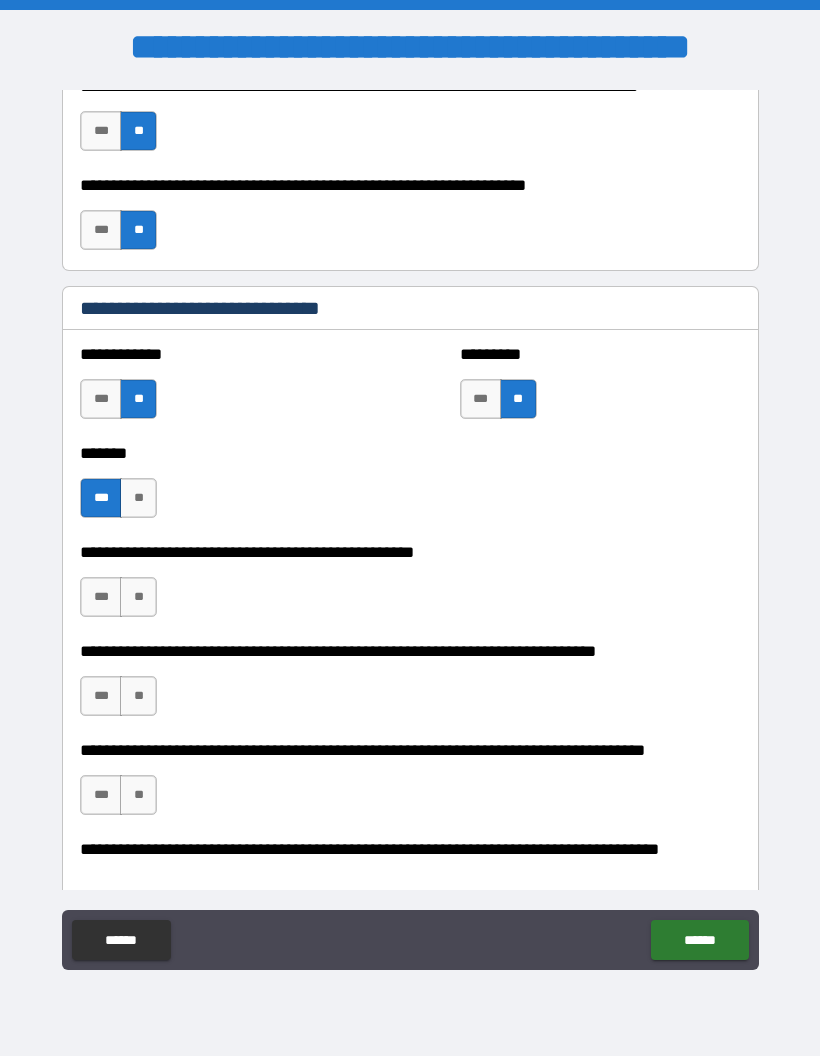 scroll, scrollTop: 1058, scrollLeft: 0, axis: vertical 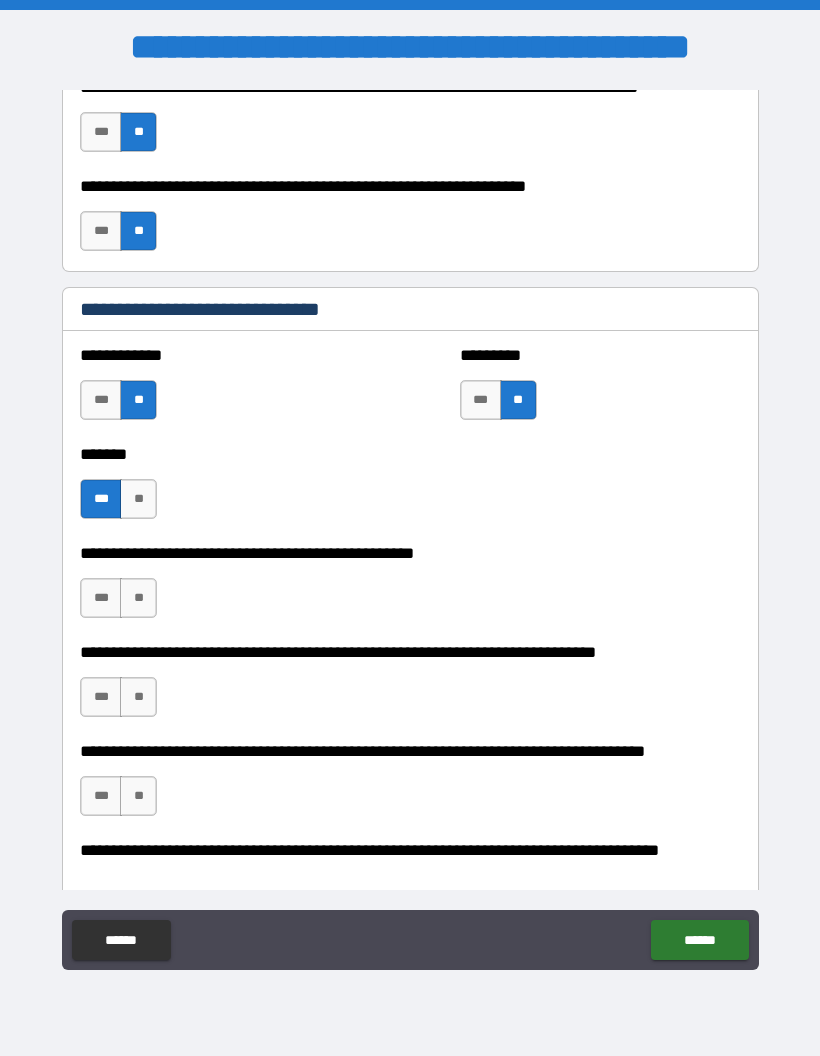 click on "**" at bounding box center [138, 598] 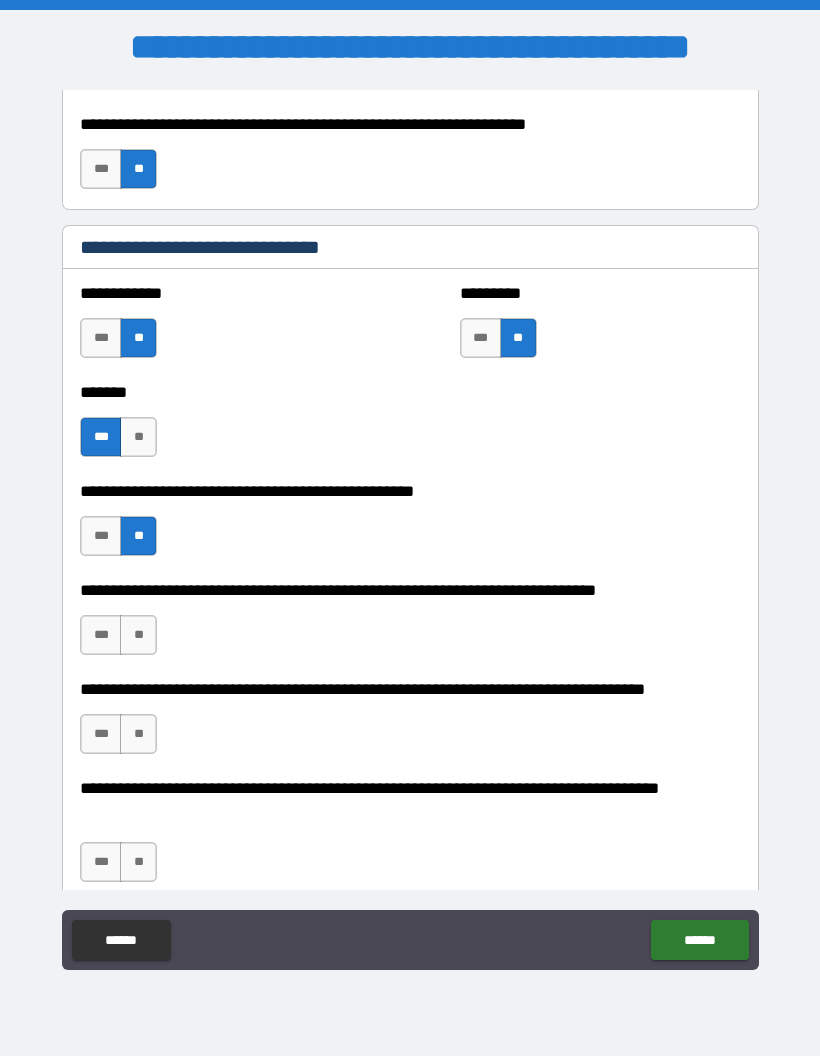 scroll, scrollTop: 1122, scrollLeft: 0, axis: vertical 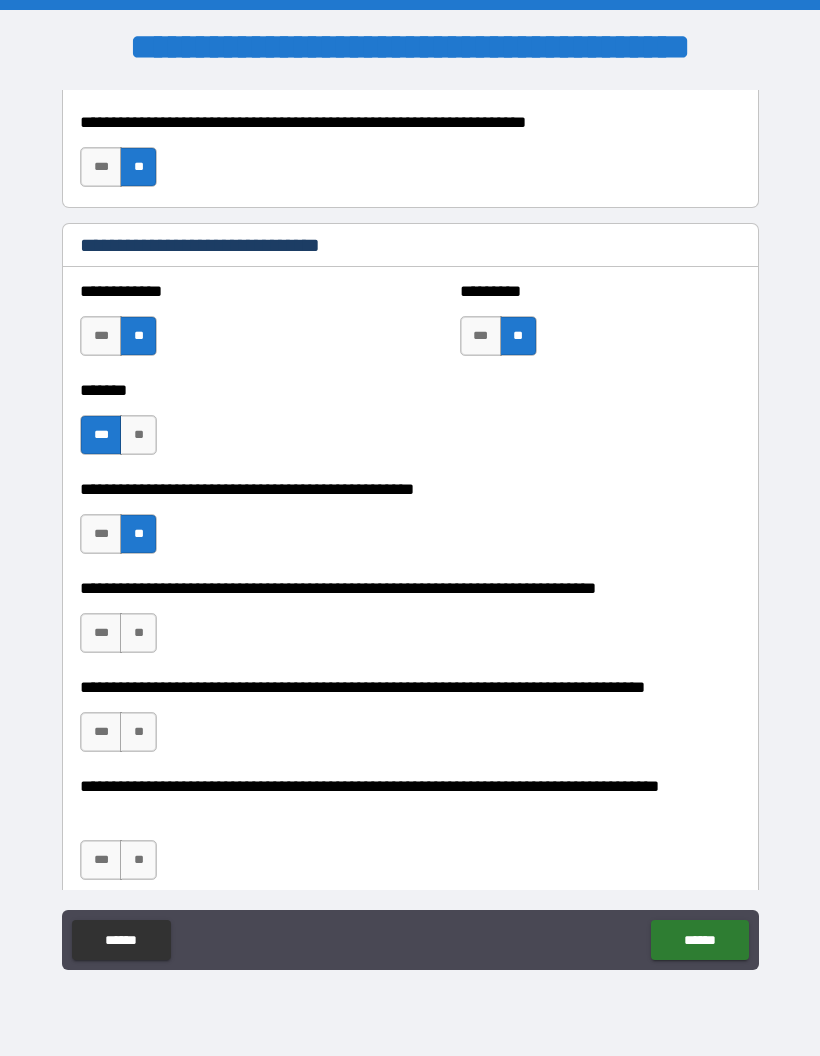 click on "**" at bounding box center (138, 633) 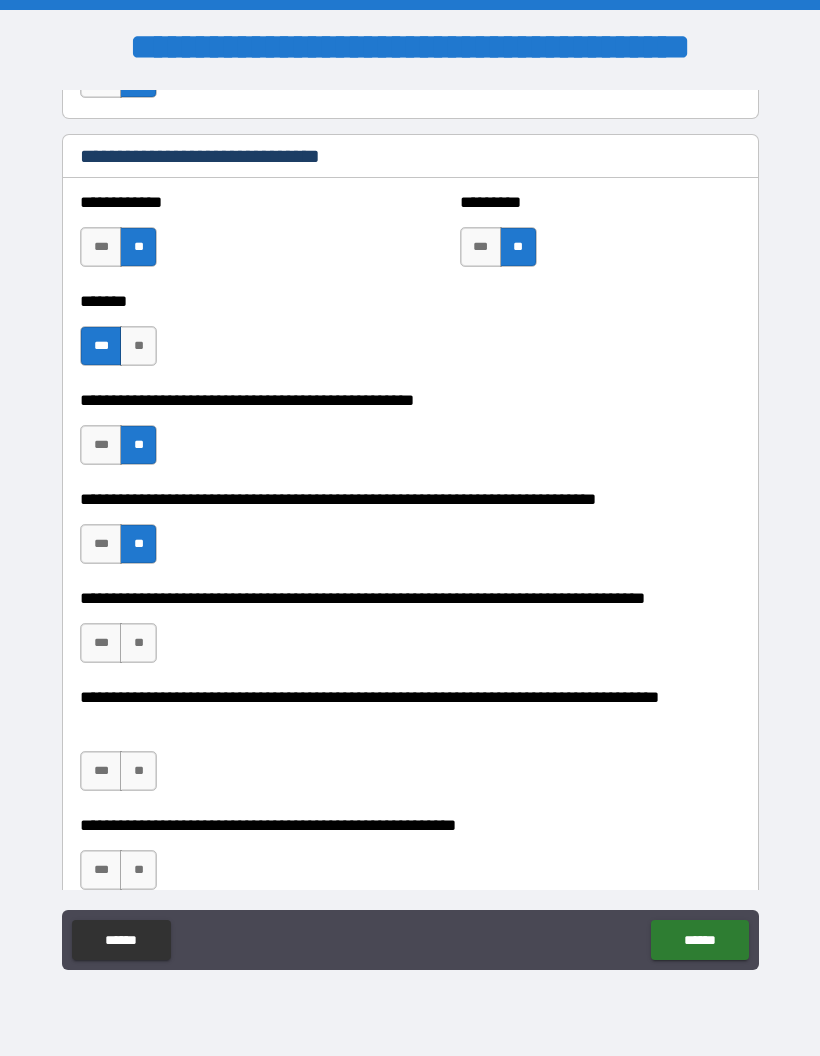 scroll, scrollTop: 1210, scrollLeft: 0, axis: vertical 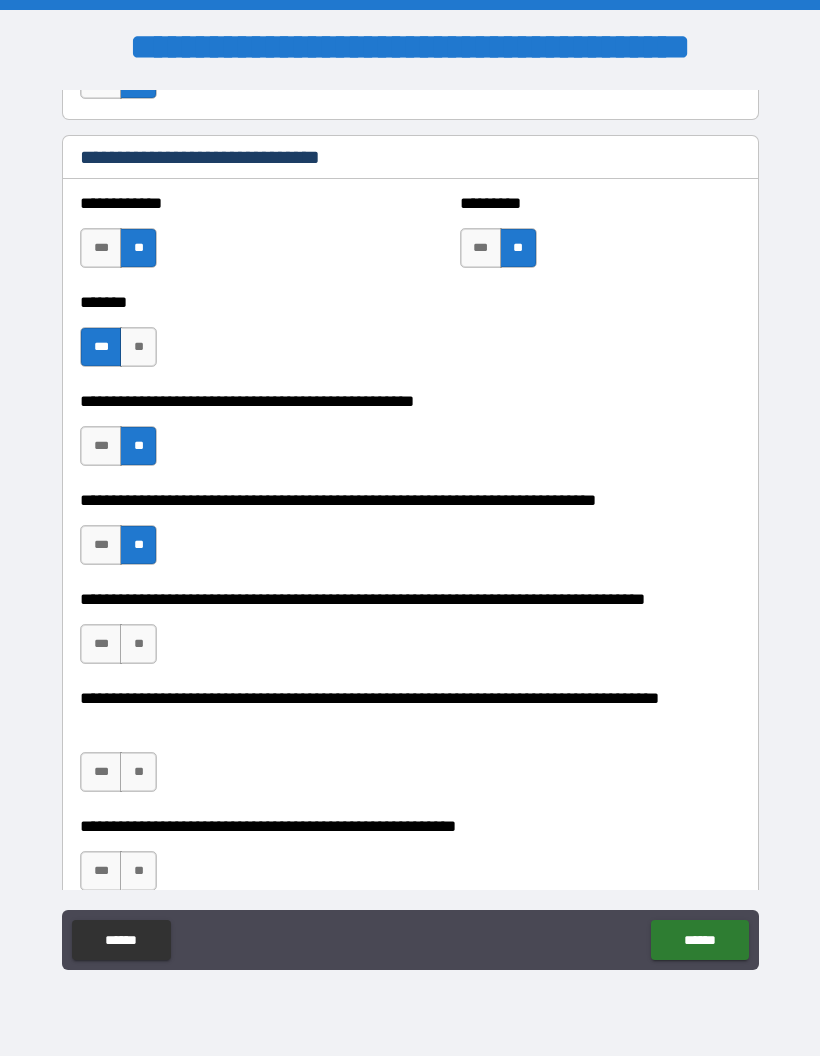 click on "**********" at bounding box center (410, 634) 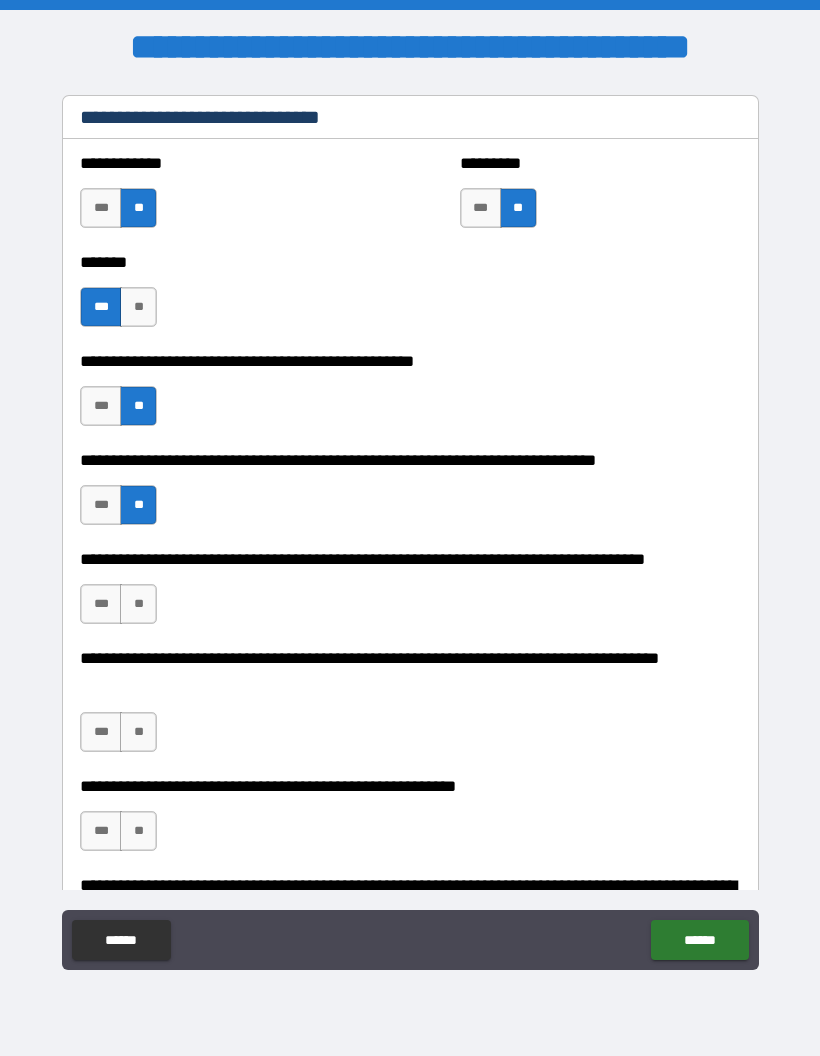 click on "**" at bounding box center [138, 604] 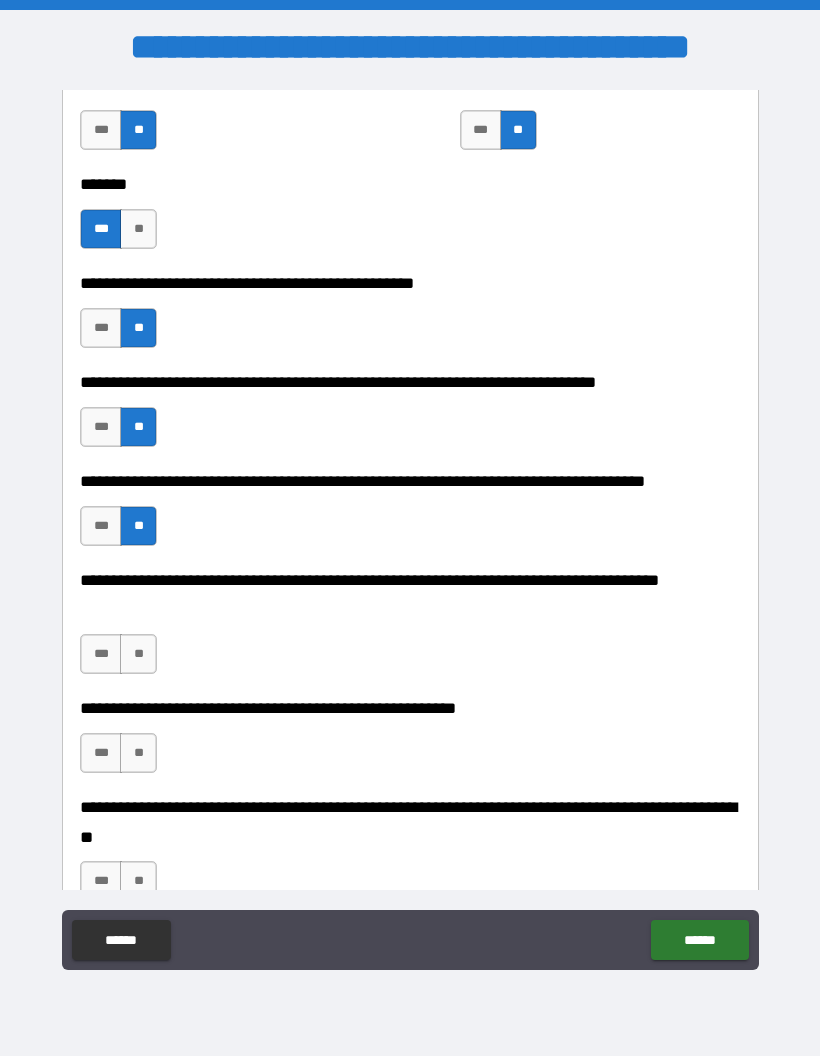 scroll, scrollTop: 1324, scrollLeft: 0, axis: vertical 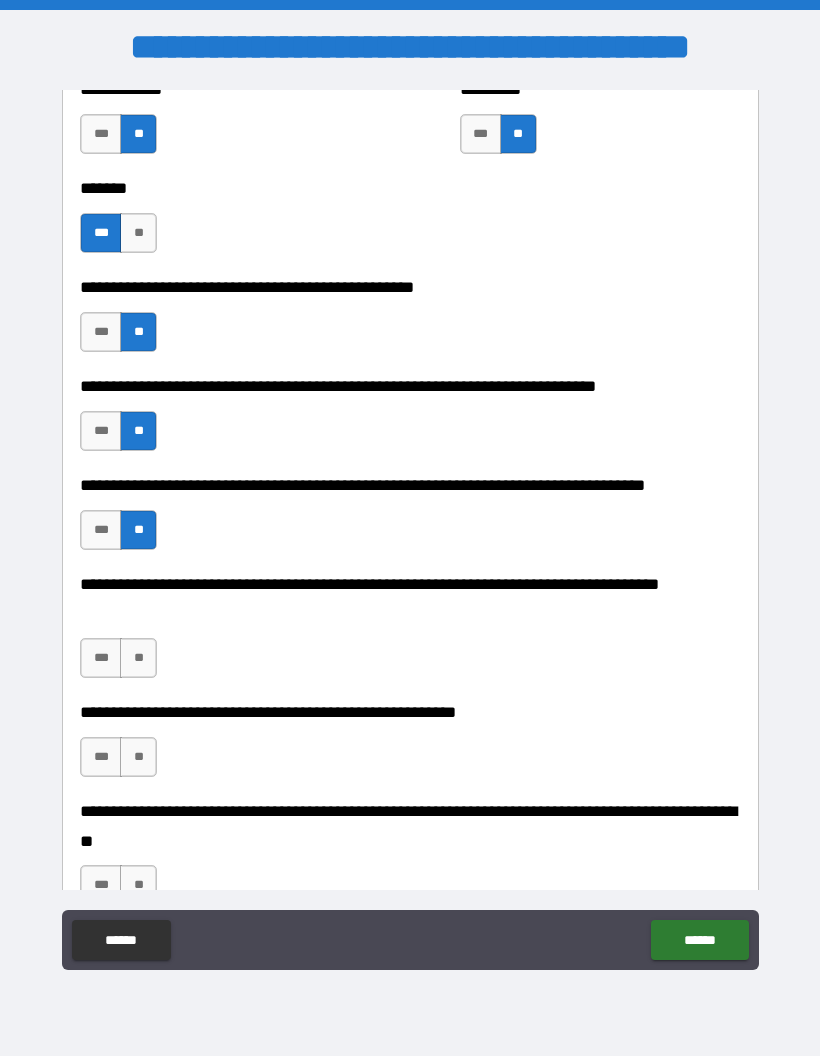 click on "**" at bounding box center (138, 658) 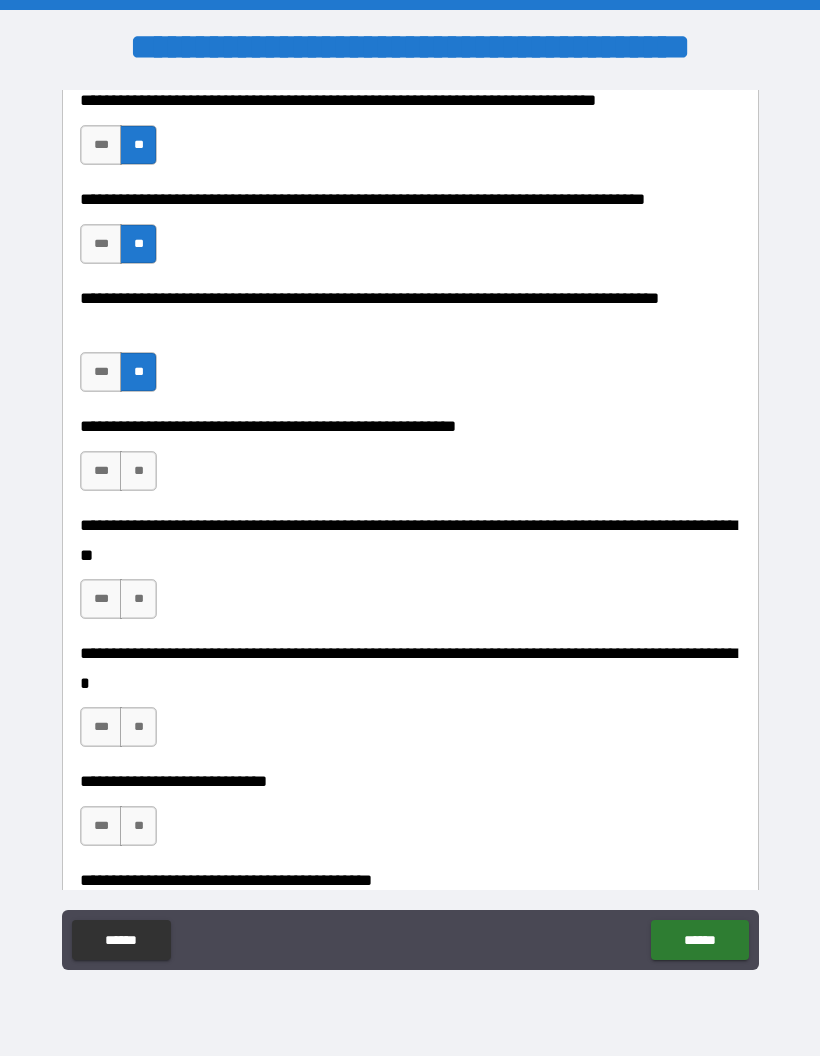 scroll, scrollTop: 1607, scrollLeft: 0, axis: vertical 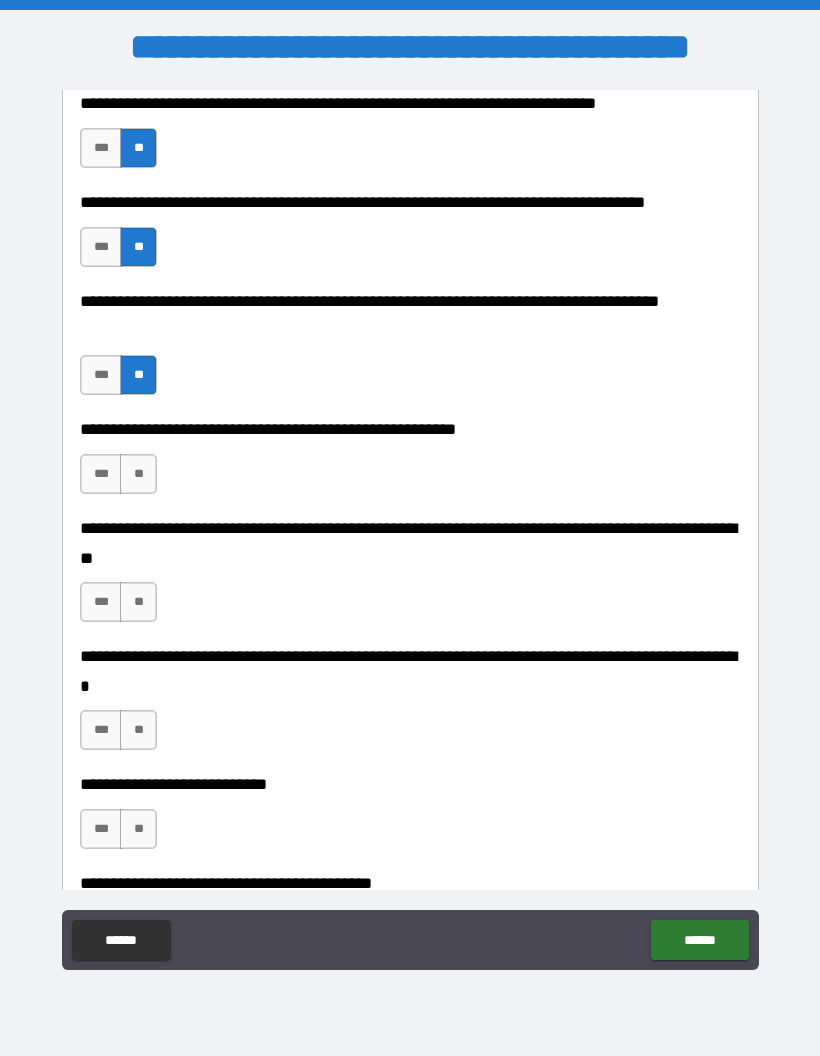 click on "**" at bounding box center [138, 474] 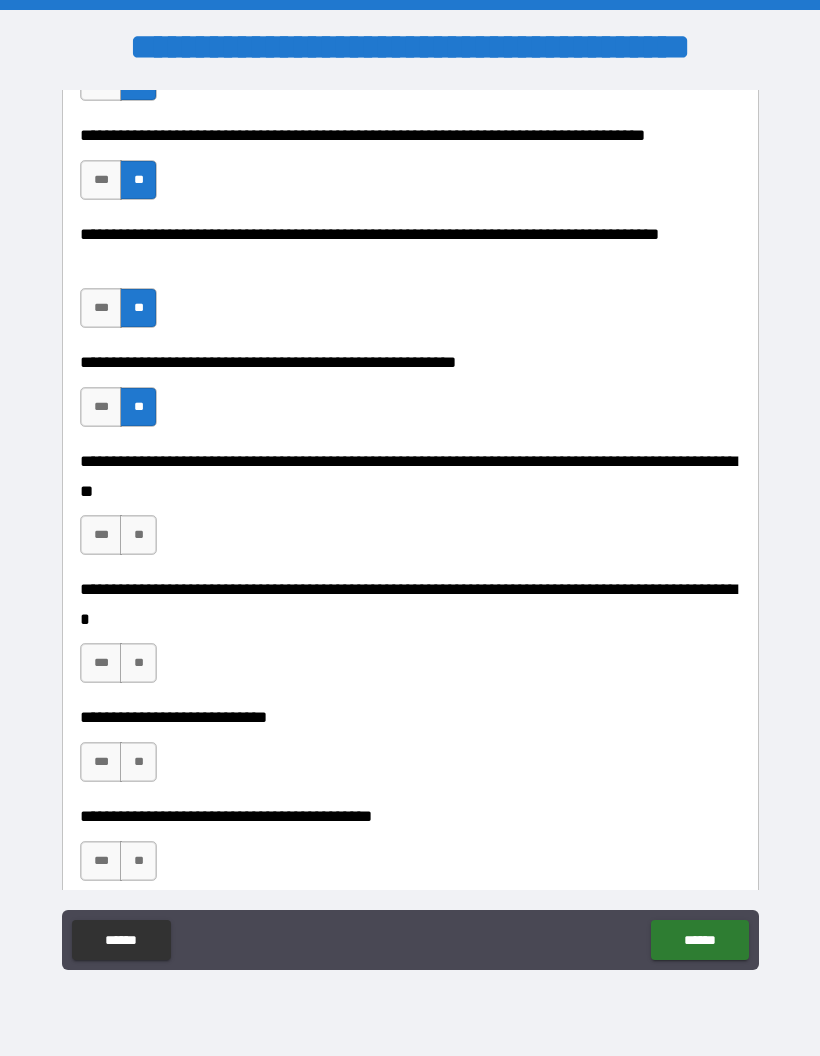 scroll, scrollTop: 1669, scrollLeft: 0, axis: vertical 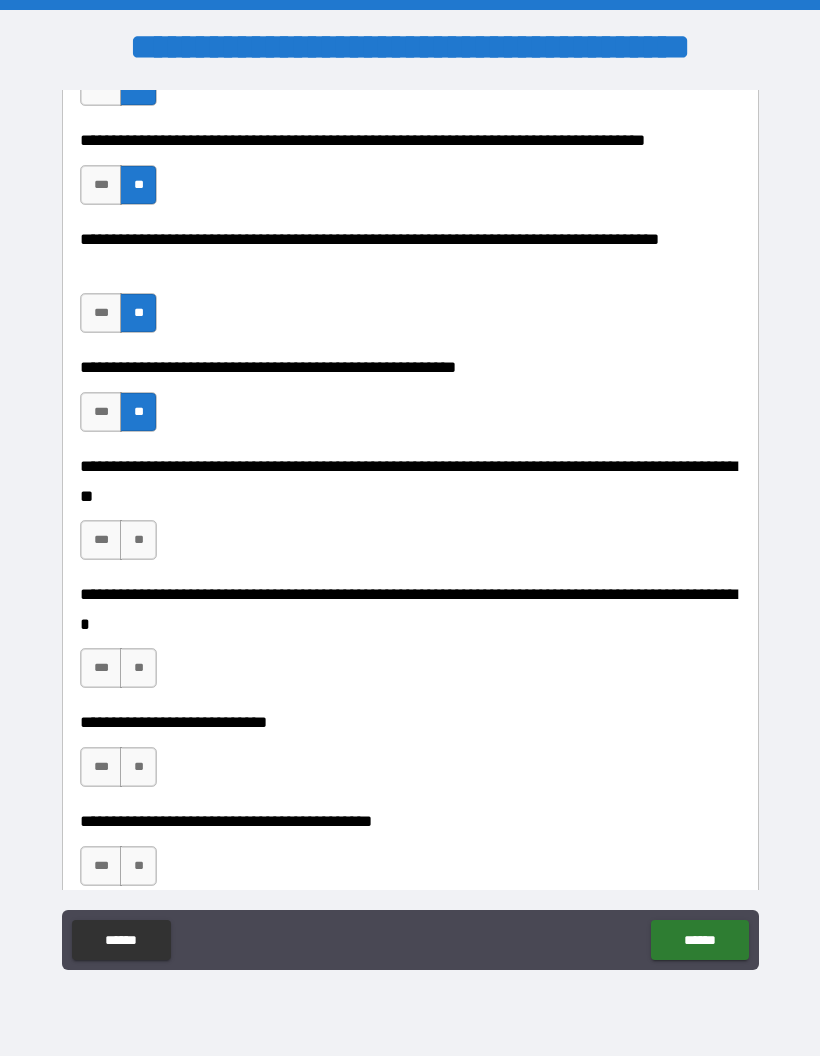 click on "**" at bounding box center [138, 540] 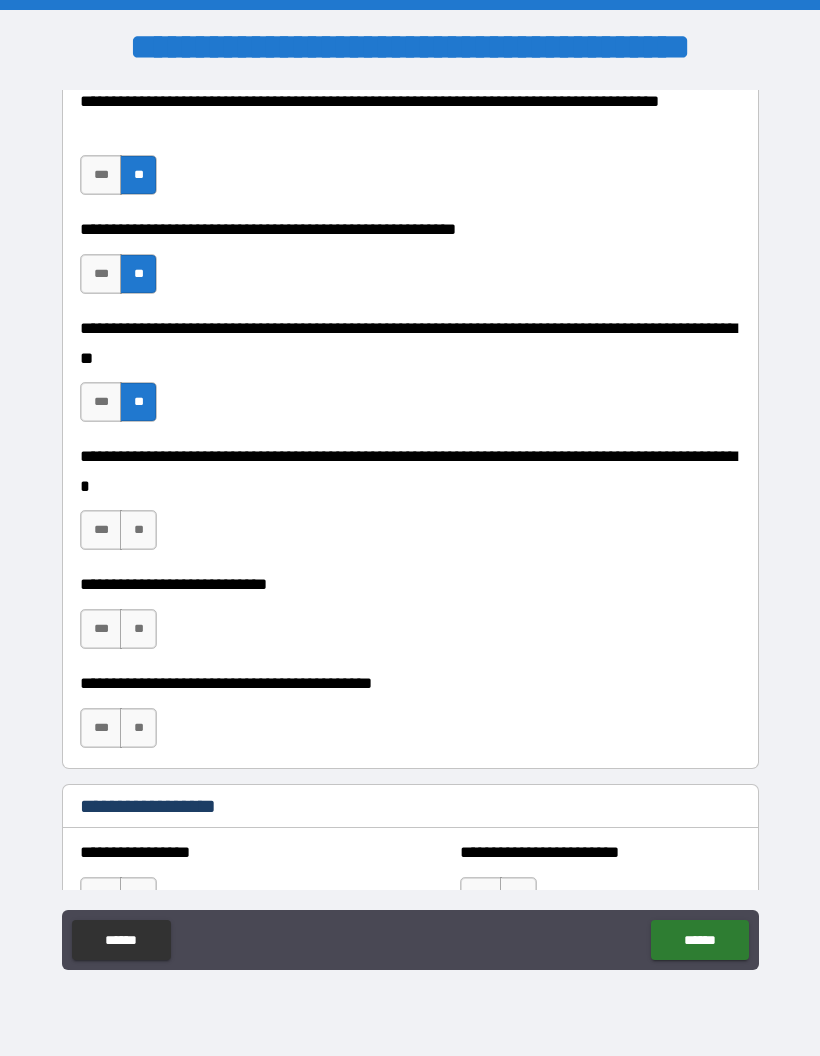 scroll, scrollTop: 1823, scrollLeft: 0, axis: vertical 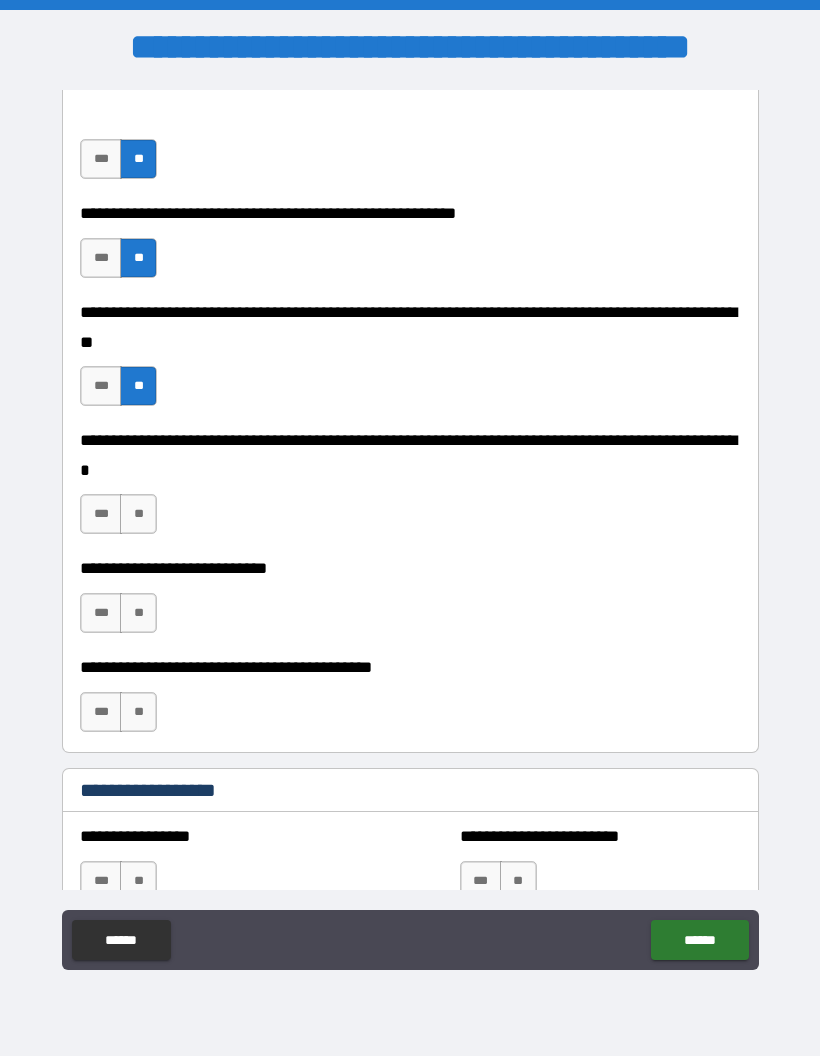 click on "**" at bounding box center (138, 514) 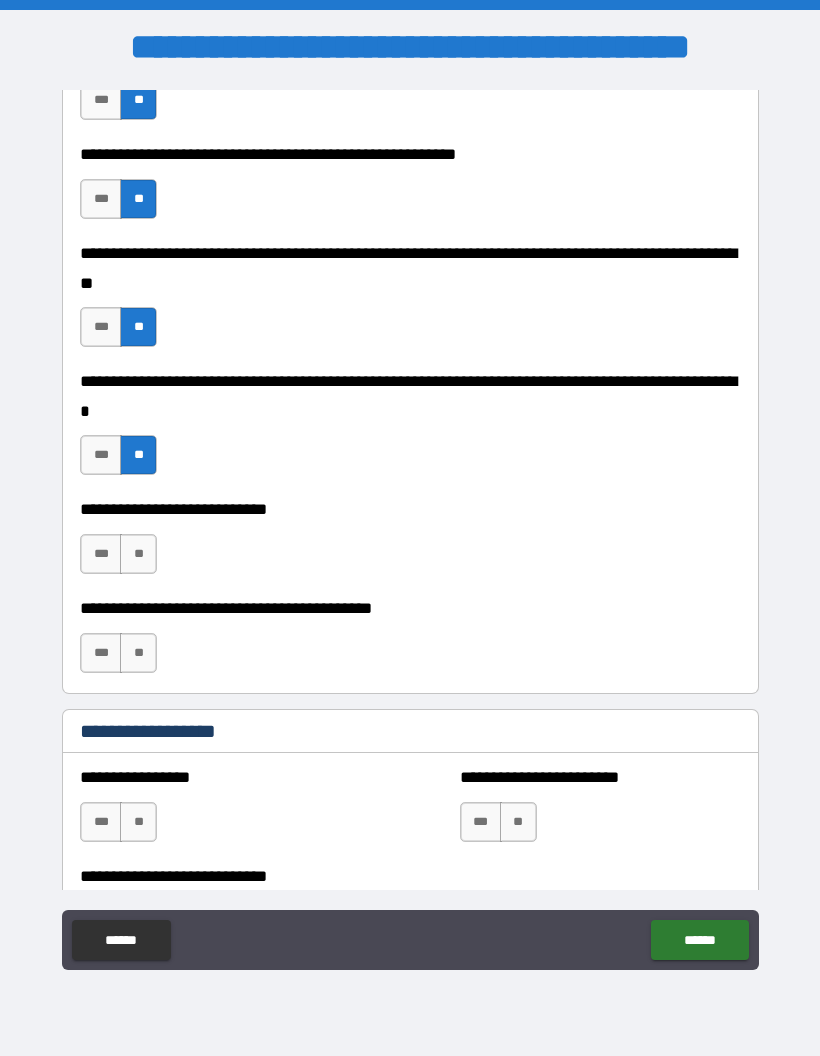 scroll, scrollTop: 1883, scrollLeft: 0, axis: vertical 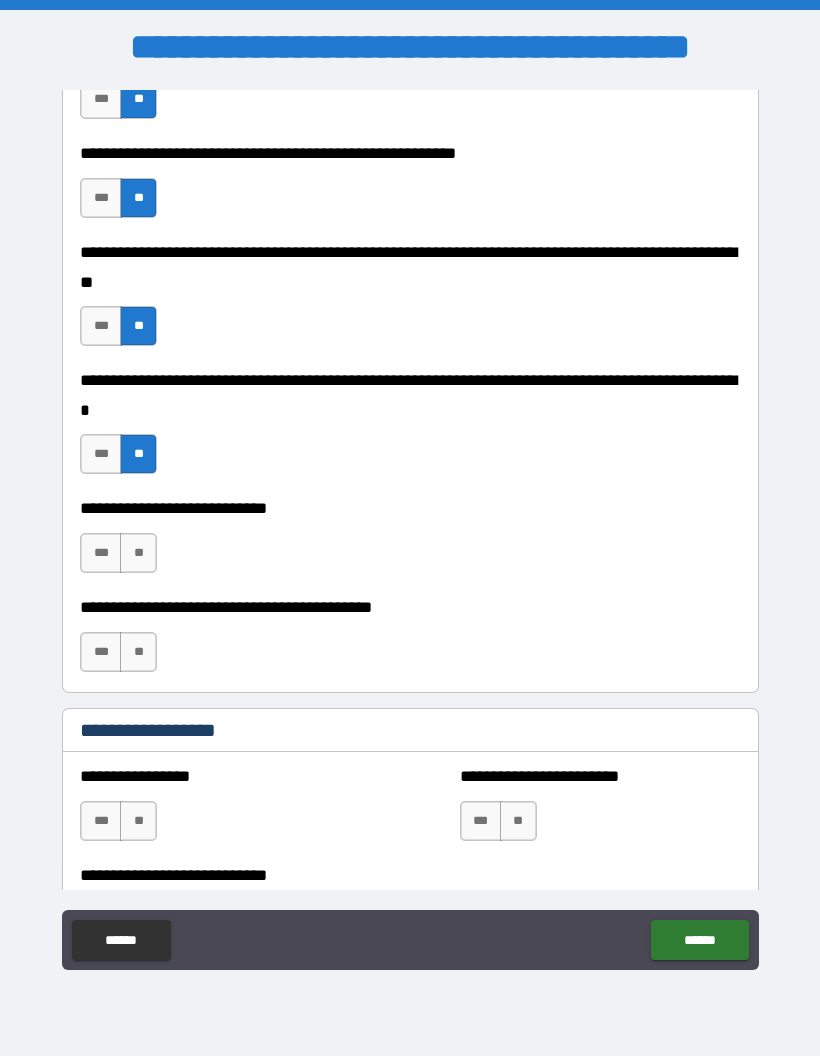 click on "**" at bounding box center (138, 553) 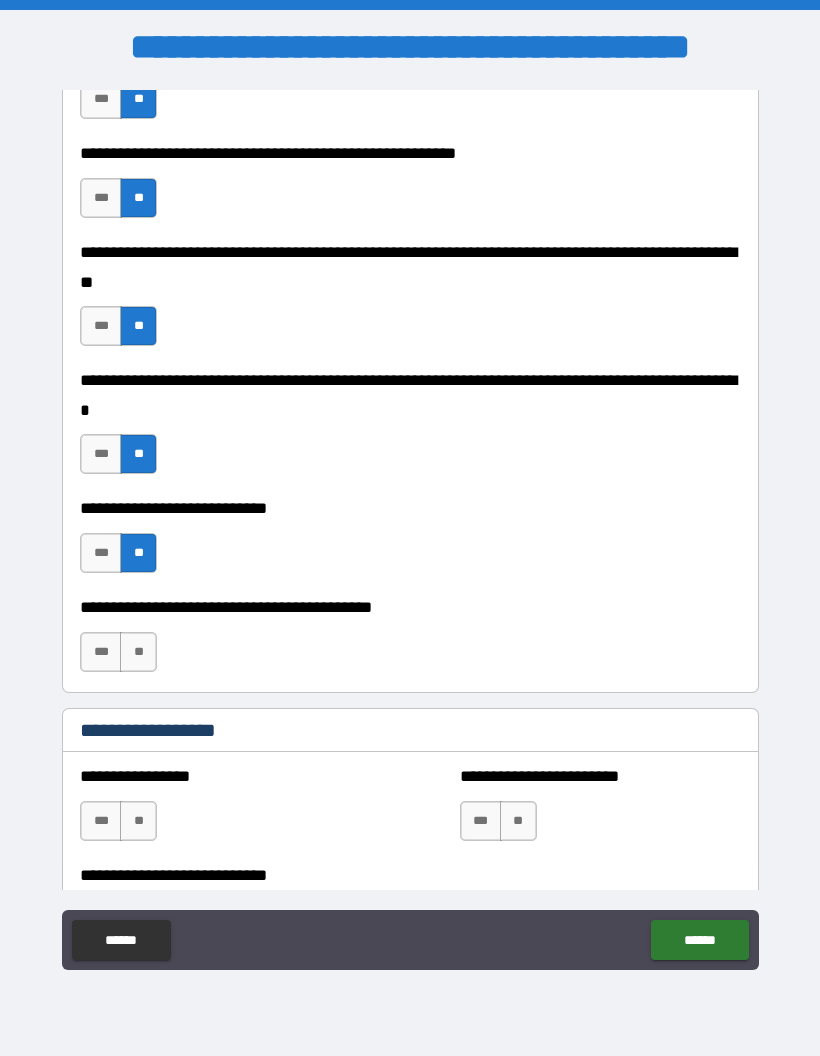 click on "**********" at bounding box center (410, 642) 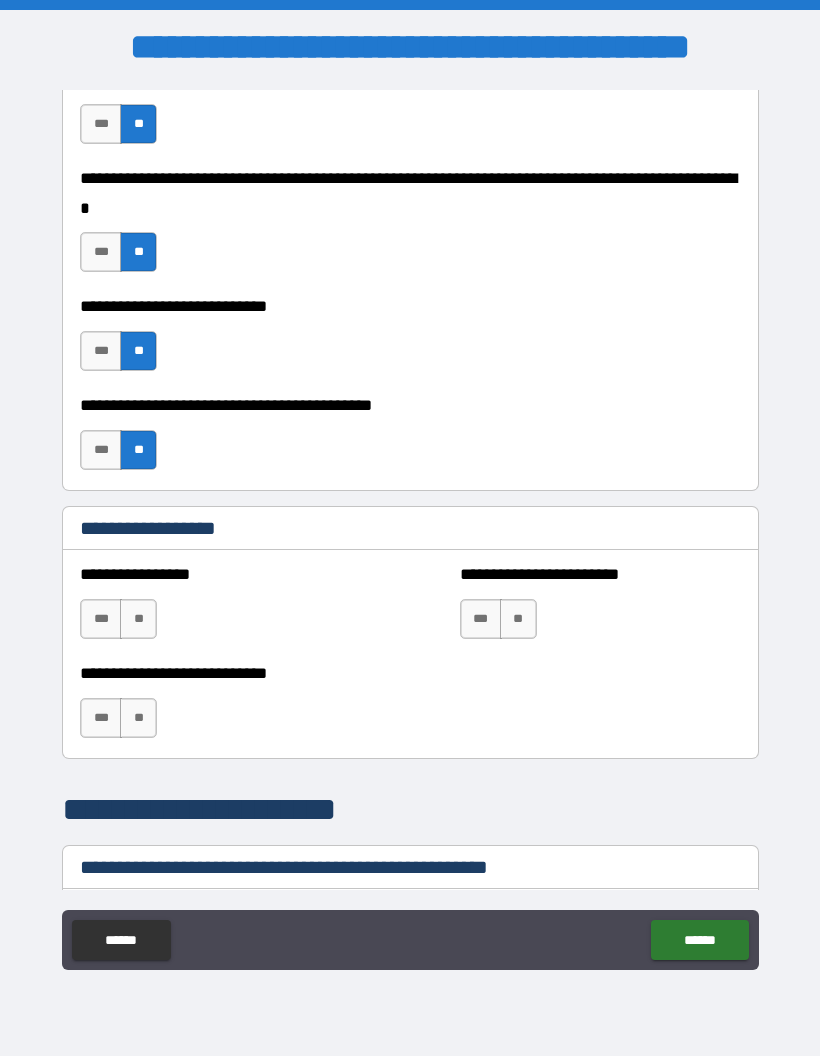 scroll, scrollTop: 2085, scrollLeft: 0, axis: vertical 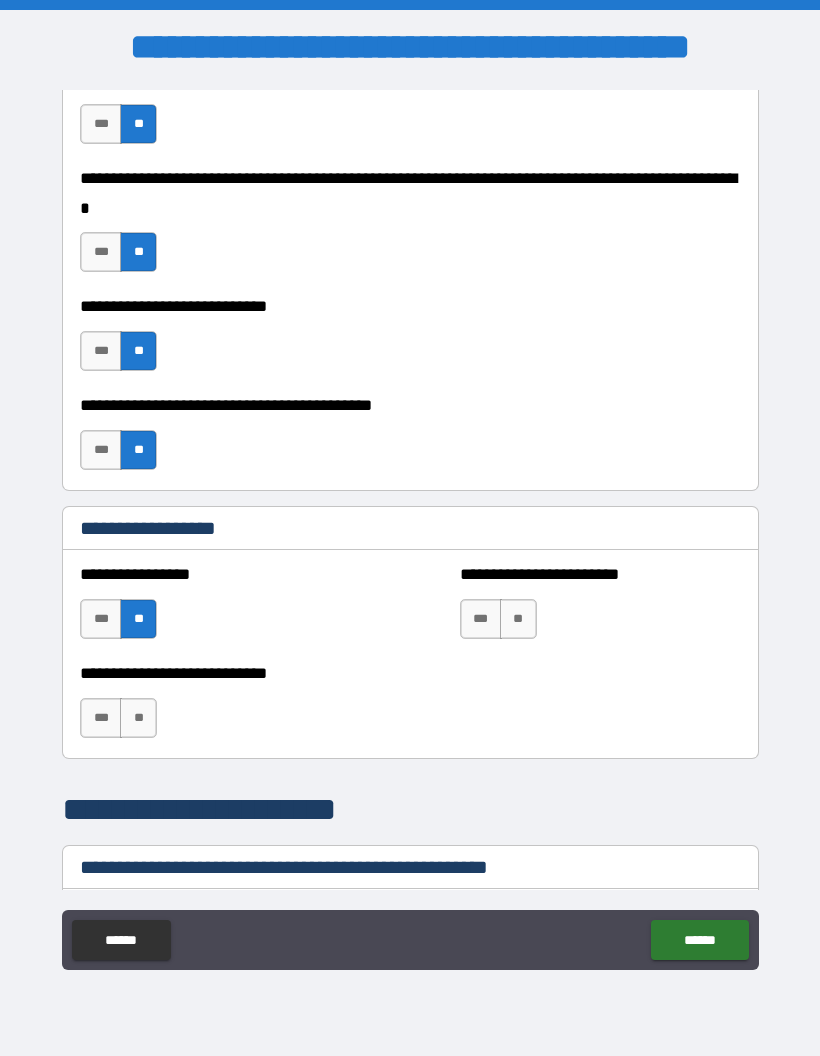 click on "**" at bounding box center [518, 619] 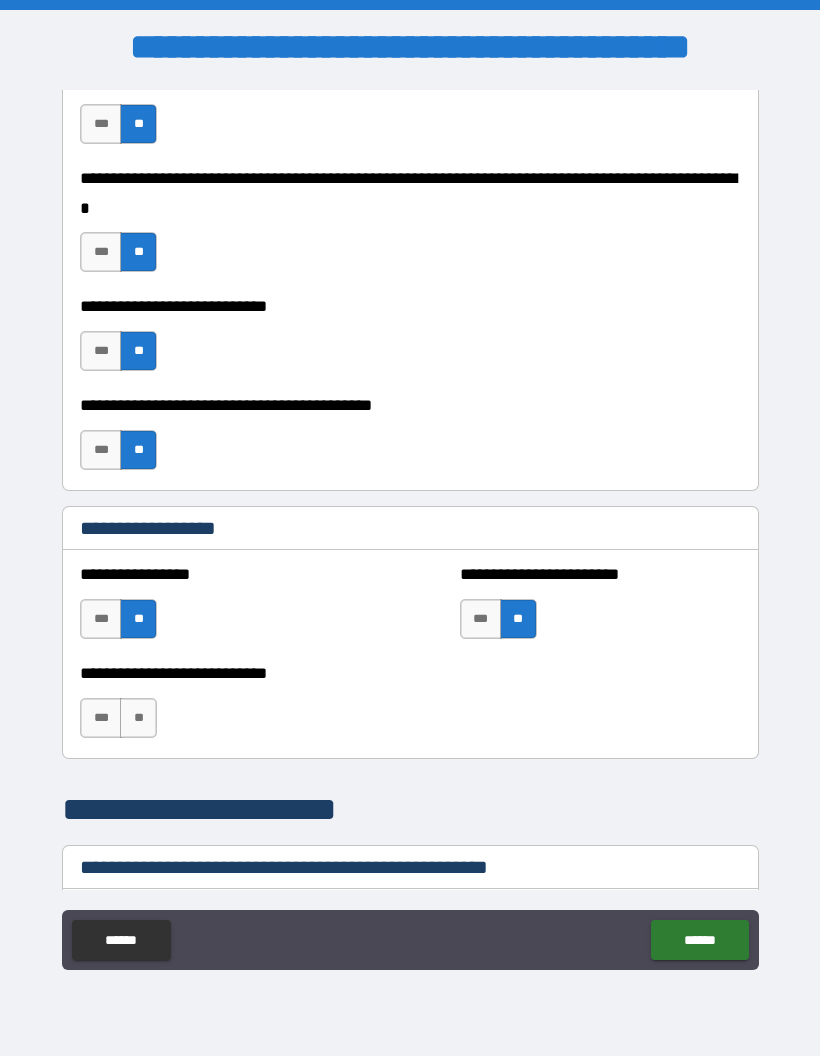 click on "**" at bounding box center (138, 718) 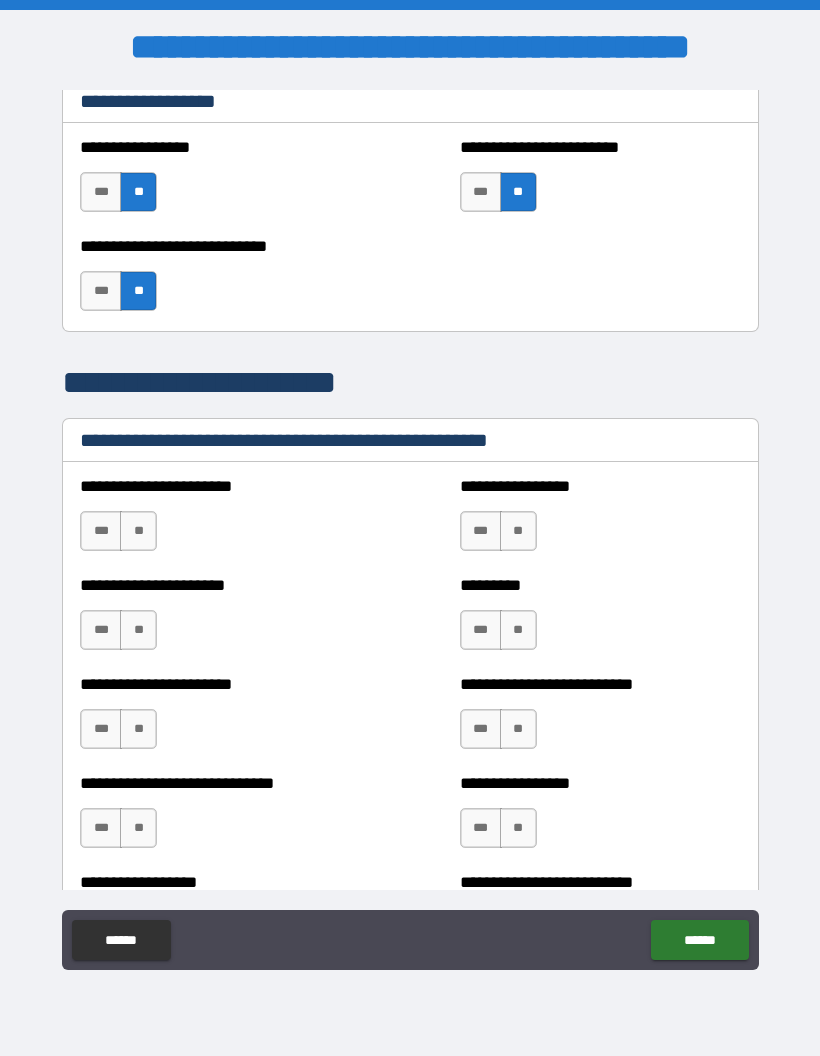 scroll, scrollTop: 2551, scrollLeft: 0, axis: vertical 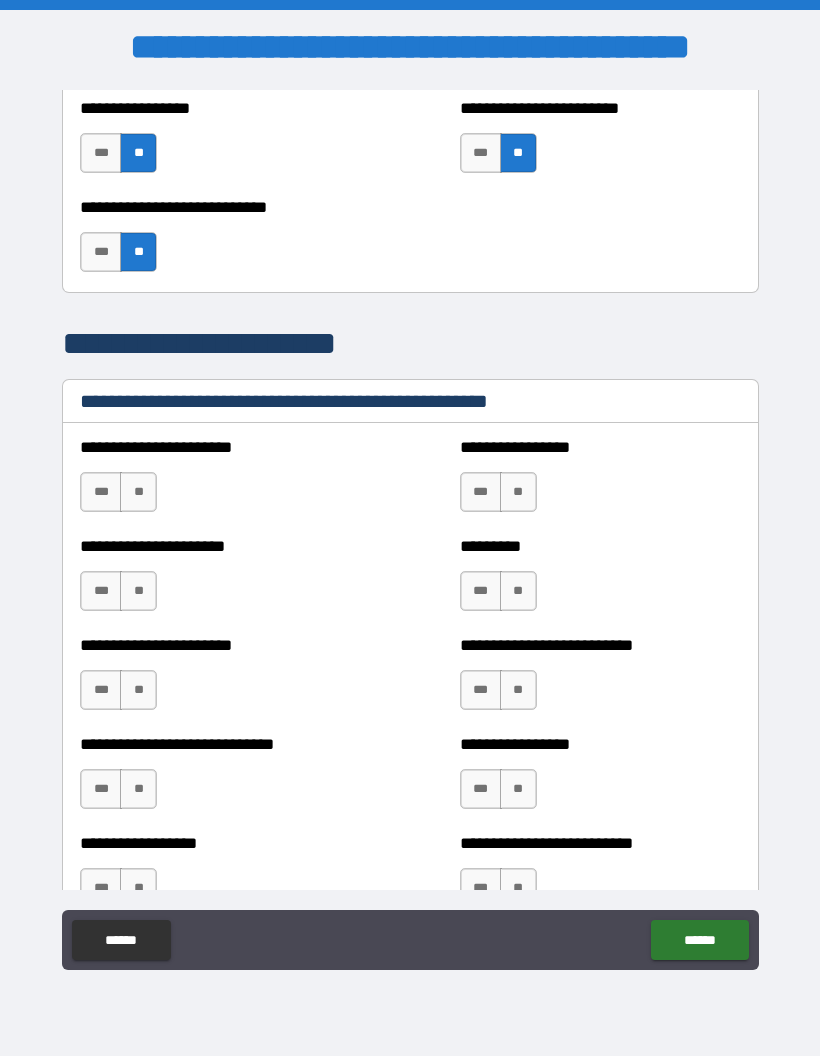 click on "**" at bounding box center [138, 492] 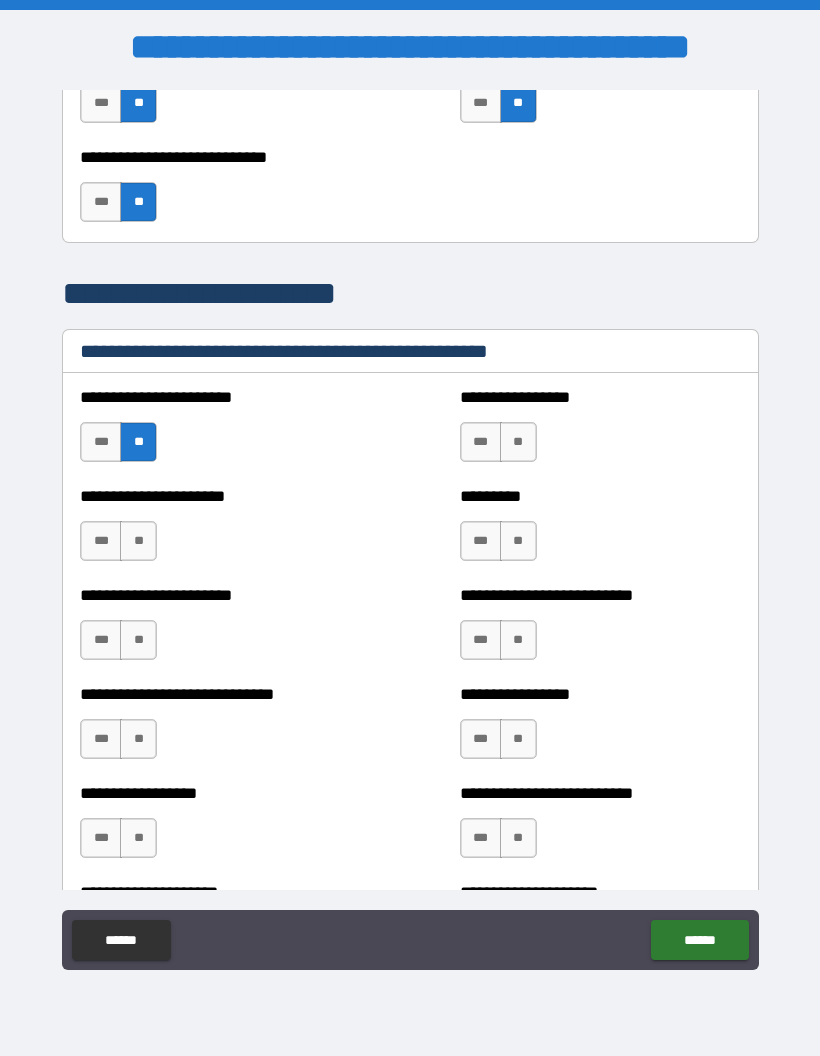 scroll, scrollTop: 2603, scrollLeft: 0, axis: vertical 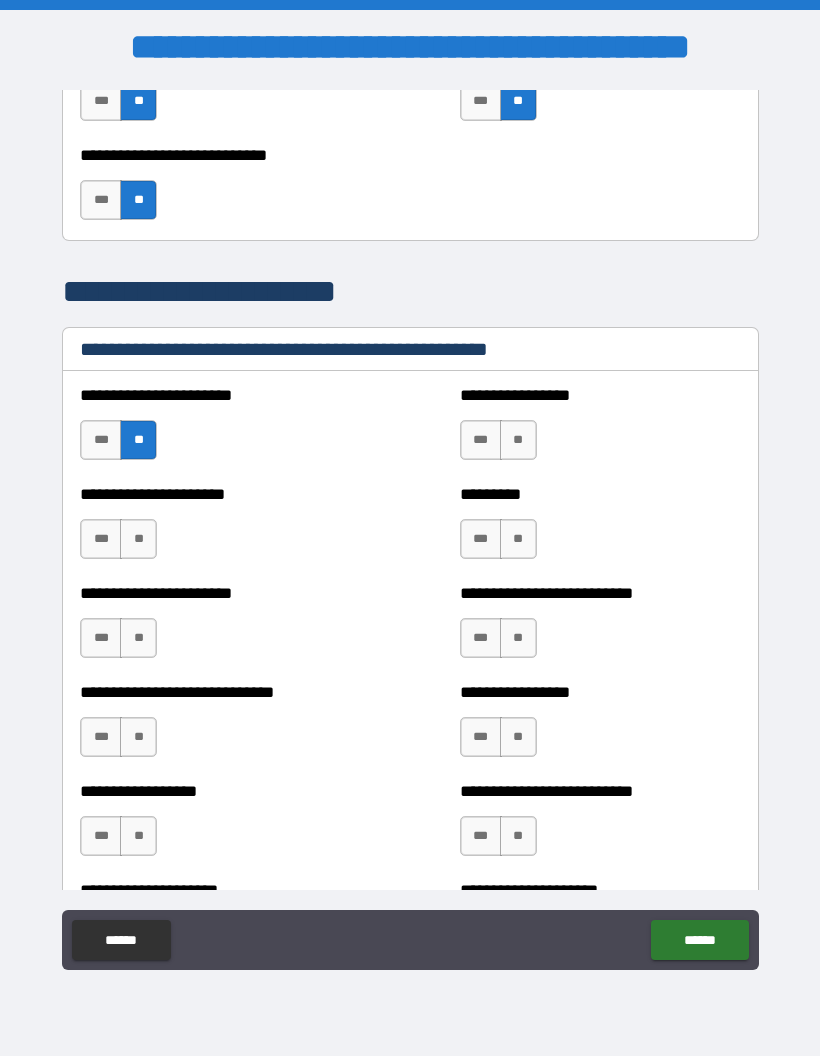 click on "***" at bounding box center (101, 539) 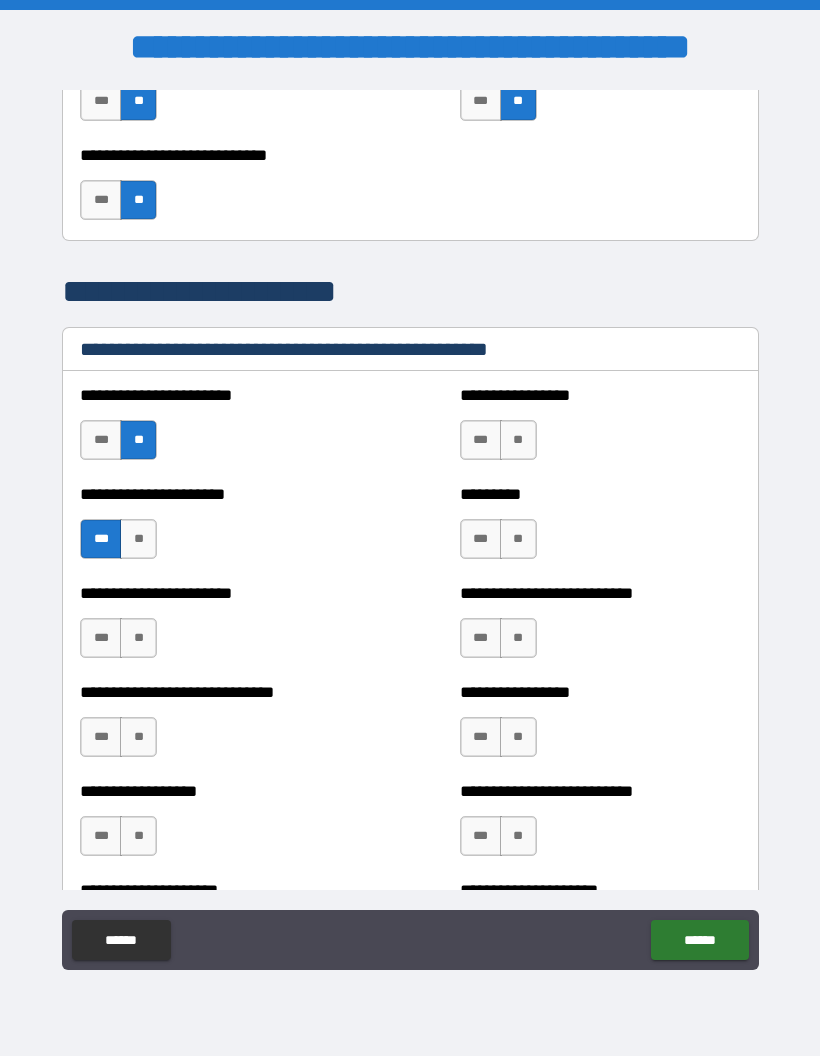 click on "**" at bounding box center (138, 638) 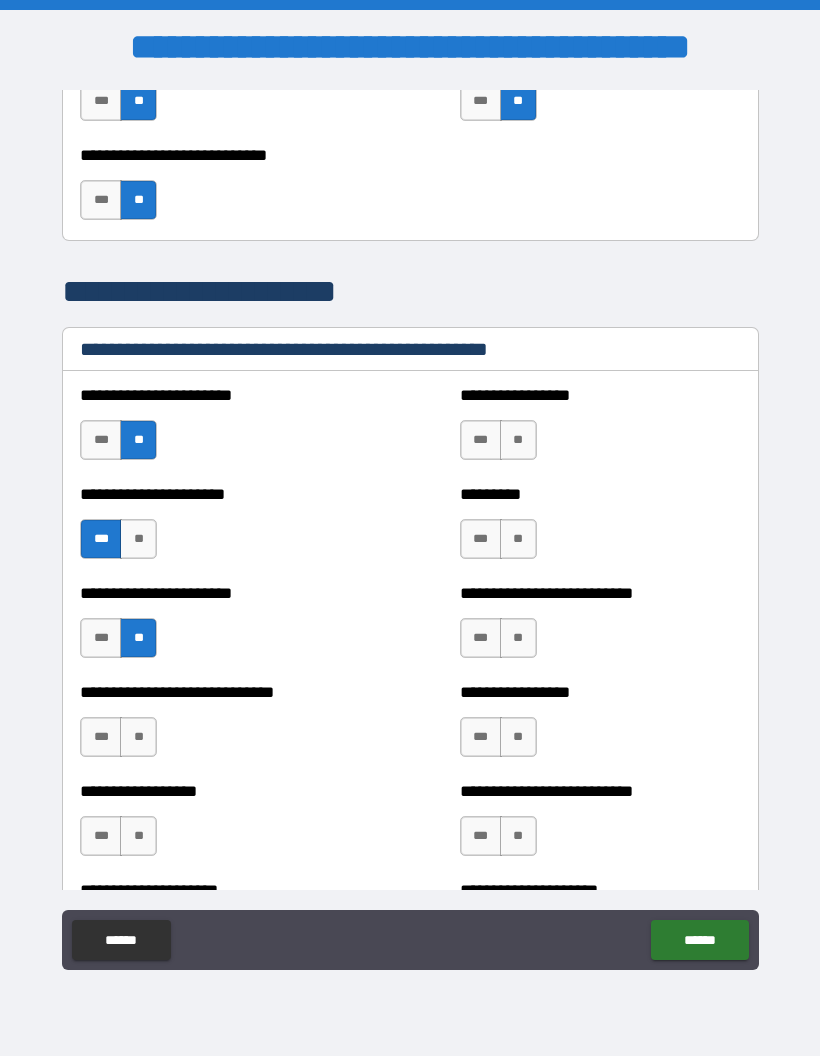 scroll, scrollTop: 2661, scrollLeft: 0, axis: vertical 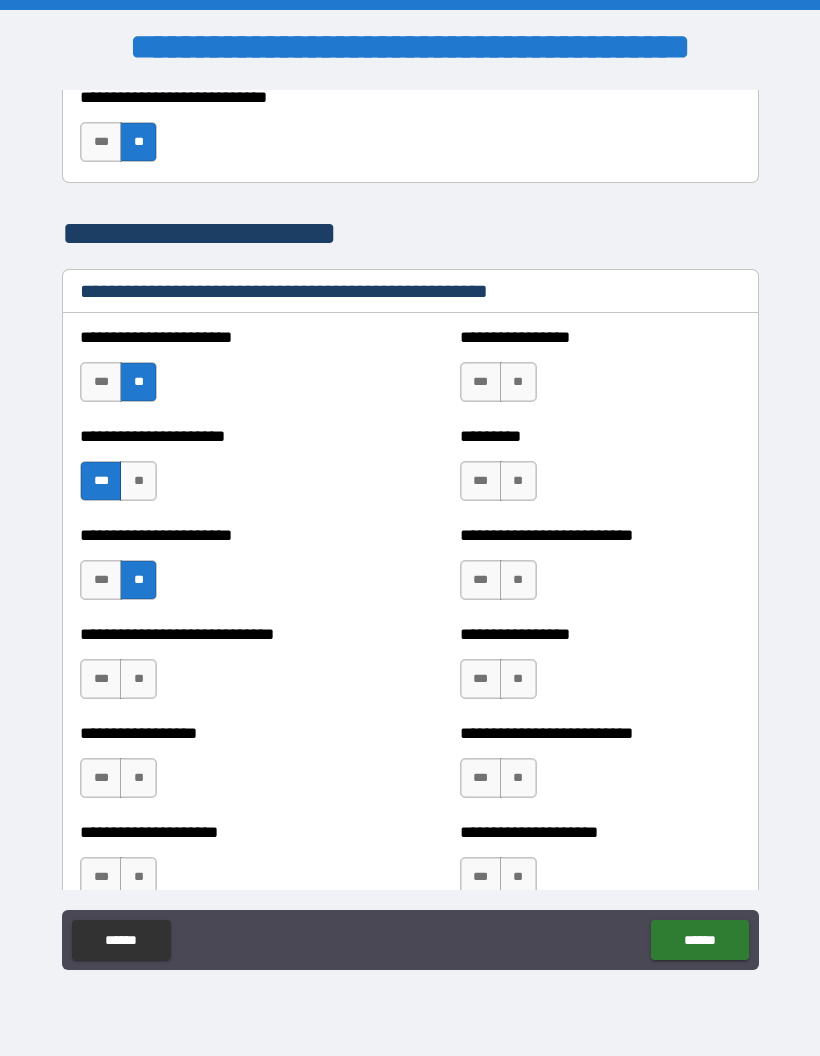 click on "**" at bounding box center (138, 679) 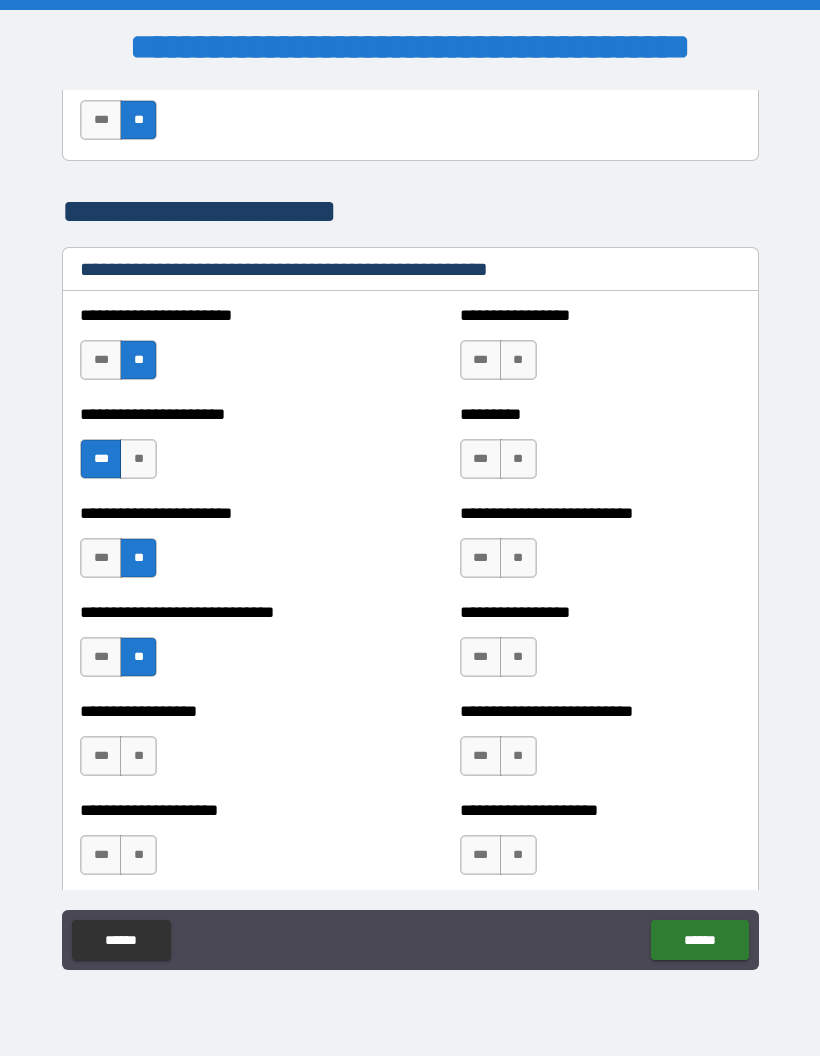 scroll, scrollTop: 2705, scrollLeft: 0, axis: vertical 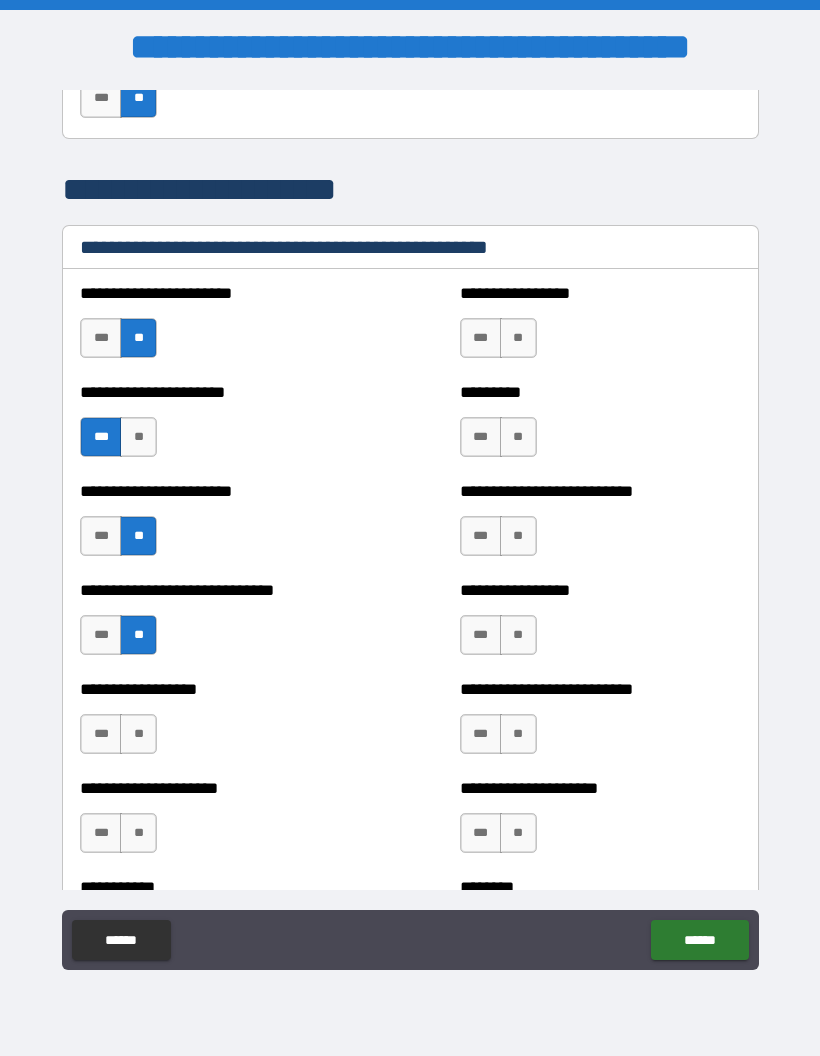 click on "*** **" at bounding box center (121, 739) 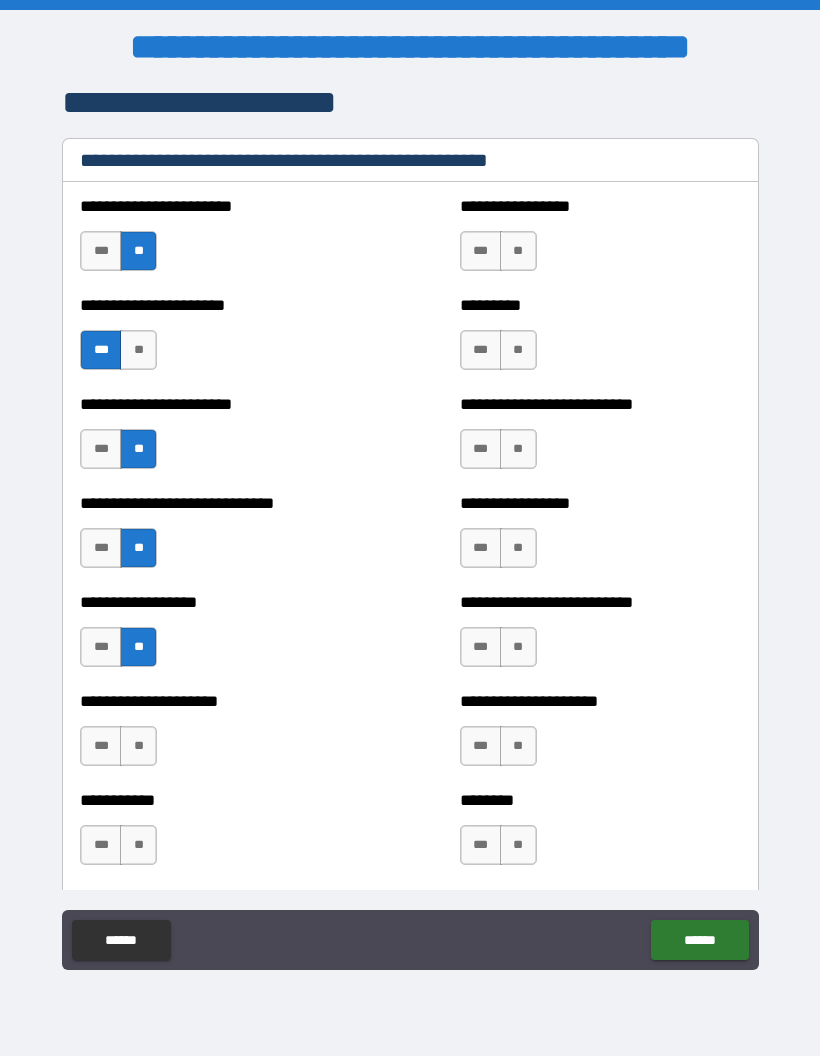 scroll, scrollTop: 2794, scrollLeft: 0, axis: vertical 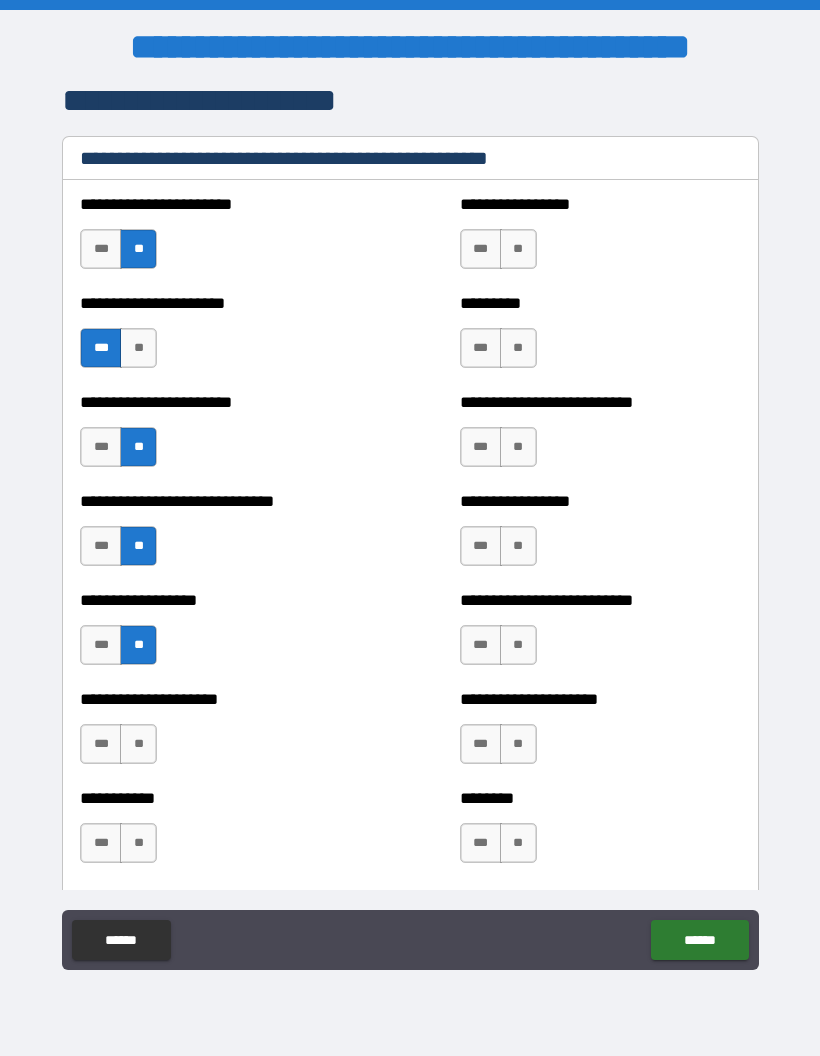 click on "*** **" at bounding box center (121, 749) 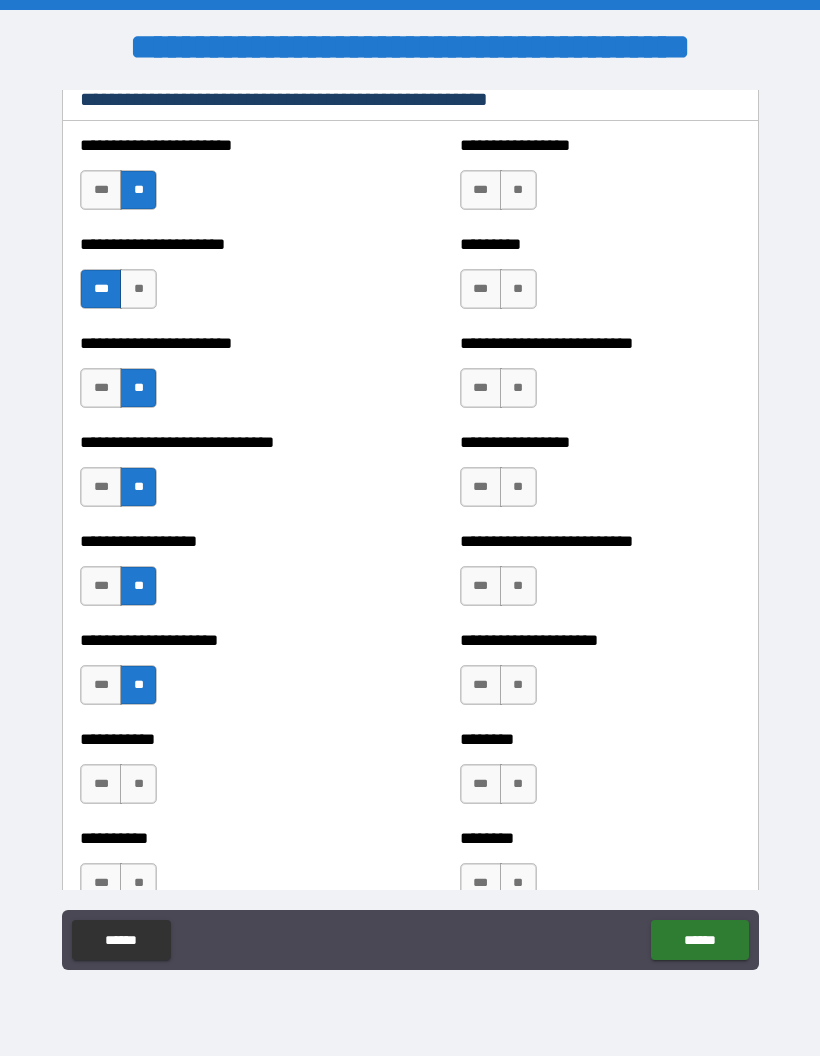 scroll, scrollTop: 2884, scrollLeft: 0, axis: vertical 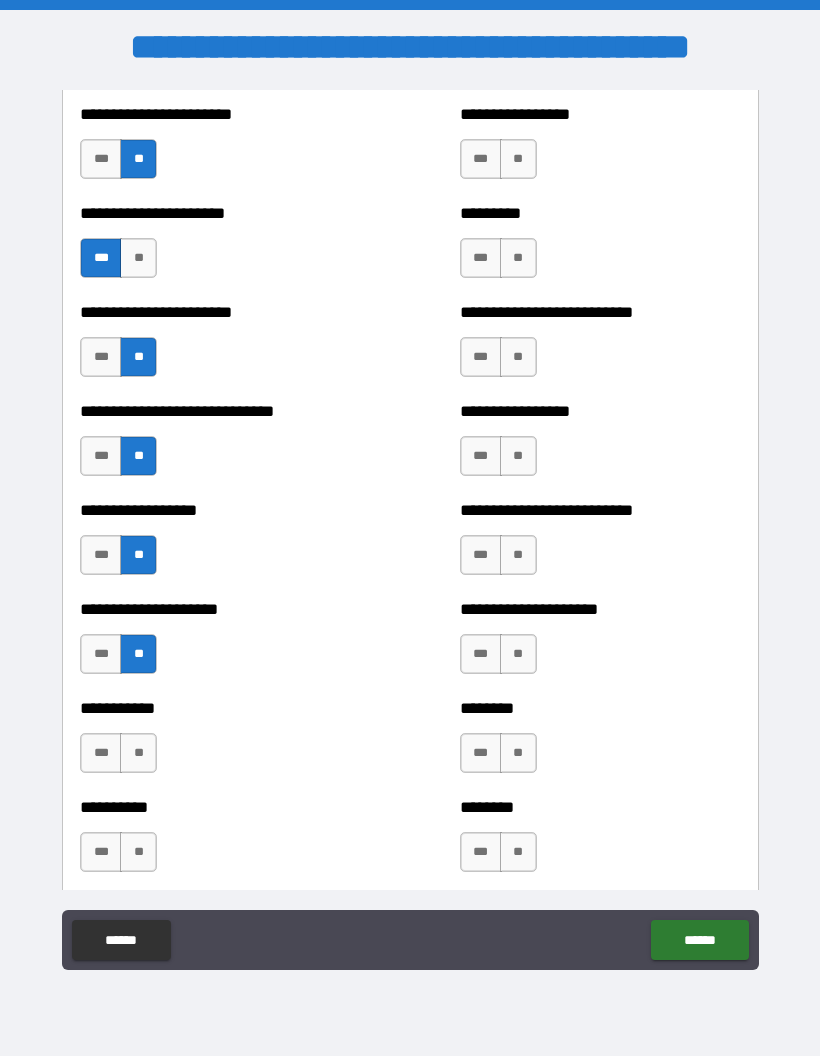 click on "**" at bounding box center (138, 753) 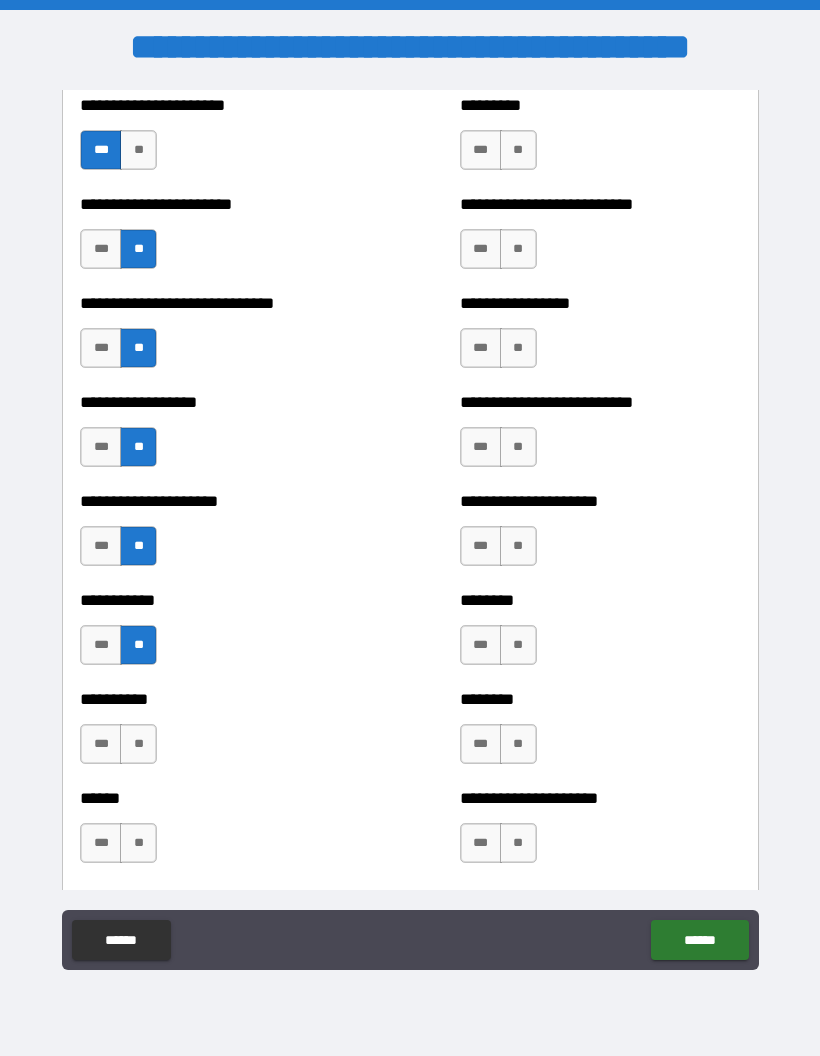 scroll, scrollTop: 3012, scrollLeft: 0, axis: vertical 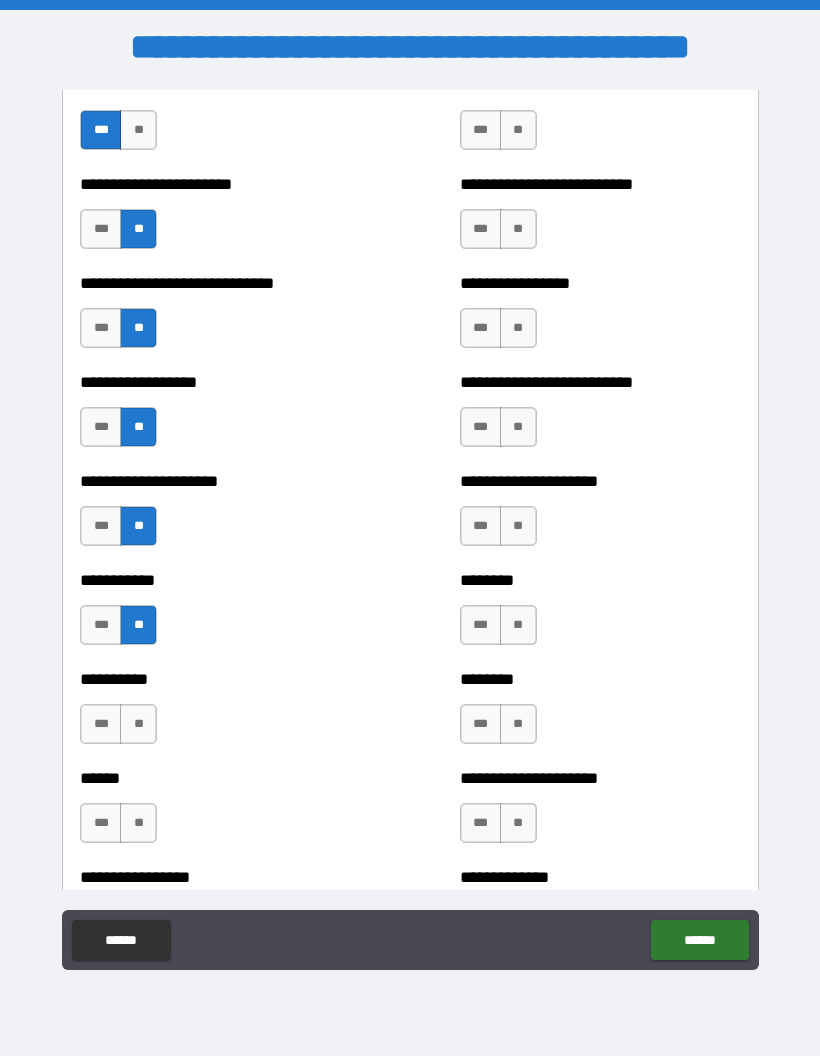 click on "**" at bounding box center [138, 724] 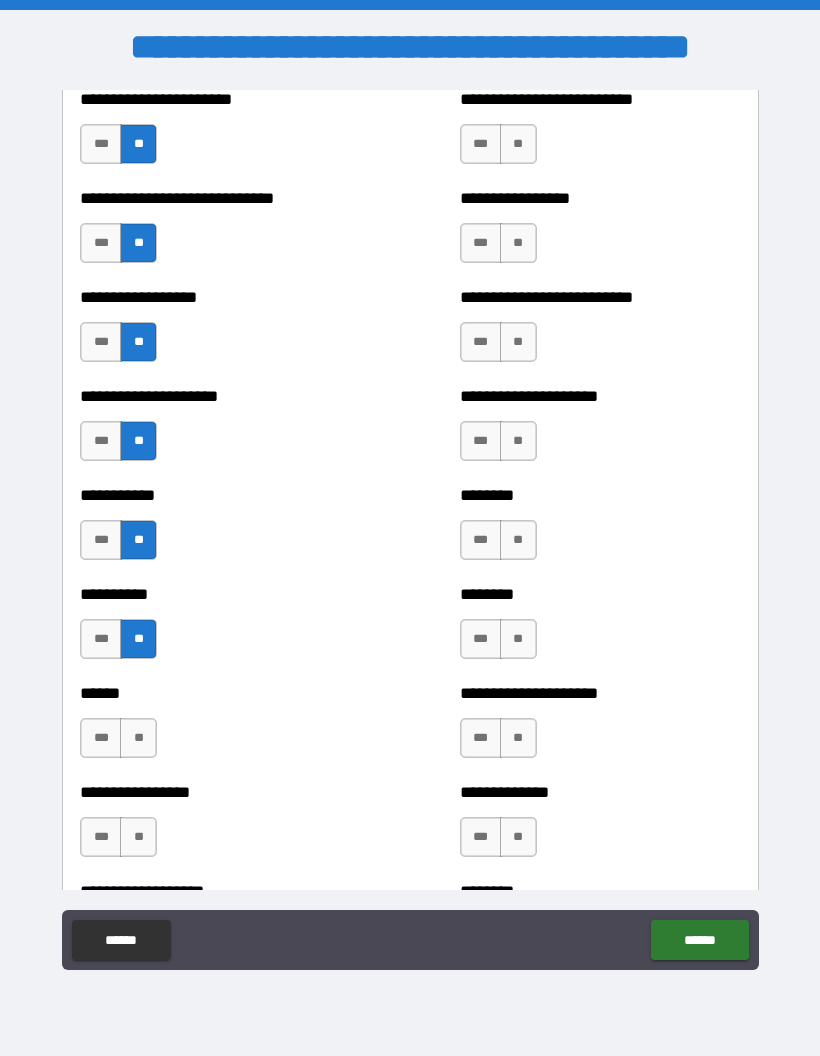 scroll, scrollTop: 3105, scrollLeft: 0, axis: vertical 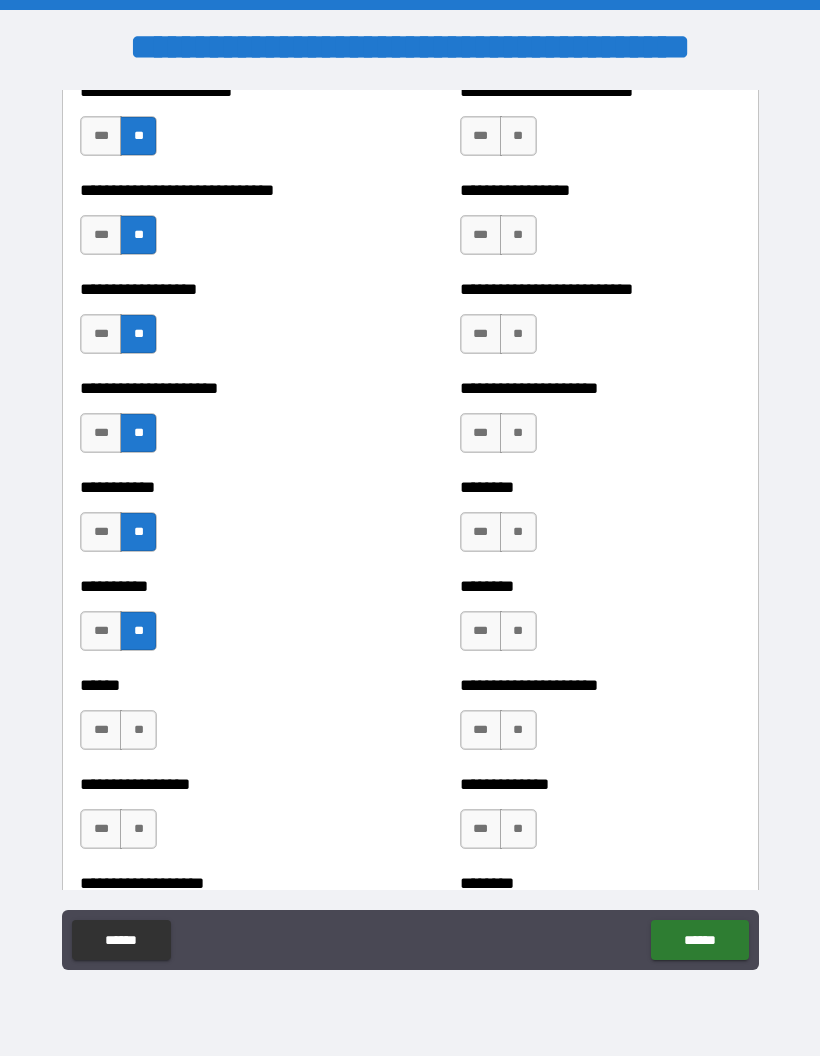 click on "**" at bounding box center [138, 730] 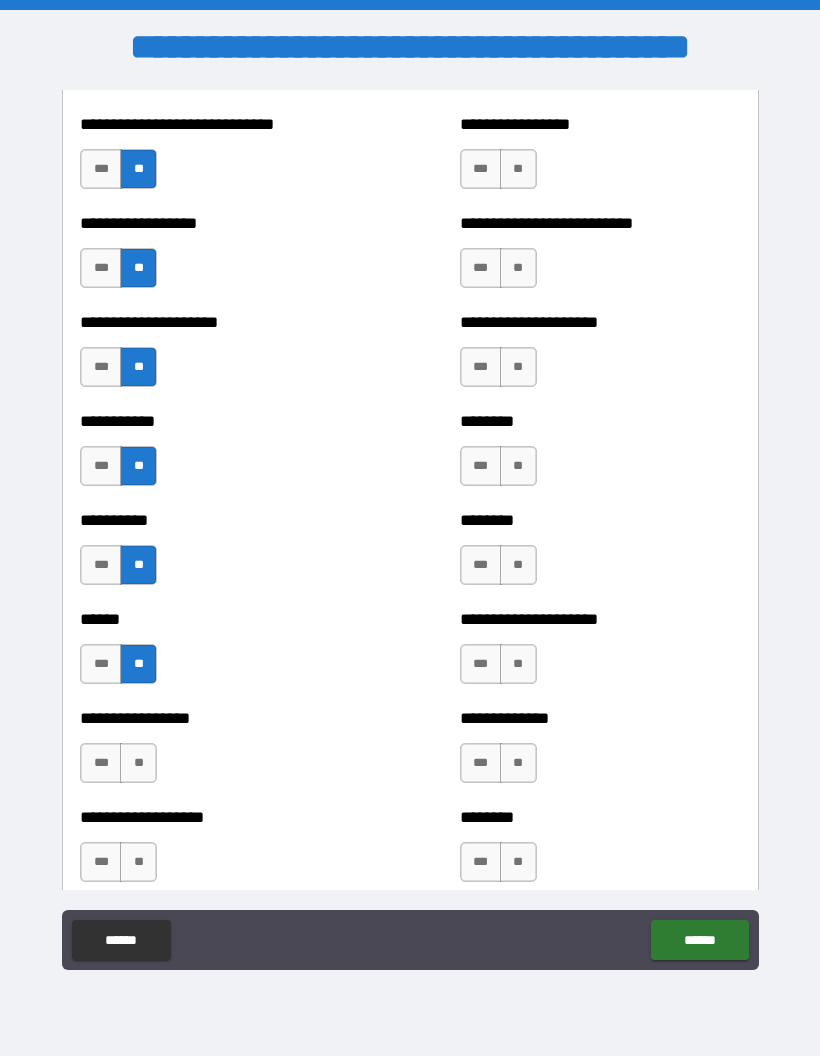 scroll, scrollTop: 3177, scrollLeft: 0, axis: vertical 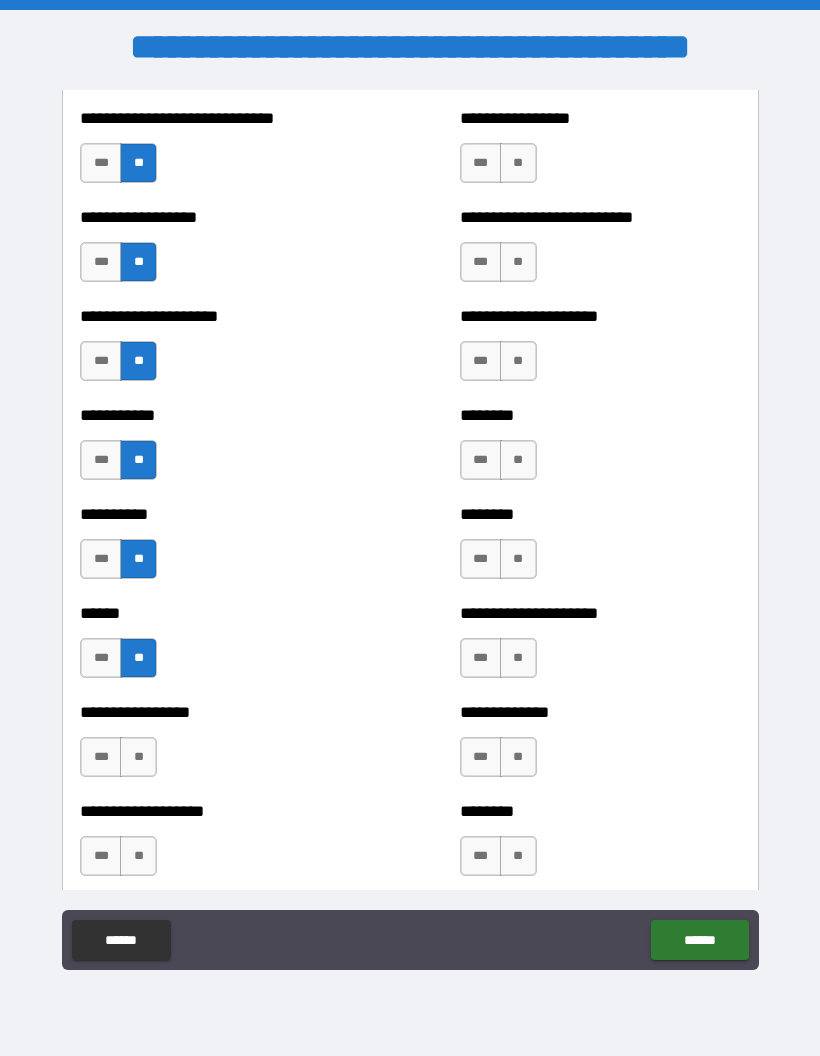 click on "**********" at bounding box center (220, 712) 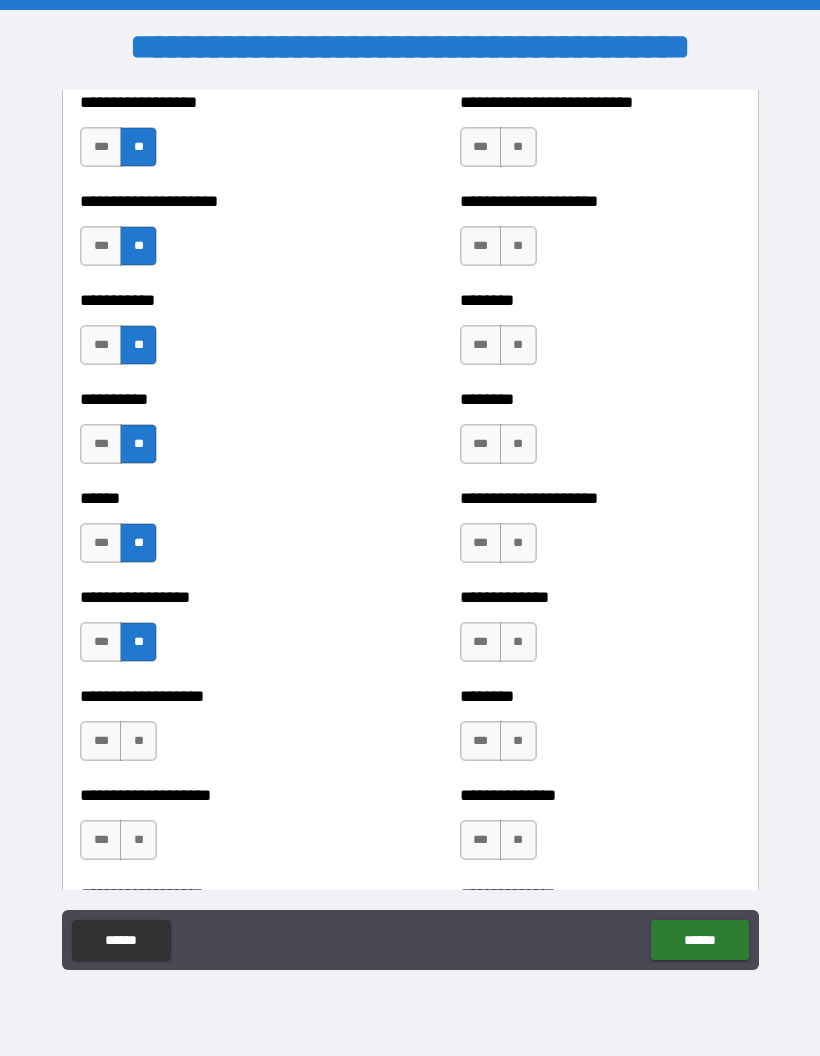scroll, scrollTop: 3328, scrollLeft: 0, axis: vertical 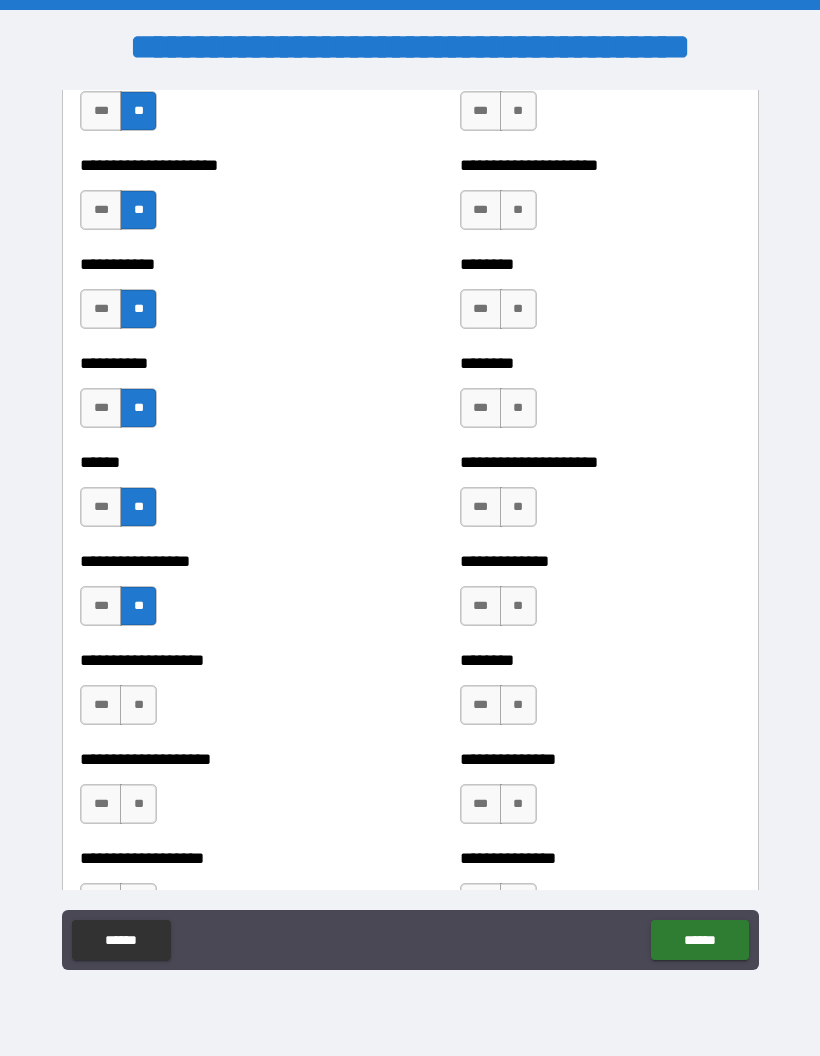 click on "**" at bounding box center [138, 705] 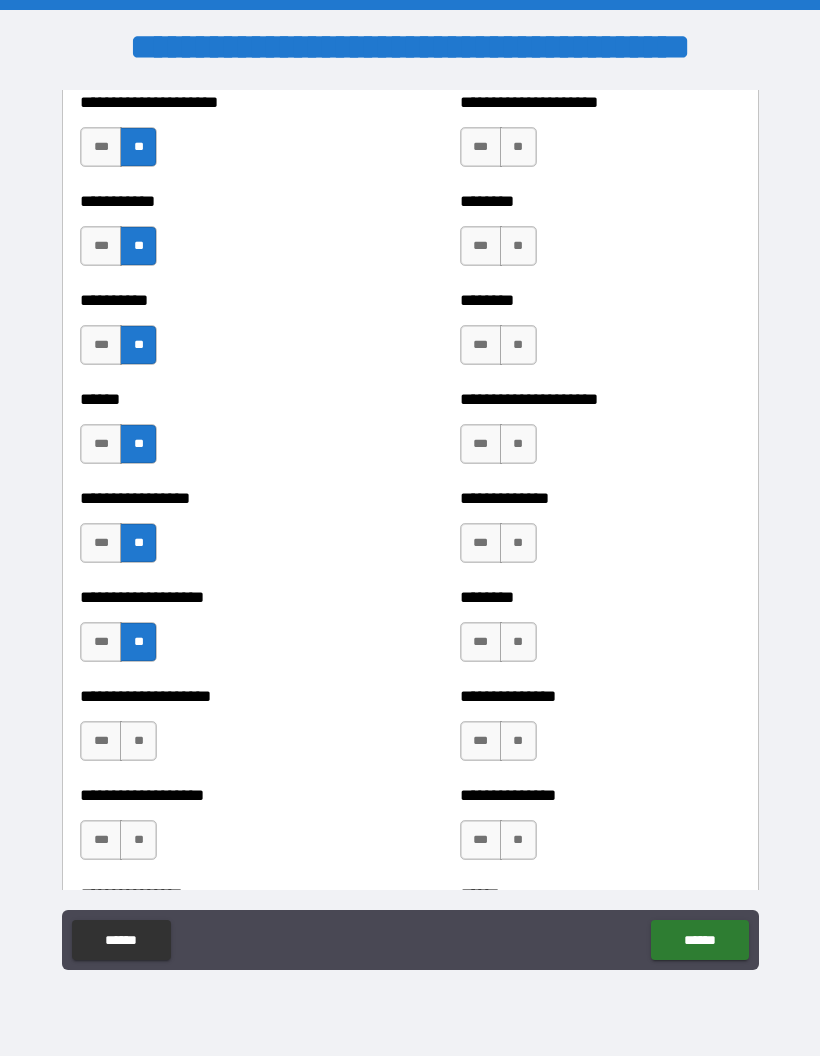 click on "**" at bounding box center (138, 741) 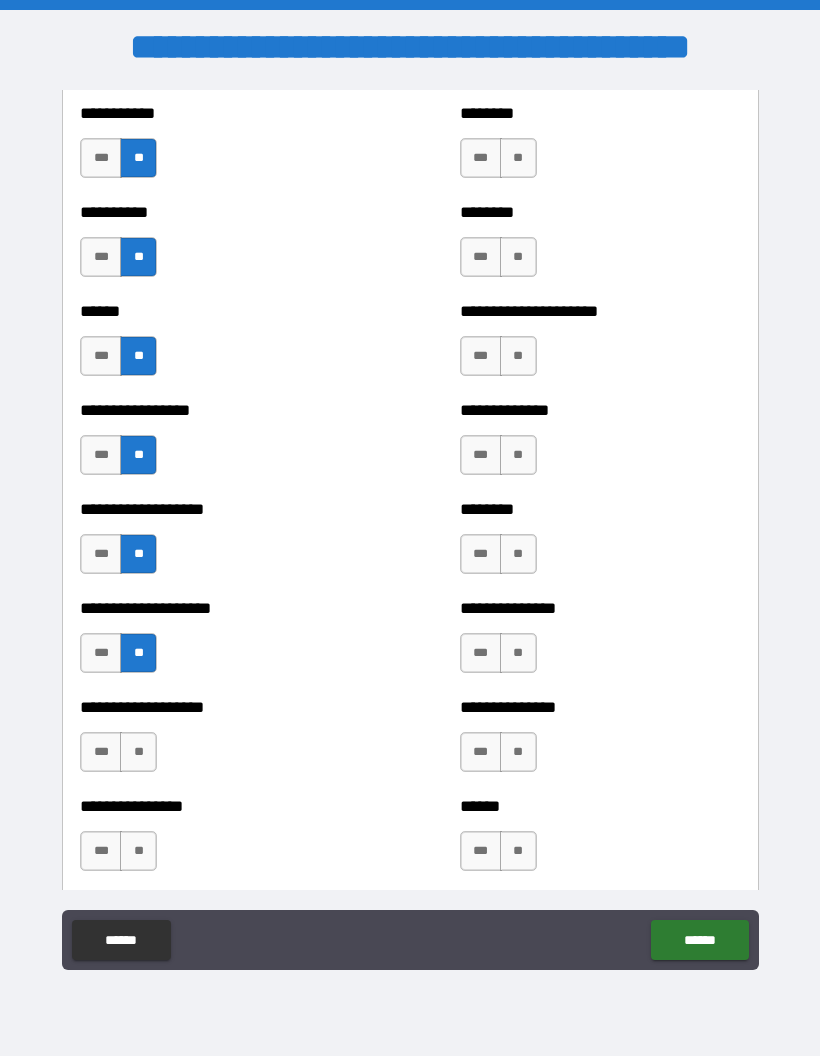 scroll, scrollTop: 3493, scrollLeft: 0, axis: vertical 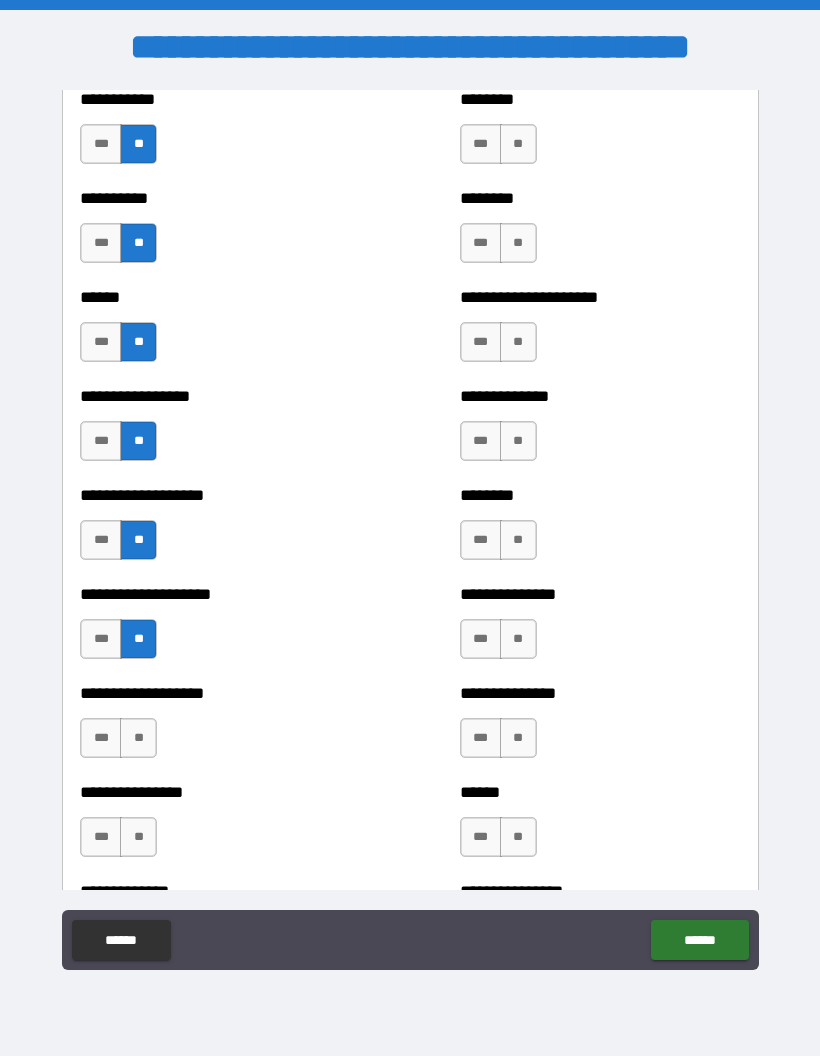 click on "**********" at bounding box center (220, 728) 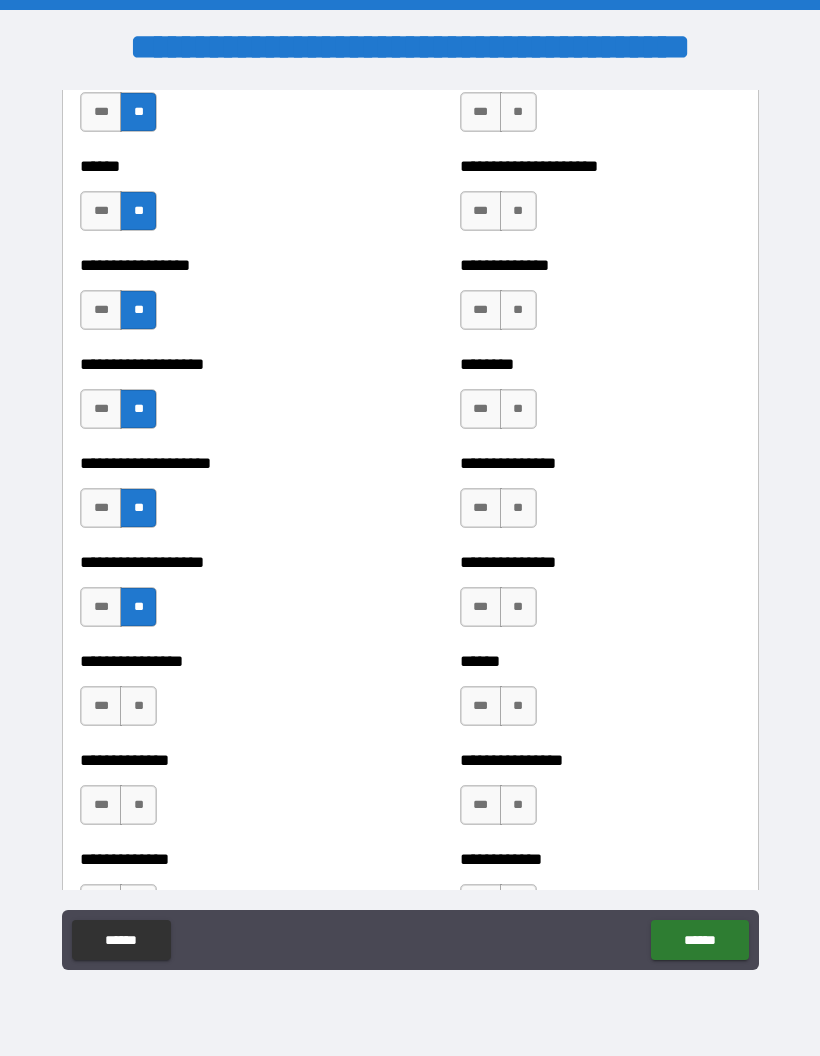 click on "**" at bounding box center [138, 706] 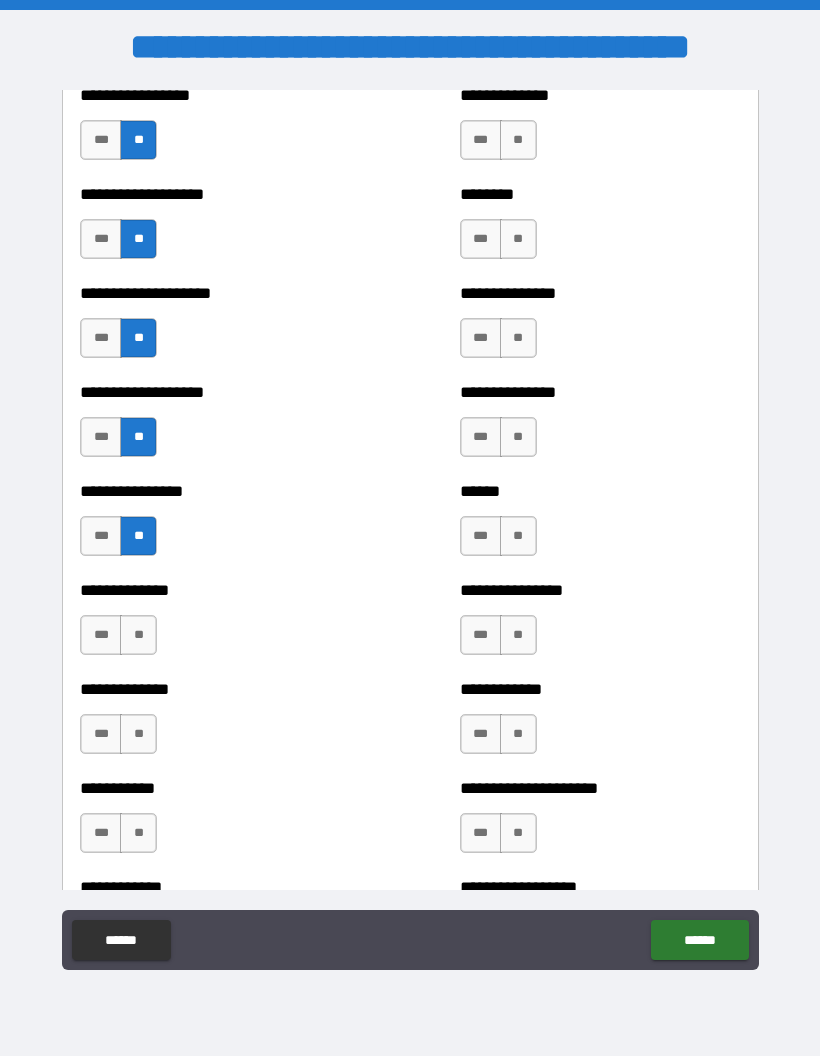 click on "**" at bounding box center (138, 635) 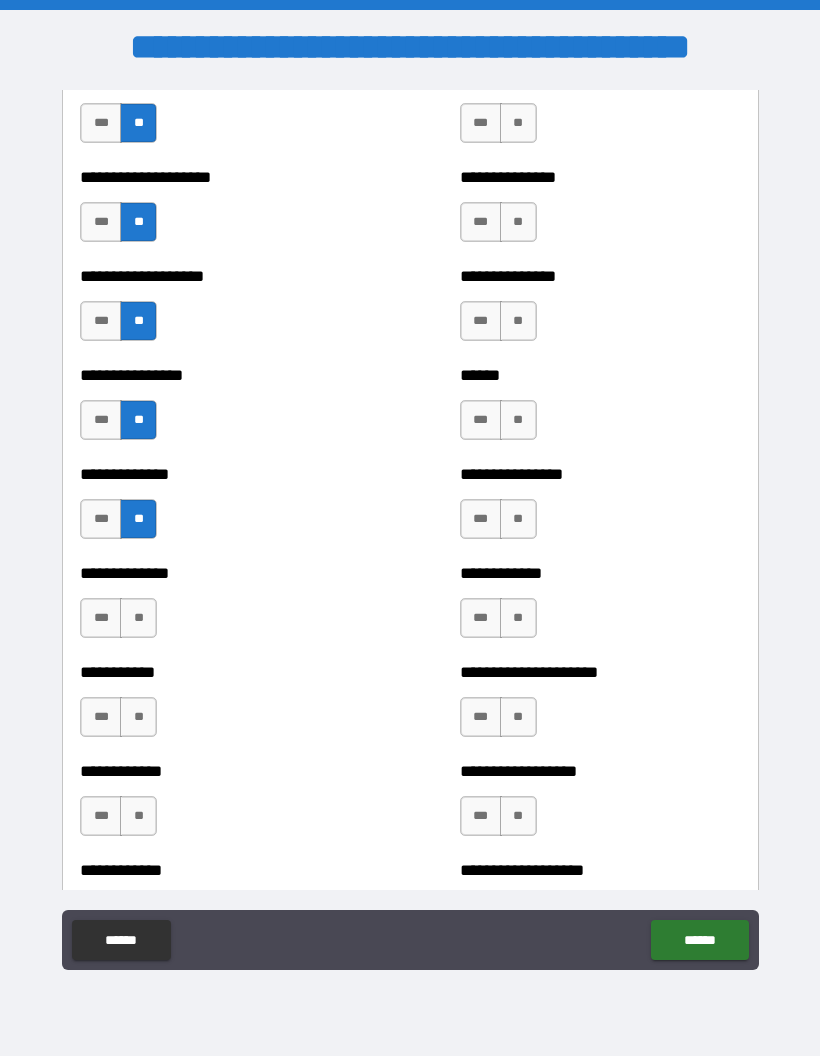scroll, scrollTop: 3919, scrollLeft: 0, axis: vertical 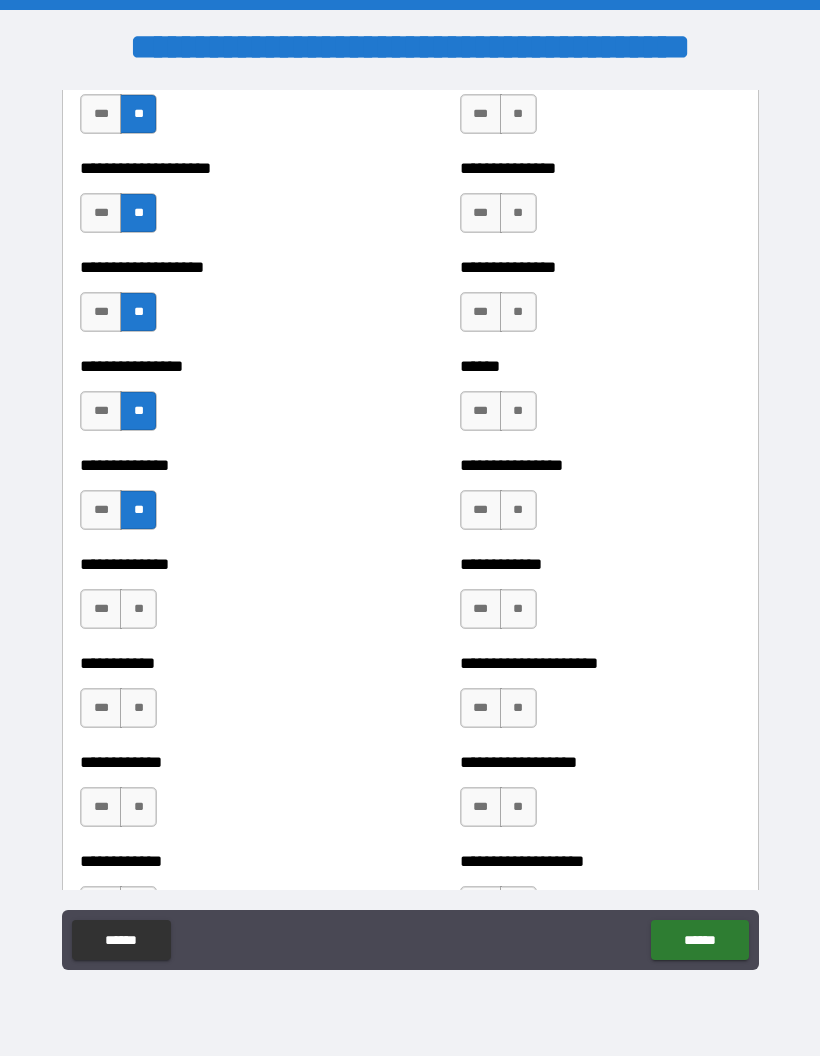 click on "**" at bounding box center (138, 609) 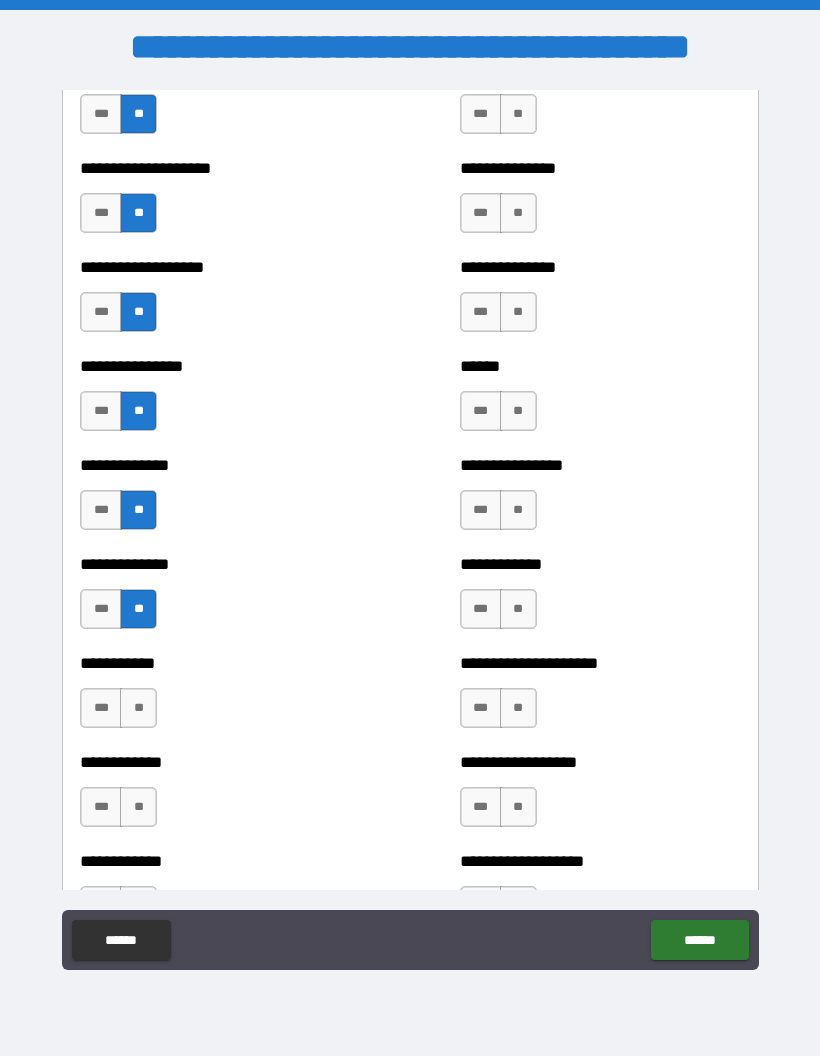 click on "**" at bounding box center [518, 609] 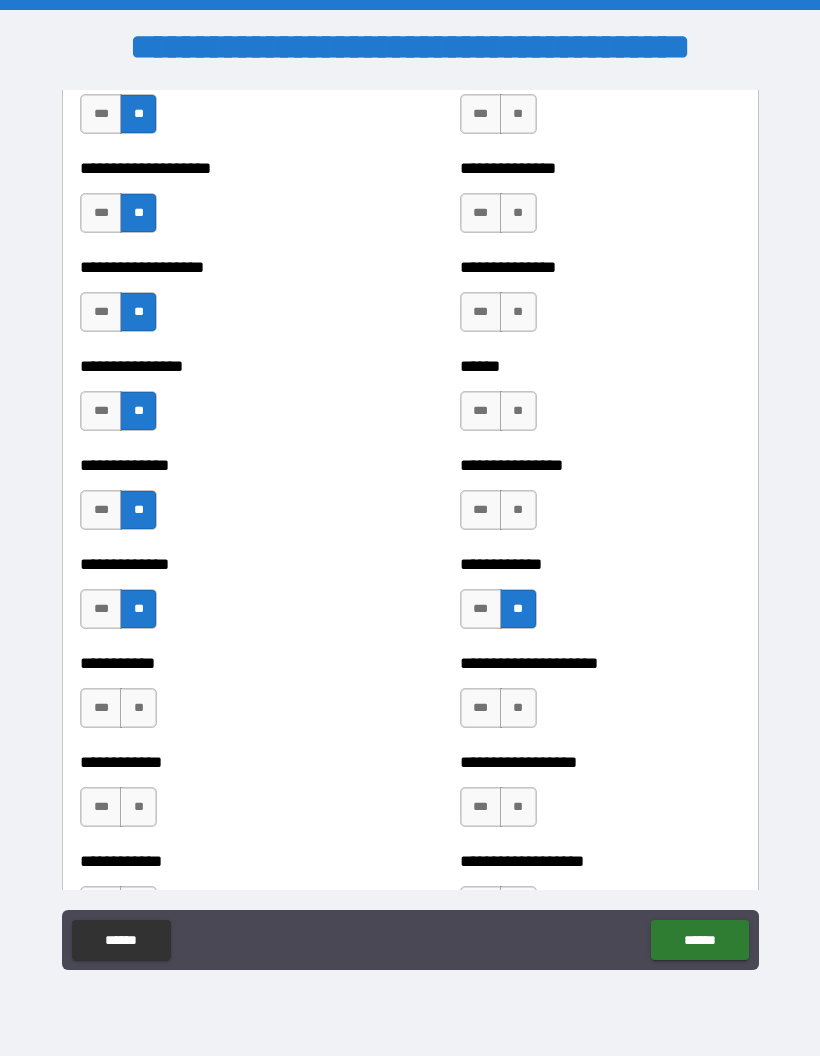 click on "**" at bounding box center (518, 708) 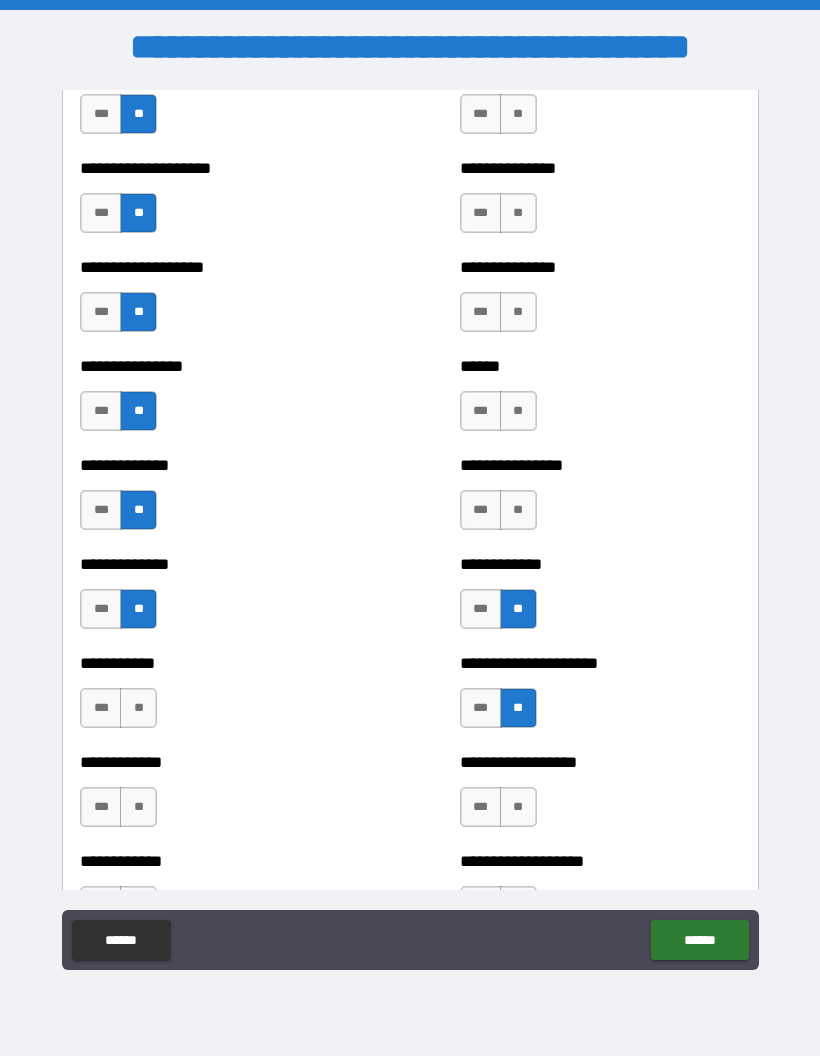 click on "**" at bounding box center (518, 807) 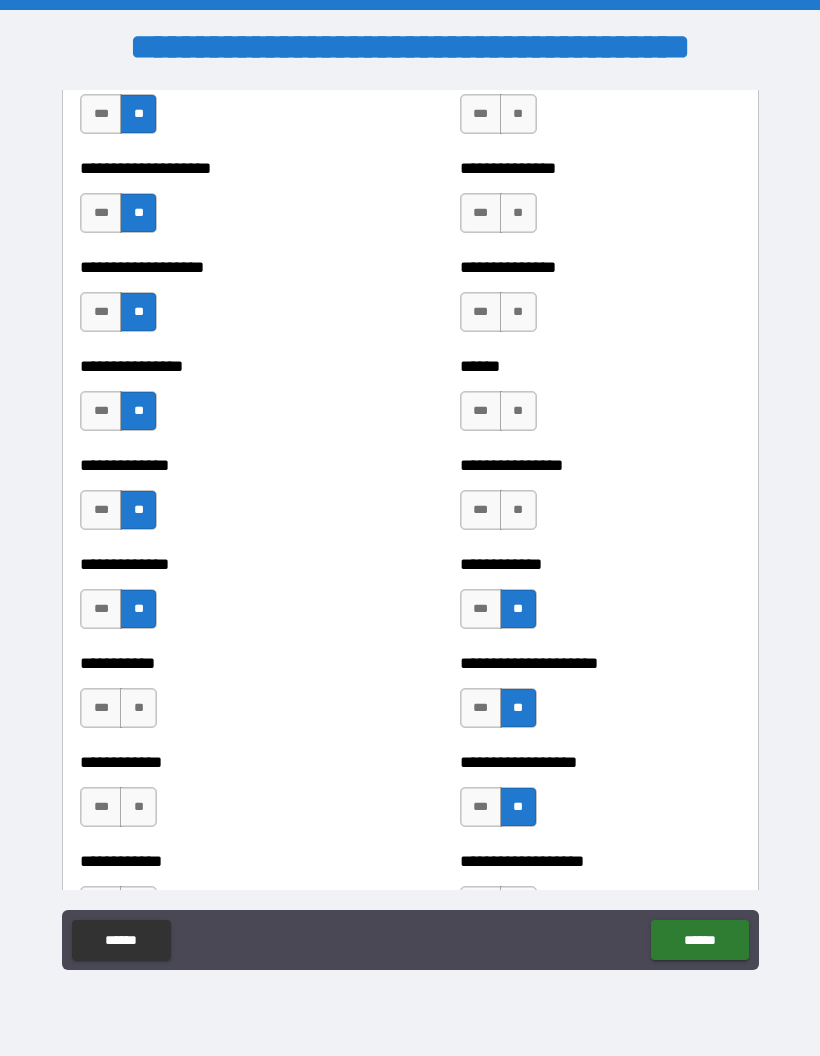 click on "**" at bounding box center (138, 708) 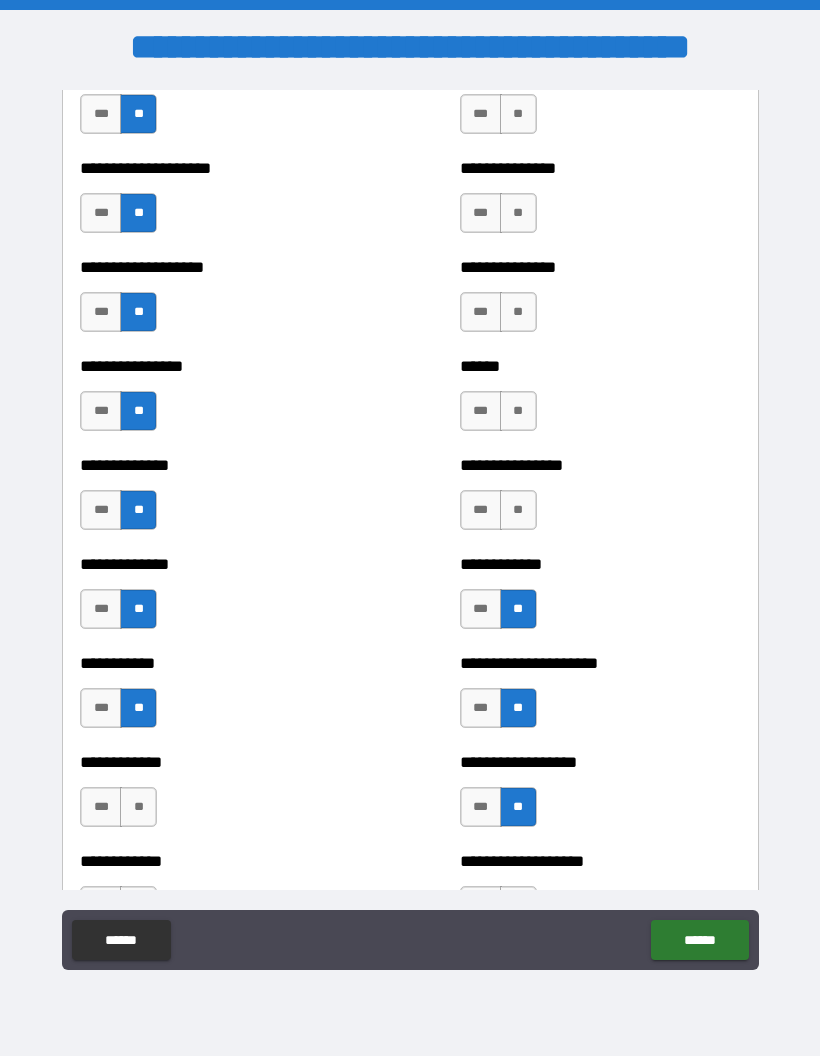 click on "**" at bounding box center [518, 510] 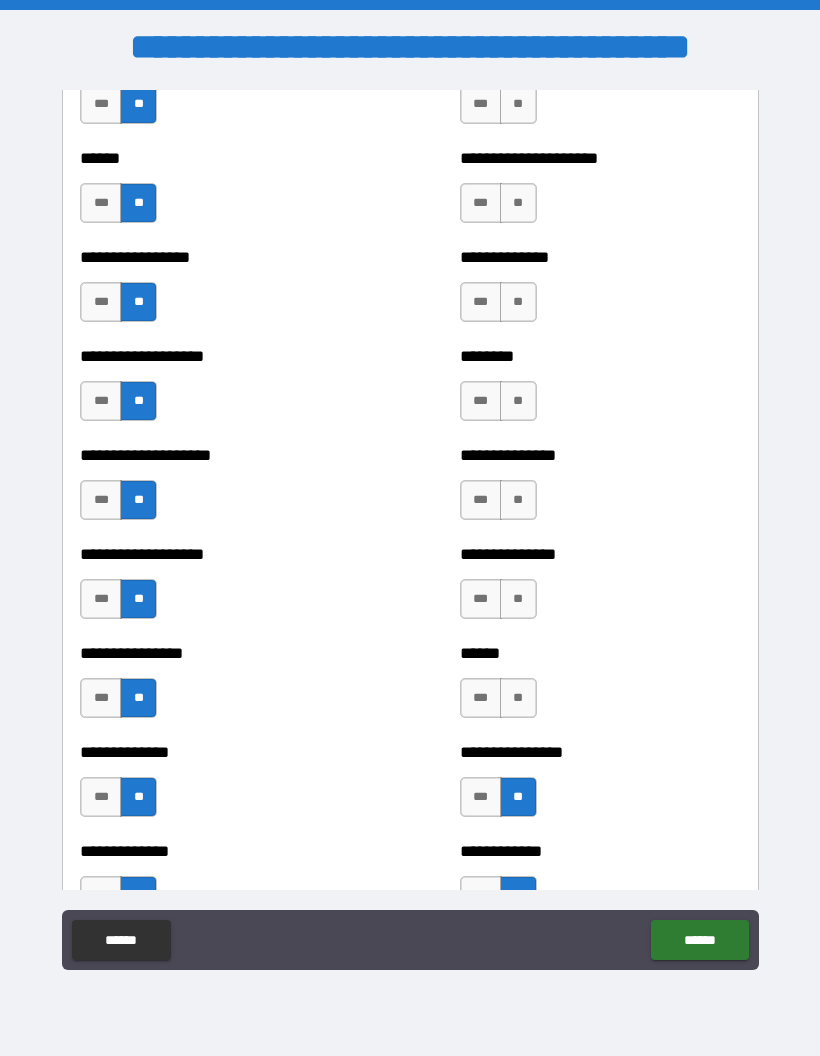 scroll, scrollTop: 3627, scrollLeft: 0, axis: vertical 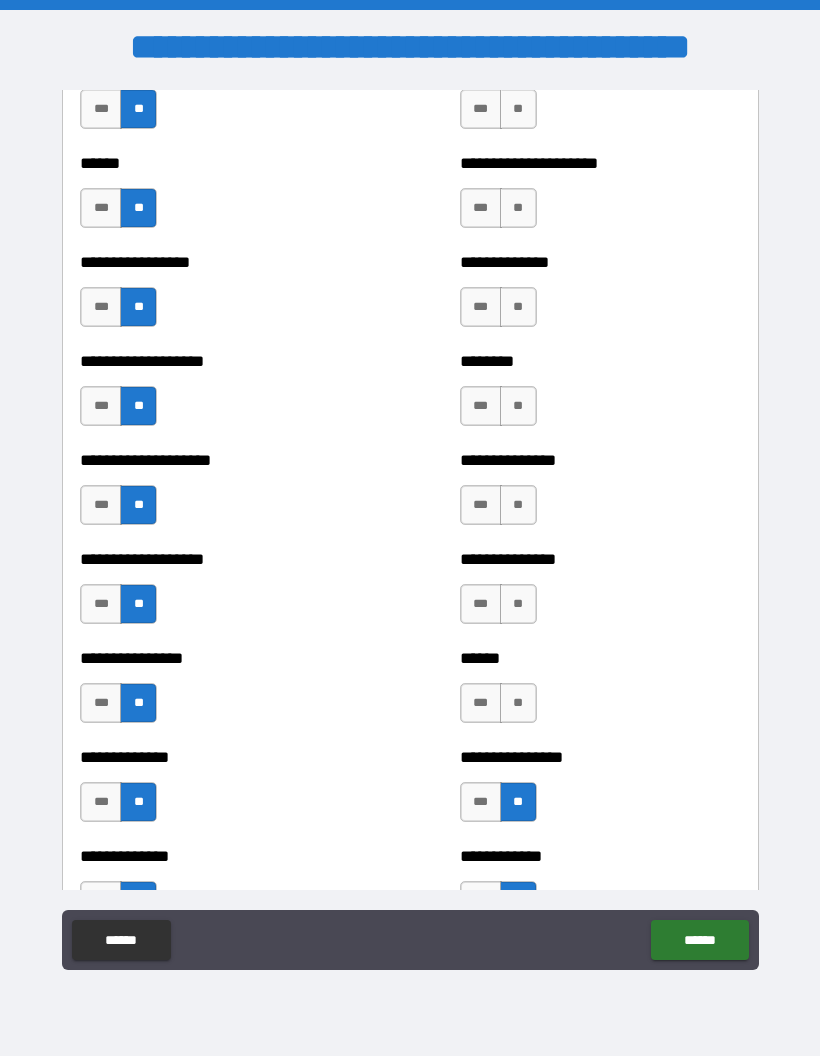 click on "**" at bounding box center (518, 604) 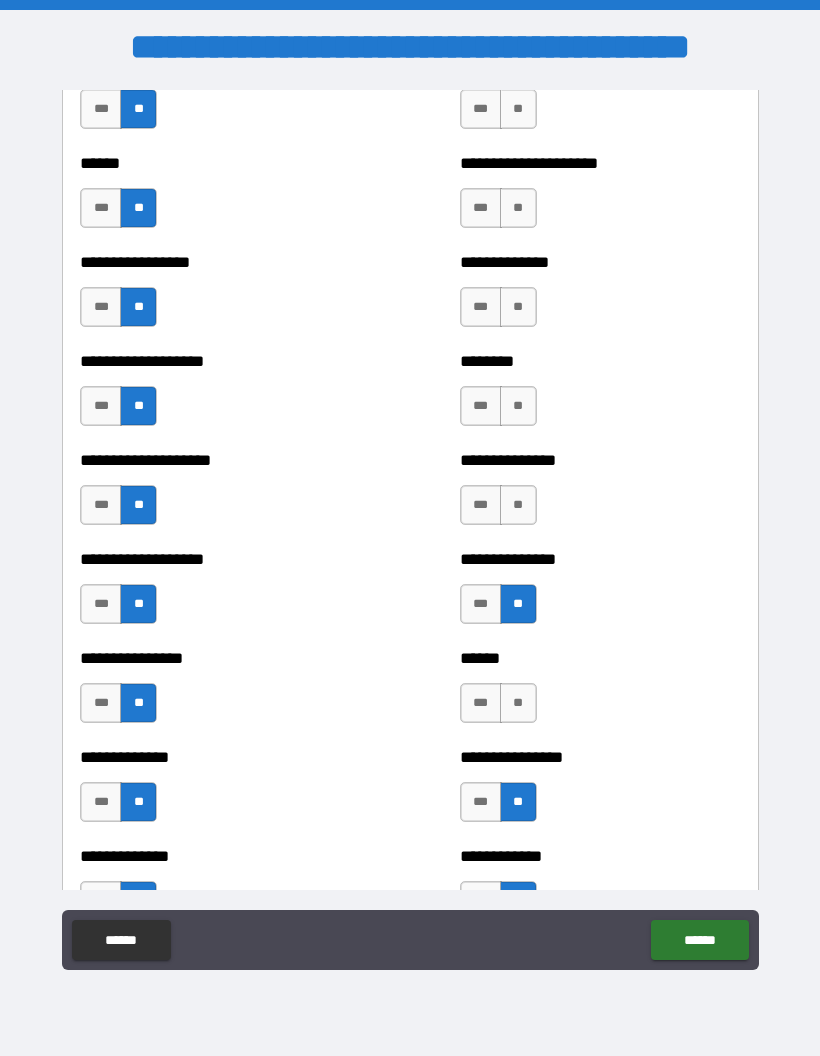 click on "**" at bounding box center (518, 703) 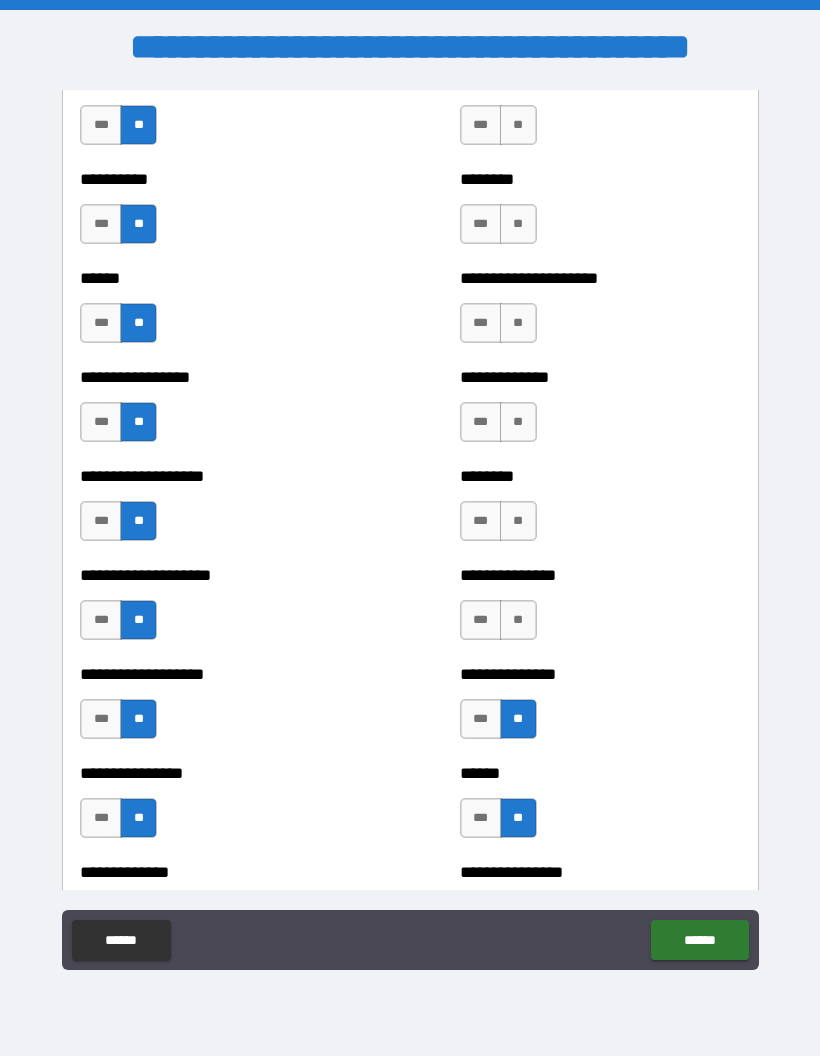 scroll, scrollTop: 3482, scrollLeft: 0, axis: vertical 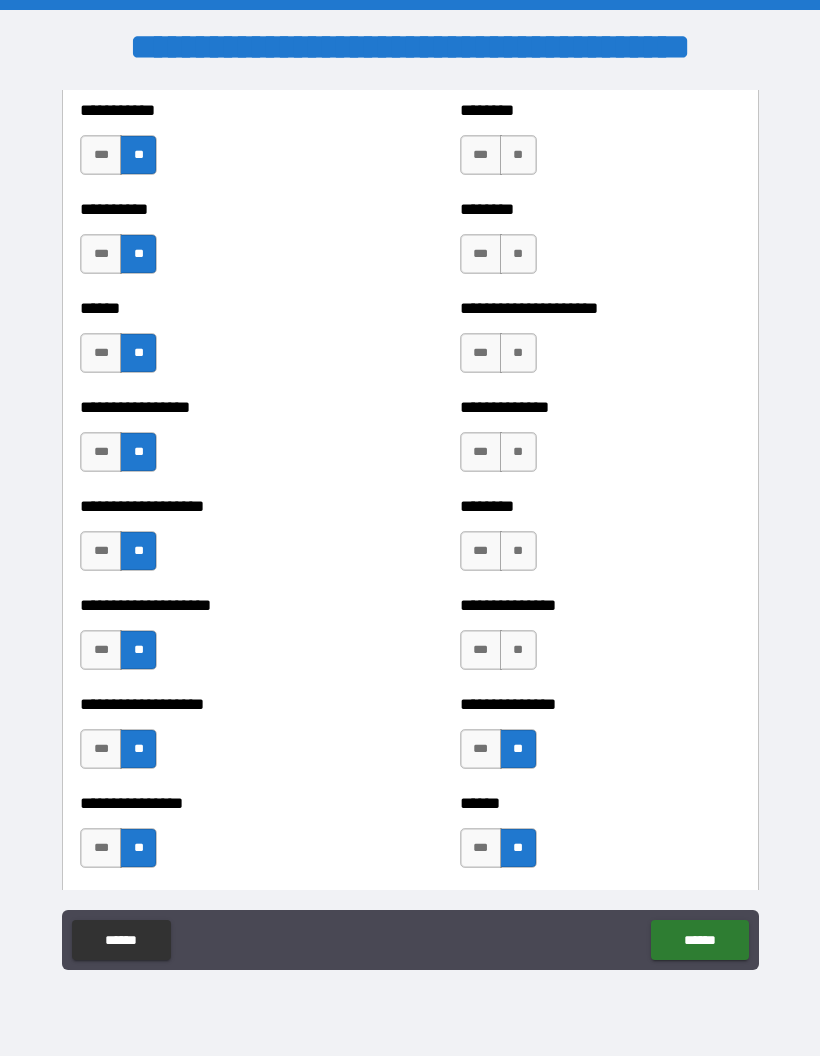 click on "**" at bounding box center [518, 452] 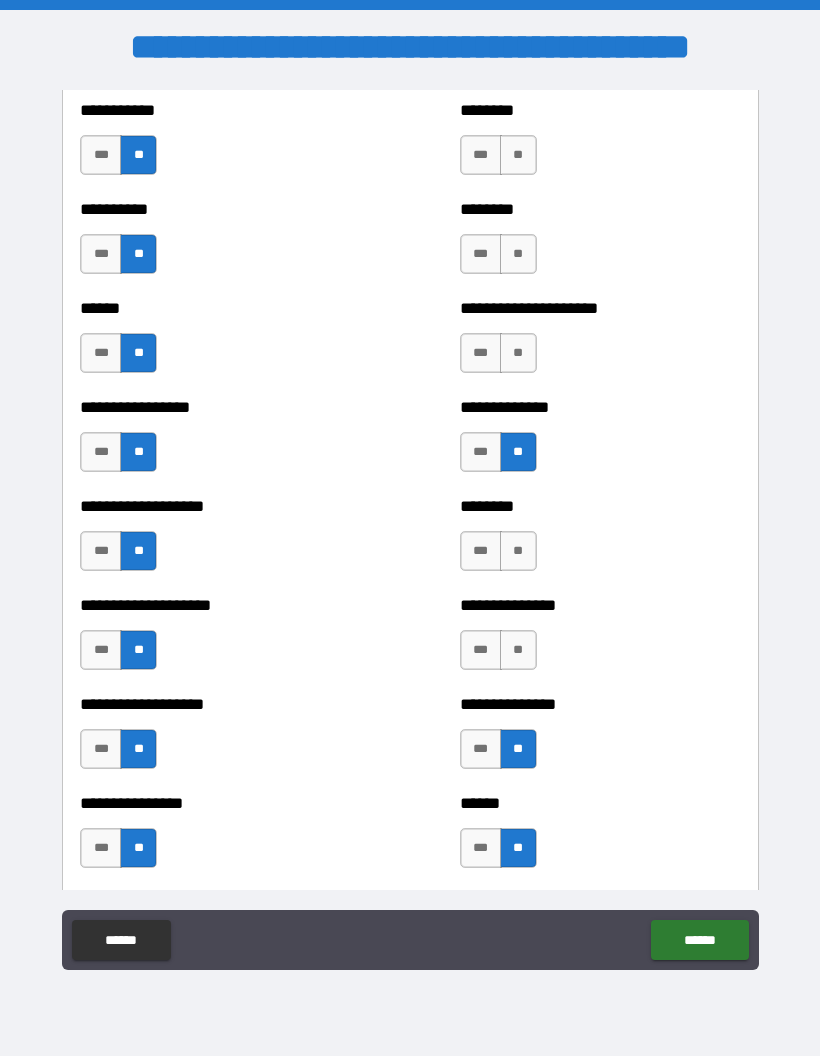click on "**" at bounding box center [518, 551] 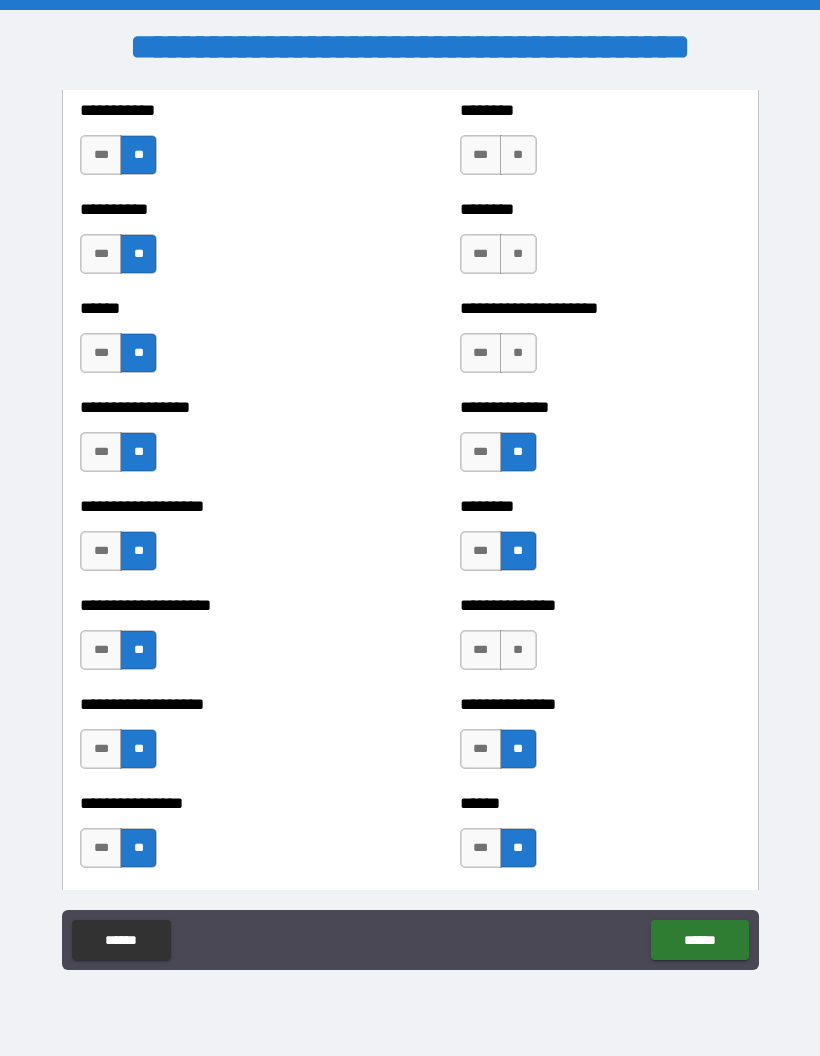click on "**" at bounding box center (518, 650) 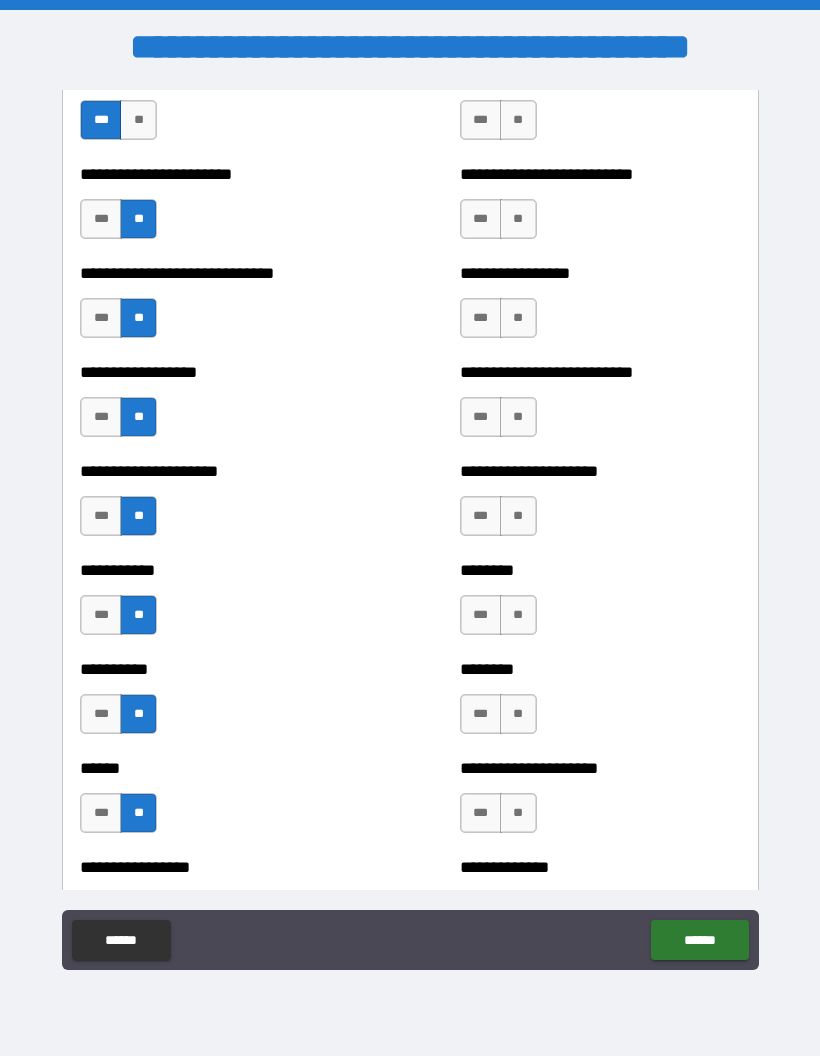 scroll, scrollTop: 3016, scrollLeft: 0, axis: vertical 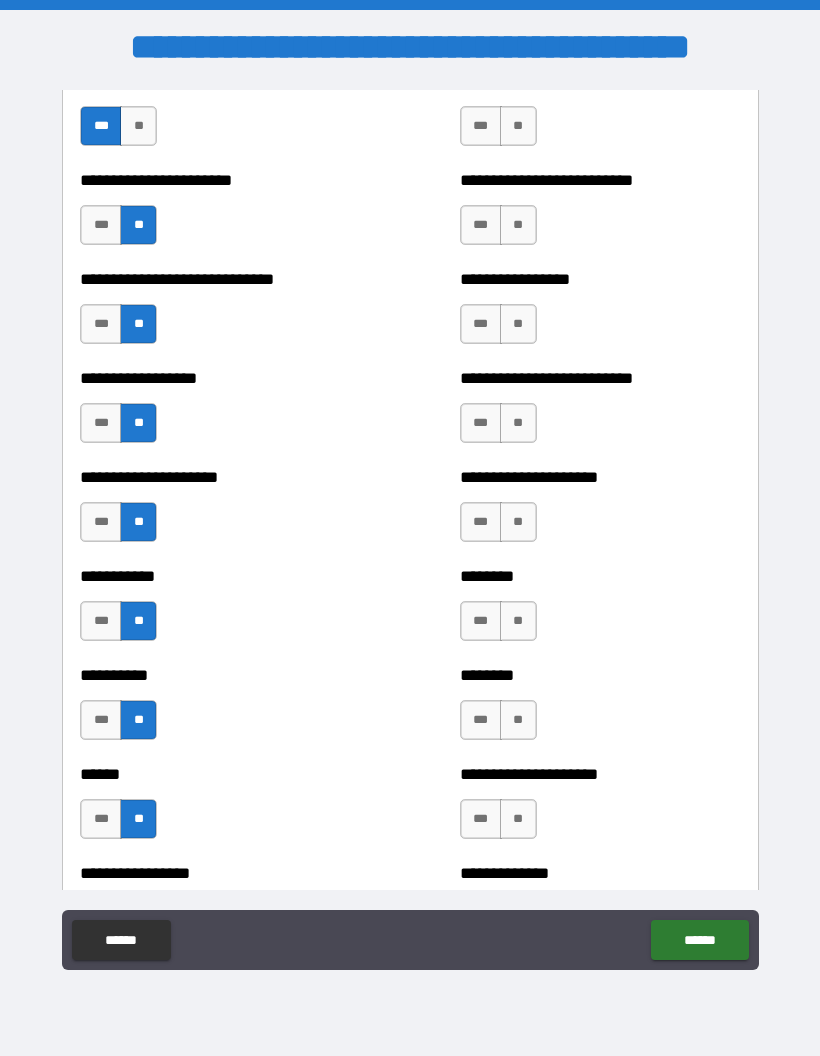 click on "**" at bounding box center [518, 225] 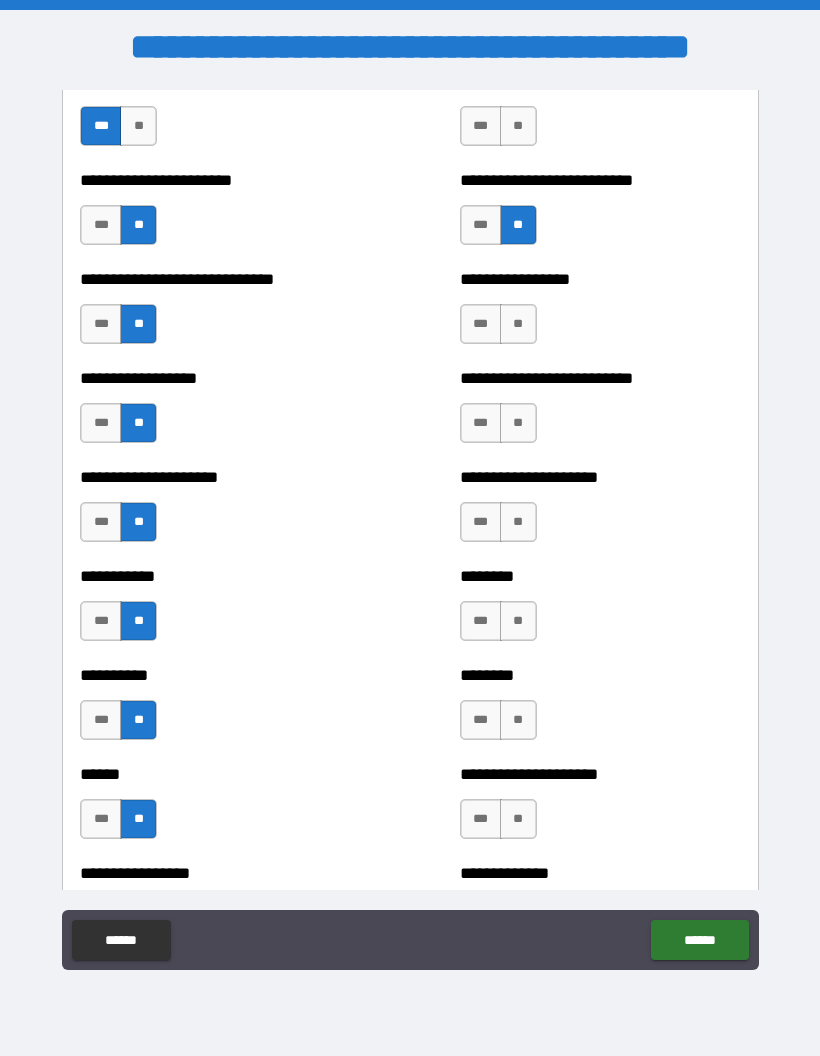 click on "**" at bounding box center [518, 126] 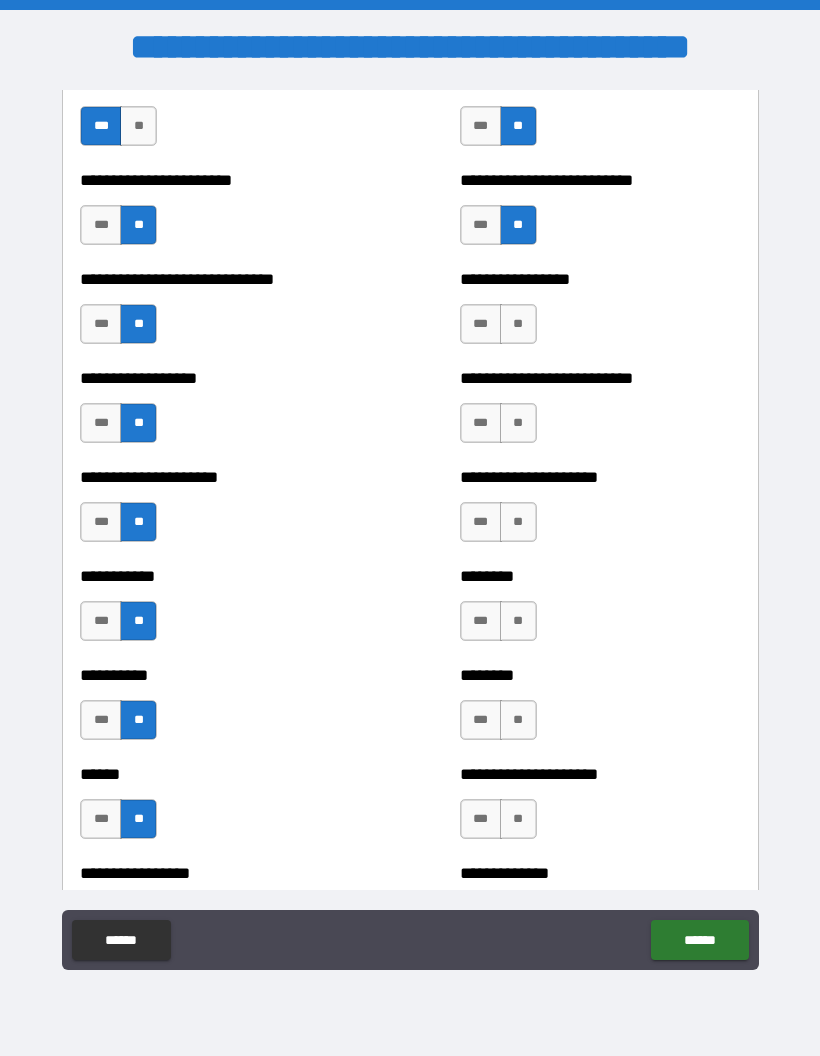 click on "**" at bounding box center [518, 324] 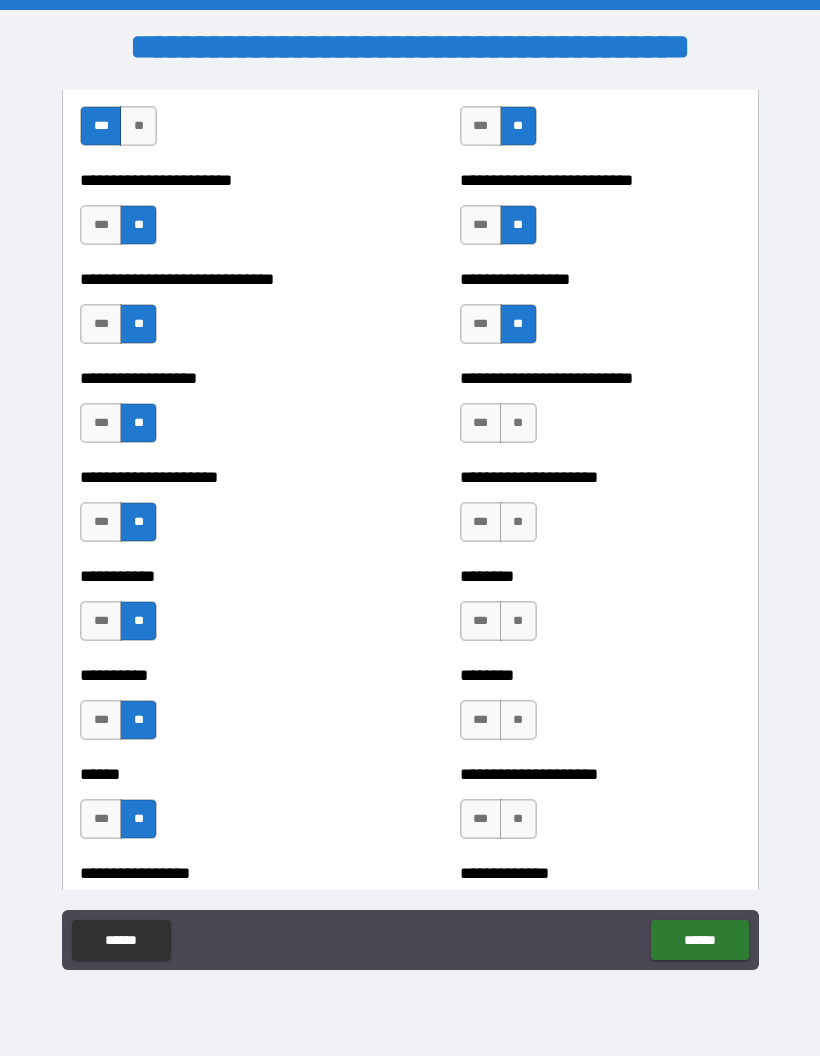 click on "**" at bounding box center (518, 423) 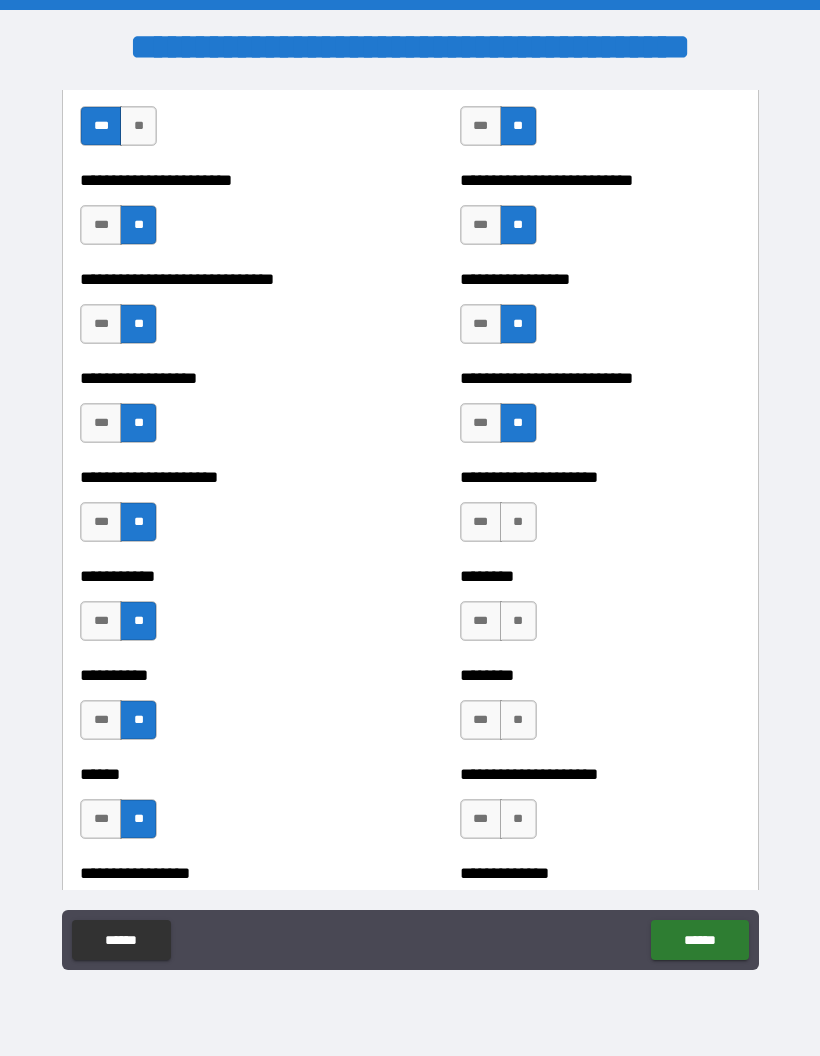 click on "**" at bounding box center (518, 522) 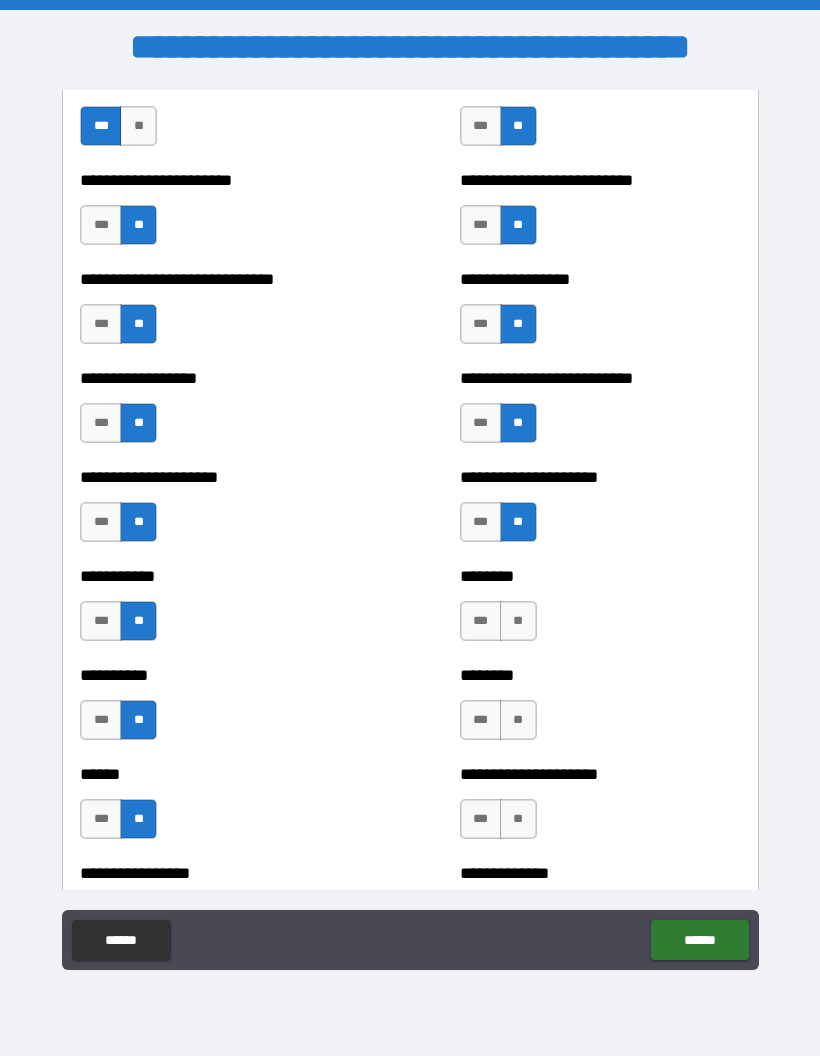 click on "******** *** **" at bounding box center [600, 611] 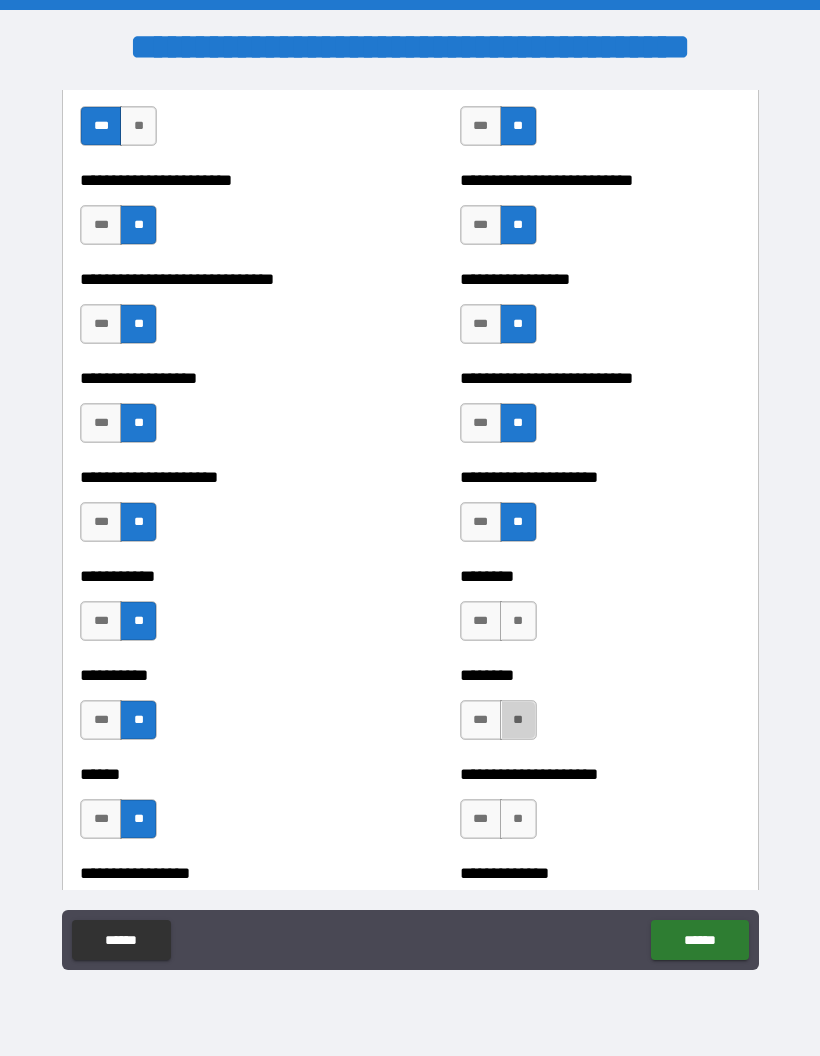 click on "**" at bounding box center [518, 720] 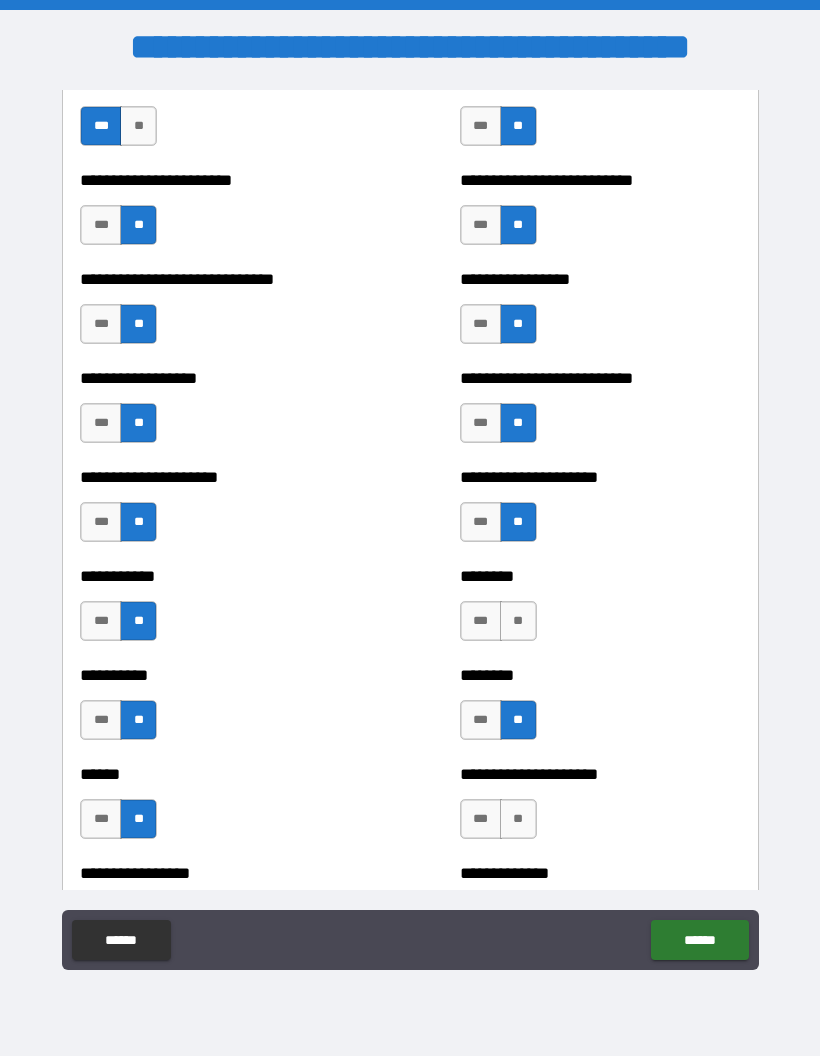 click on "**" at bounding box center [518, 621] 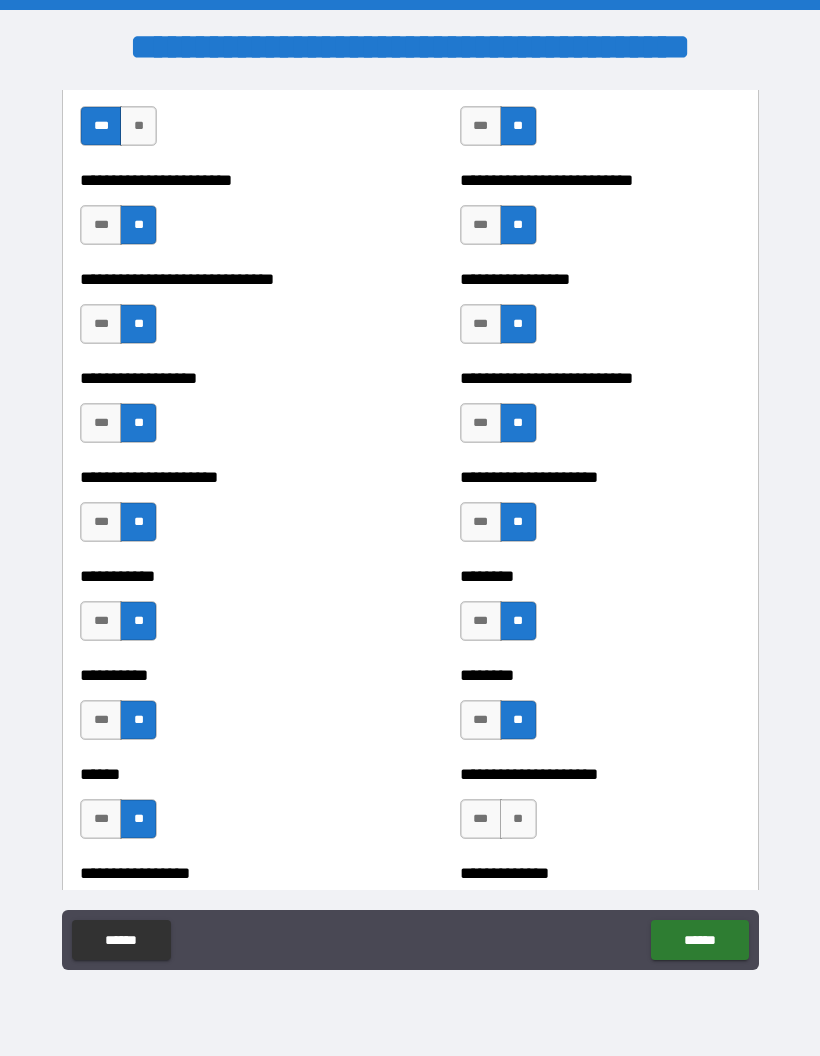 click on "**" at bounding box center [518, 819] 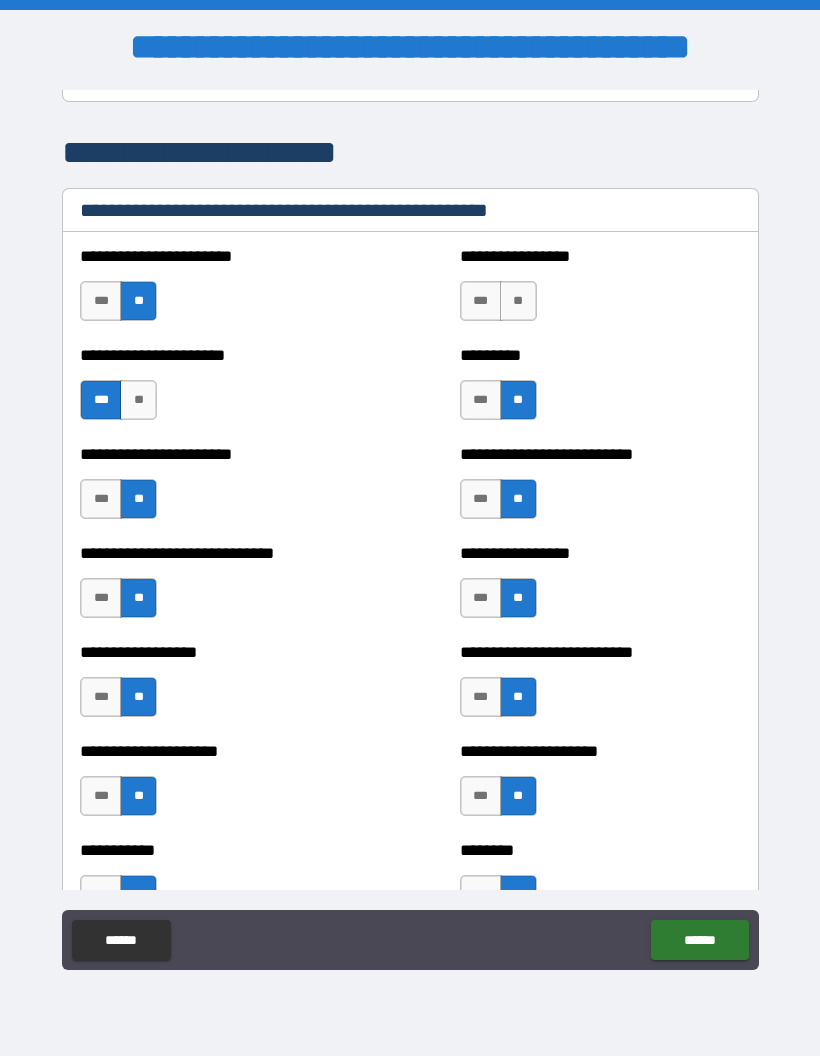 scroll, scrollTop: 2741, scrollLeft: 0, axis: vertical 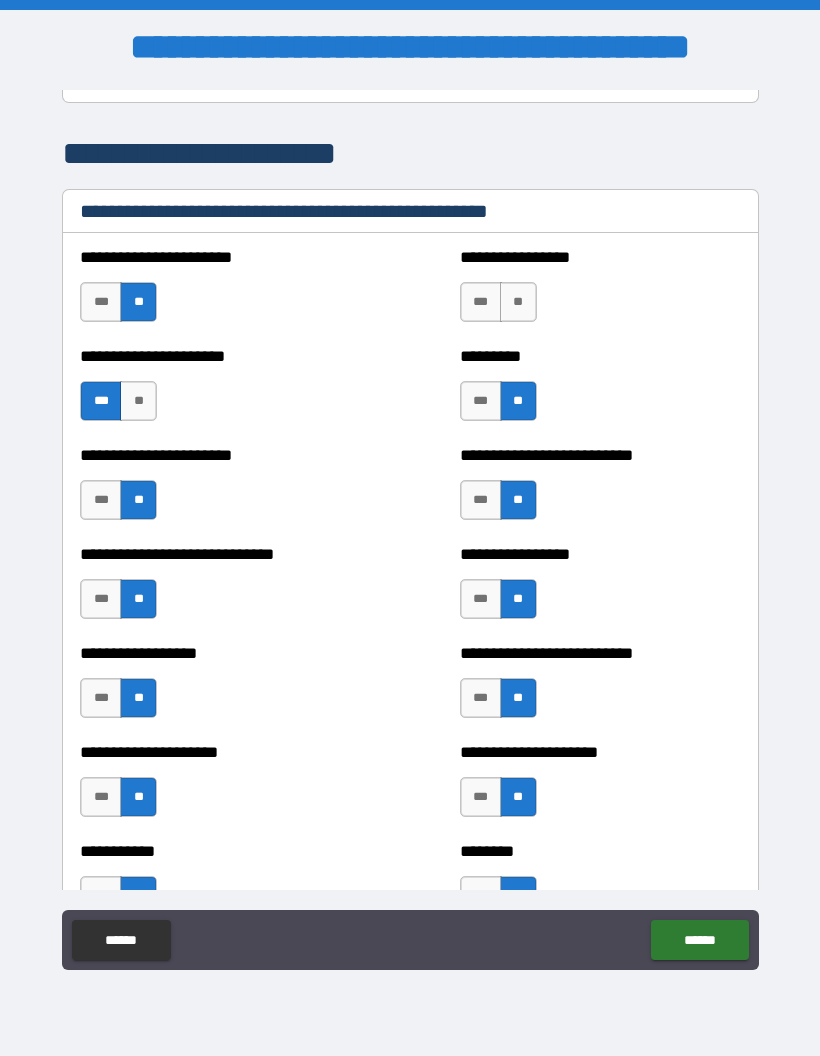 click on "**" at bounding box center (518, 302) 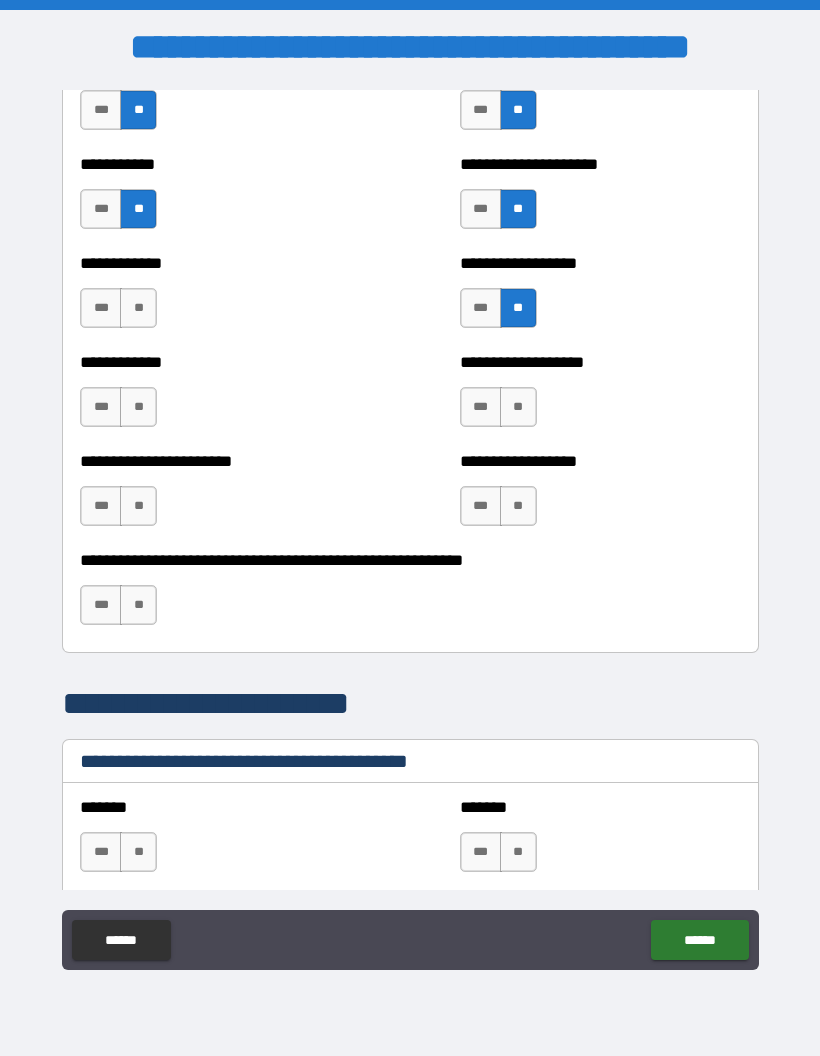 scroll, scrollTop: 4417, scrollLeft: 0, axis: vertical 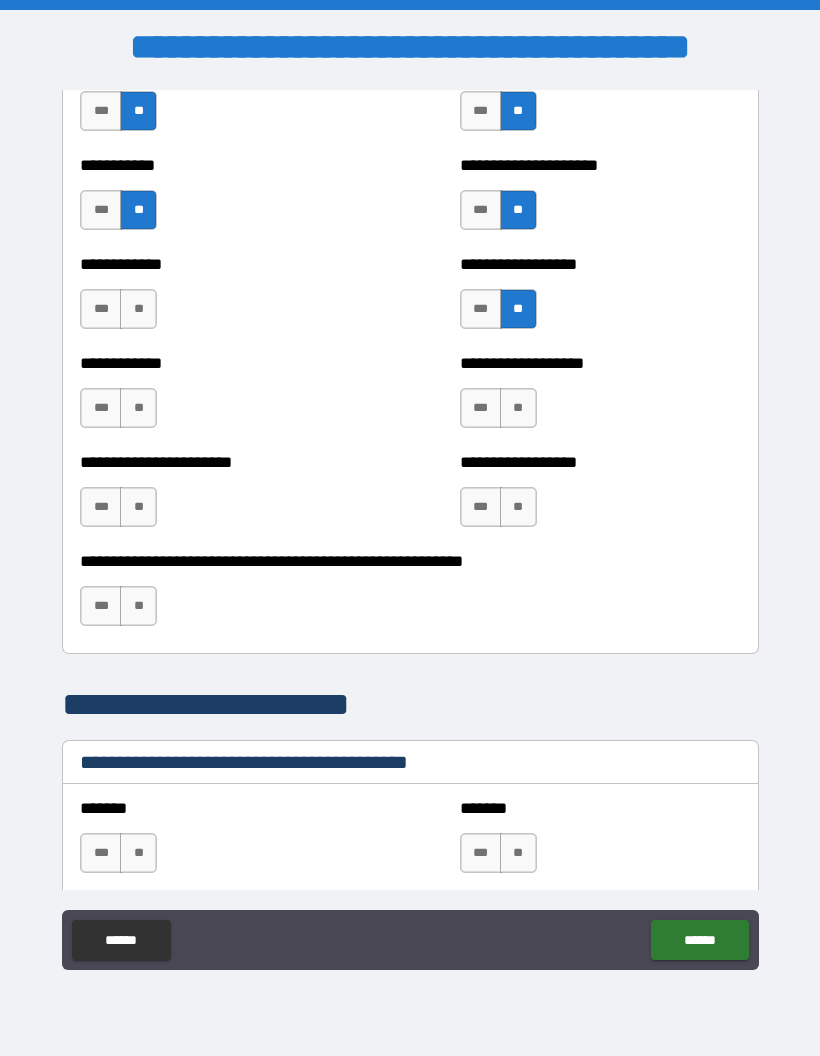 click on "**" at bounding box center (518, 408) 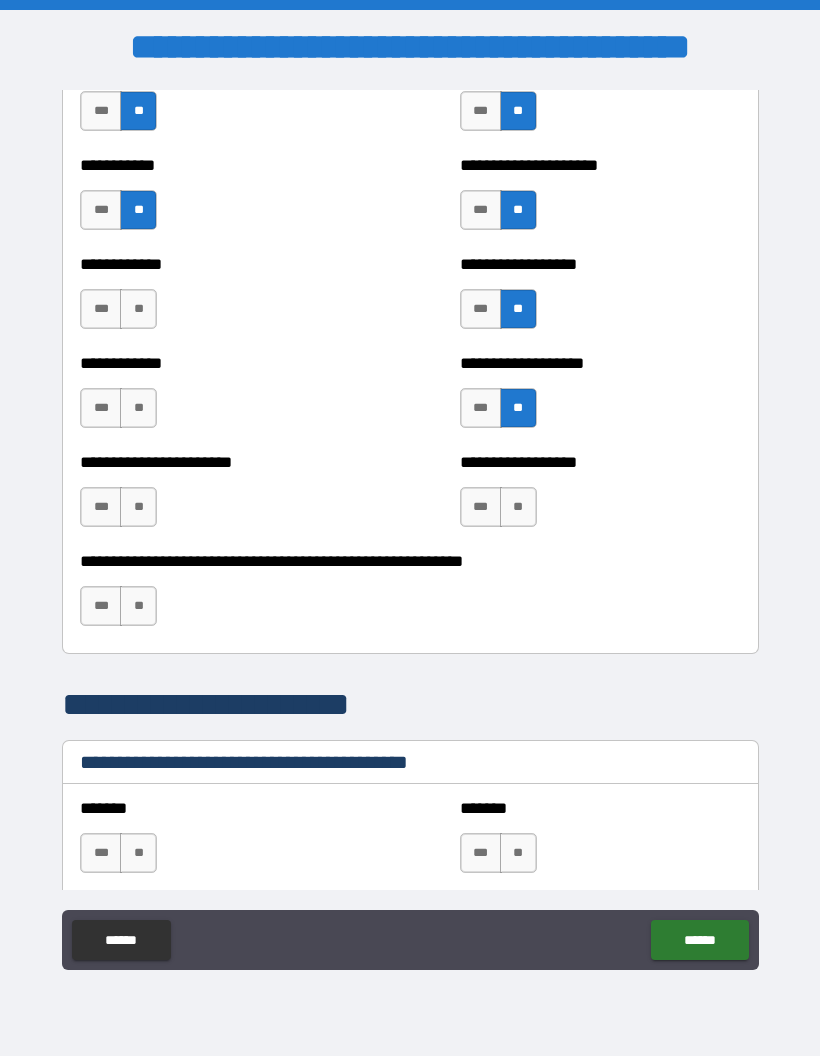 click on "**" at bounding box center (518, 507) 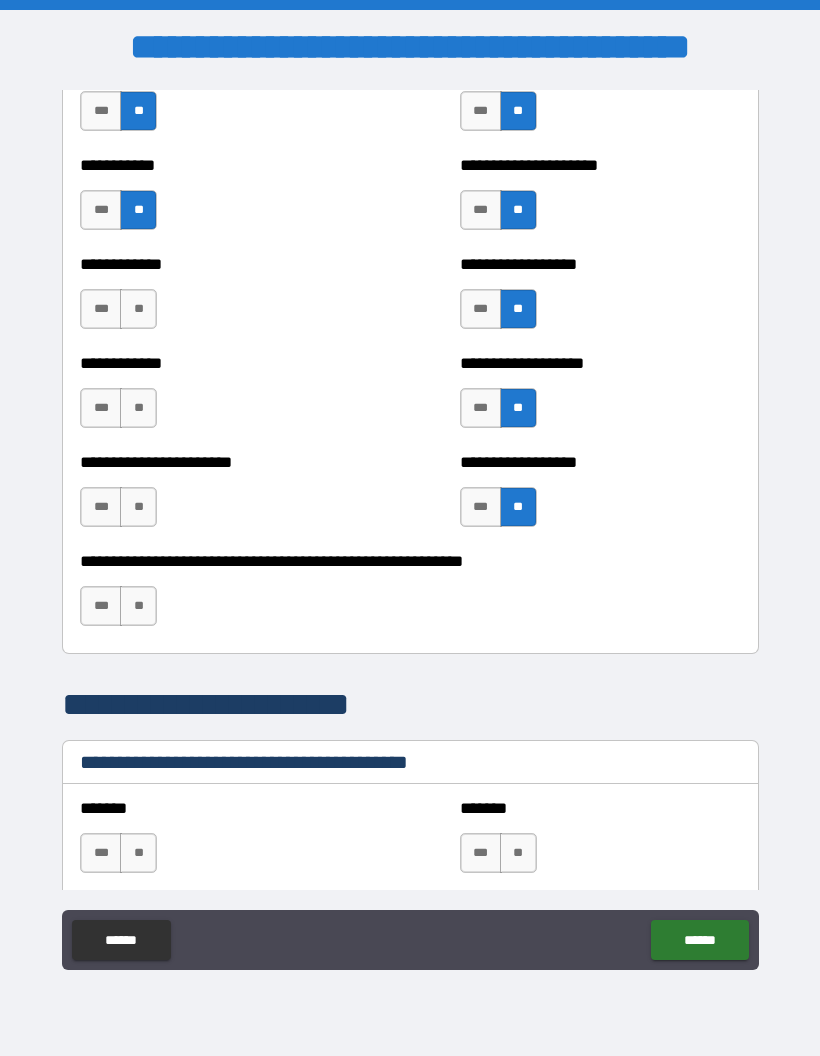 click on "**" at bounding box center [138, 309] 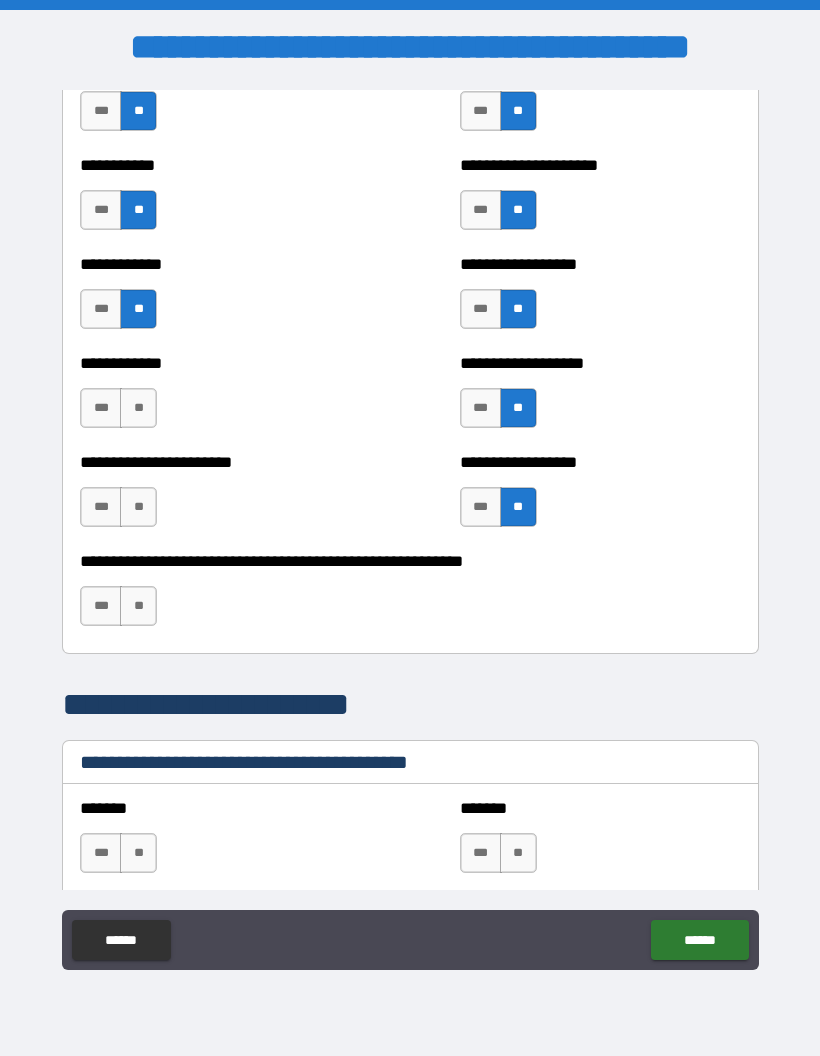 click on "**" at bounding box center [138, 408] 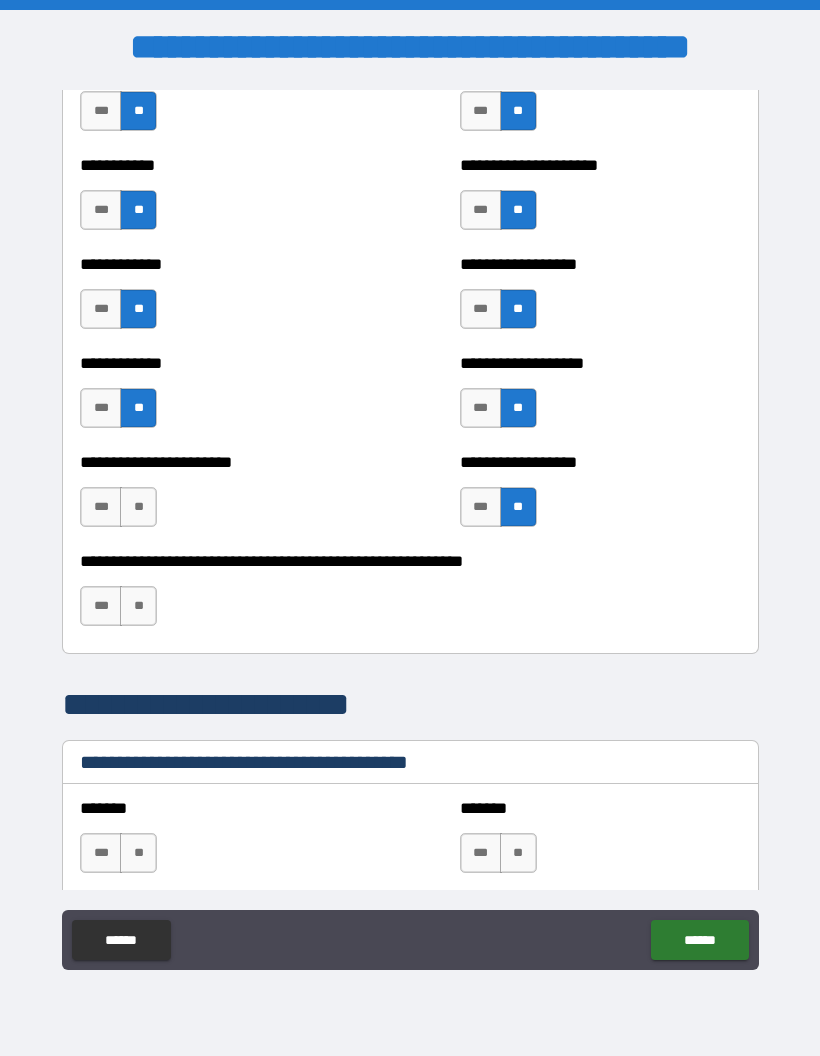 click on "**" at bounding box center [138, 507] 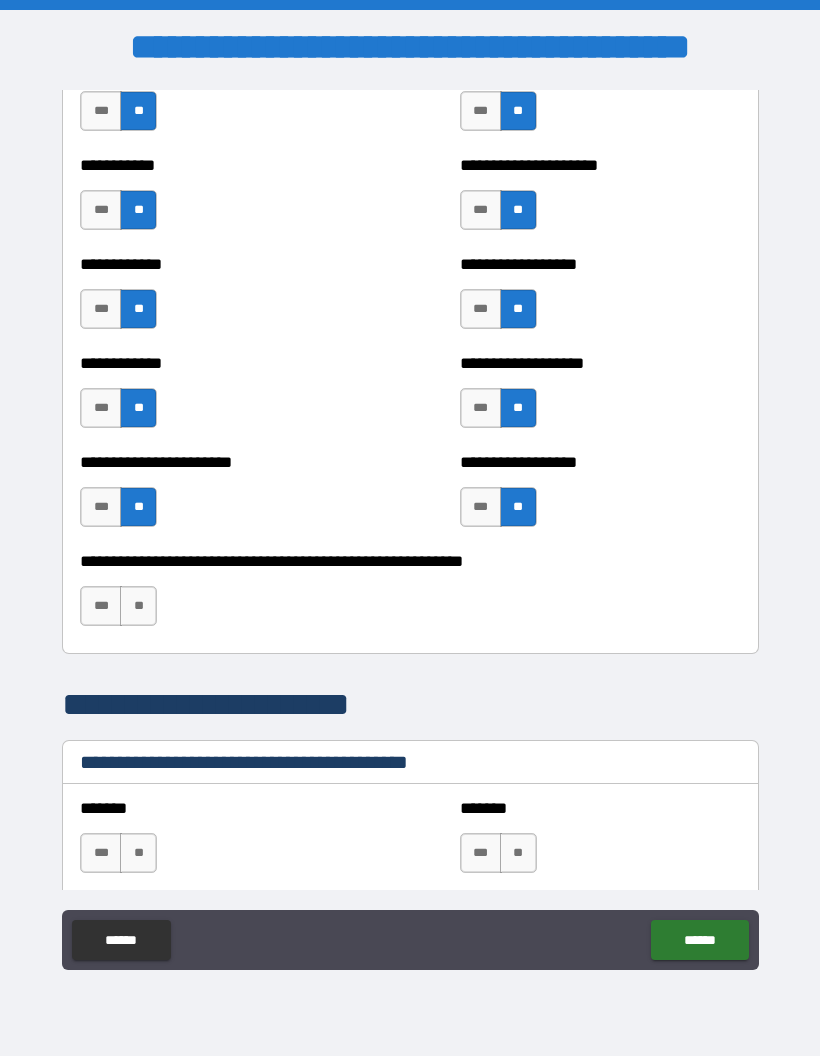 click on "**********" at bounding box center (410, 596) 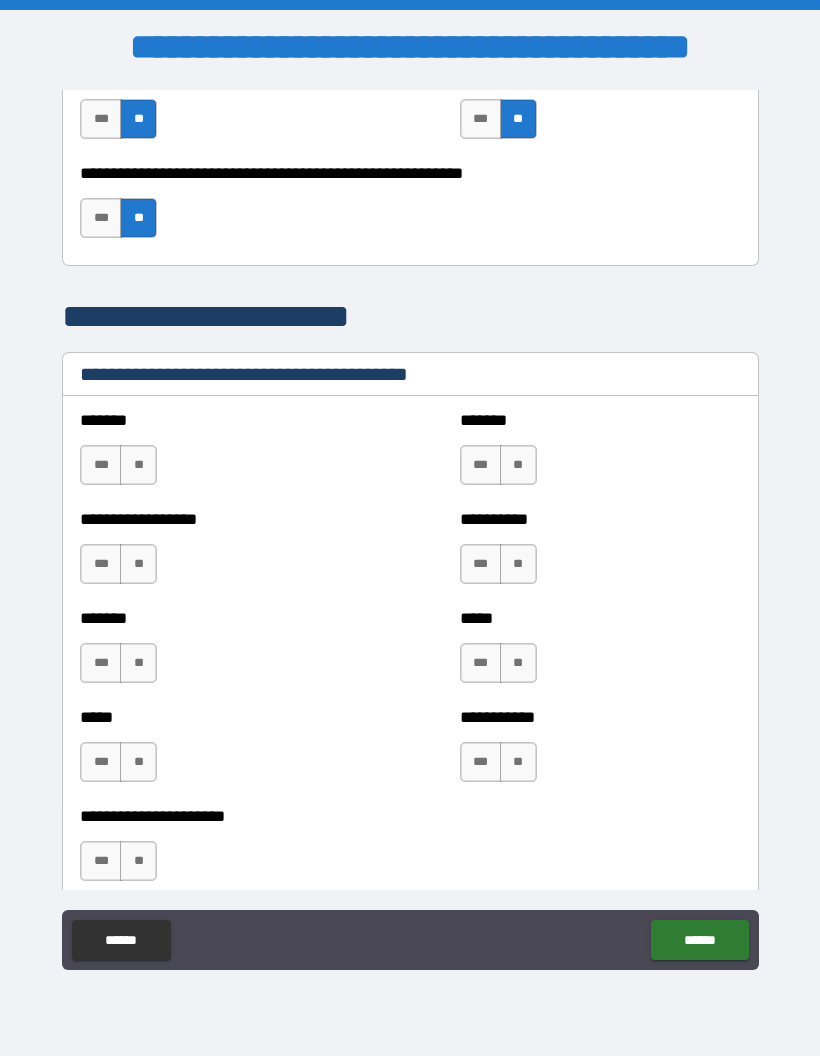 scroll, scrollTop: 4817, scrollLeft: 0, axis: vertical 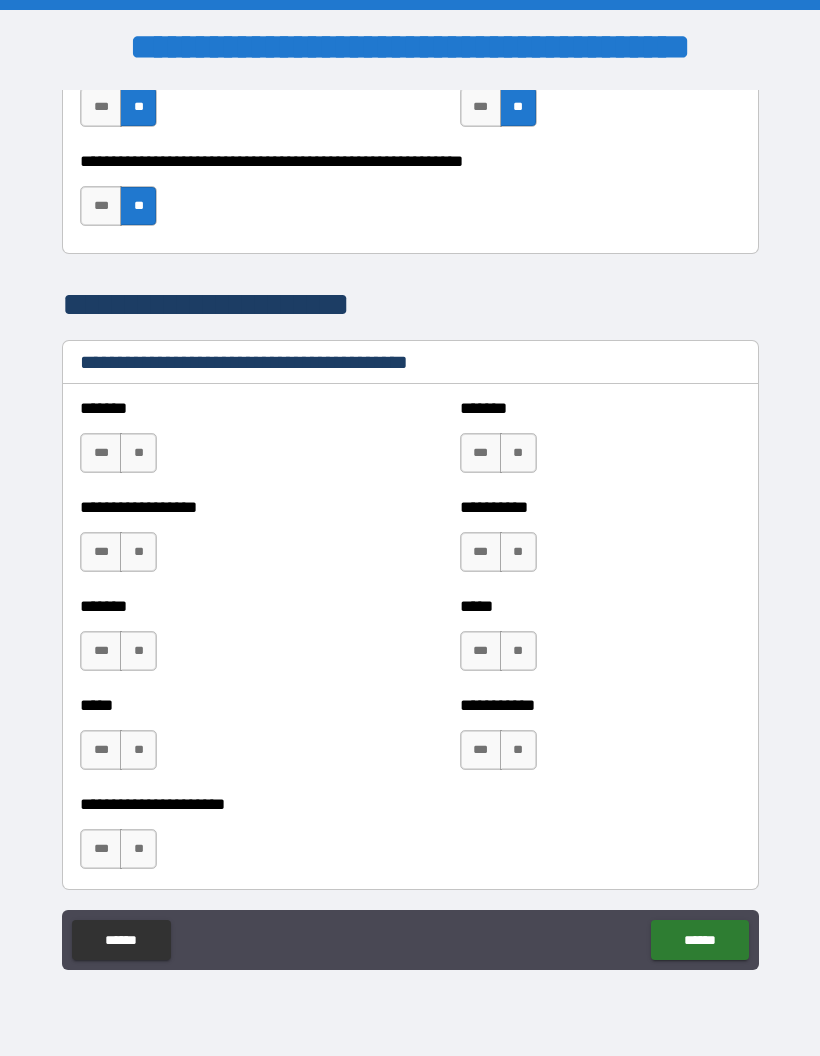 click on "**********" at bounding box center (600, 542) 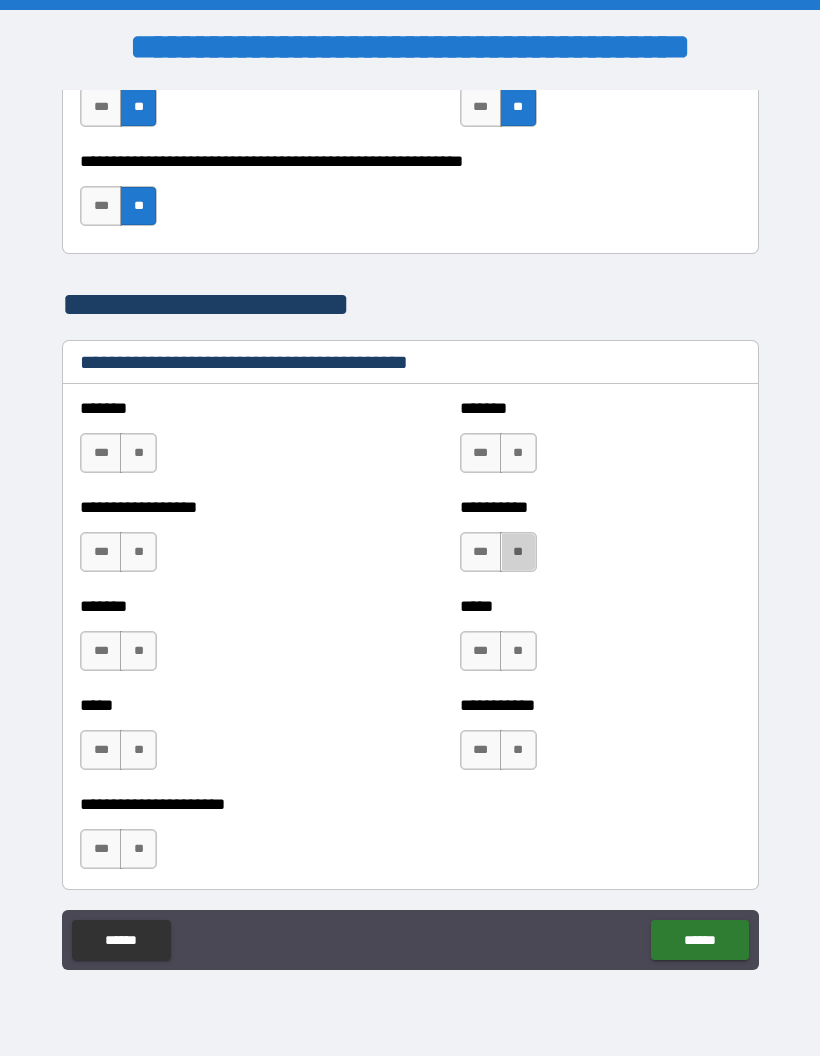 click on "**" at bounding box center (518, 552) 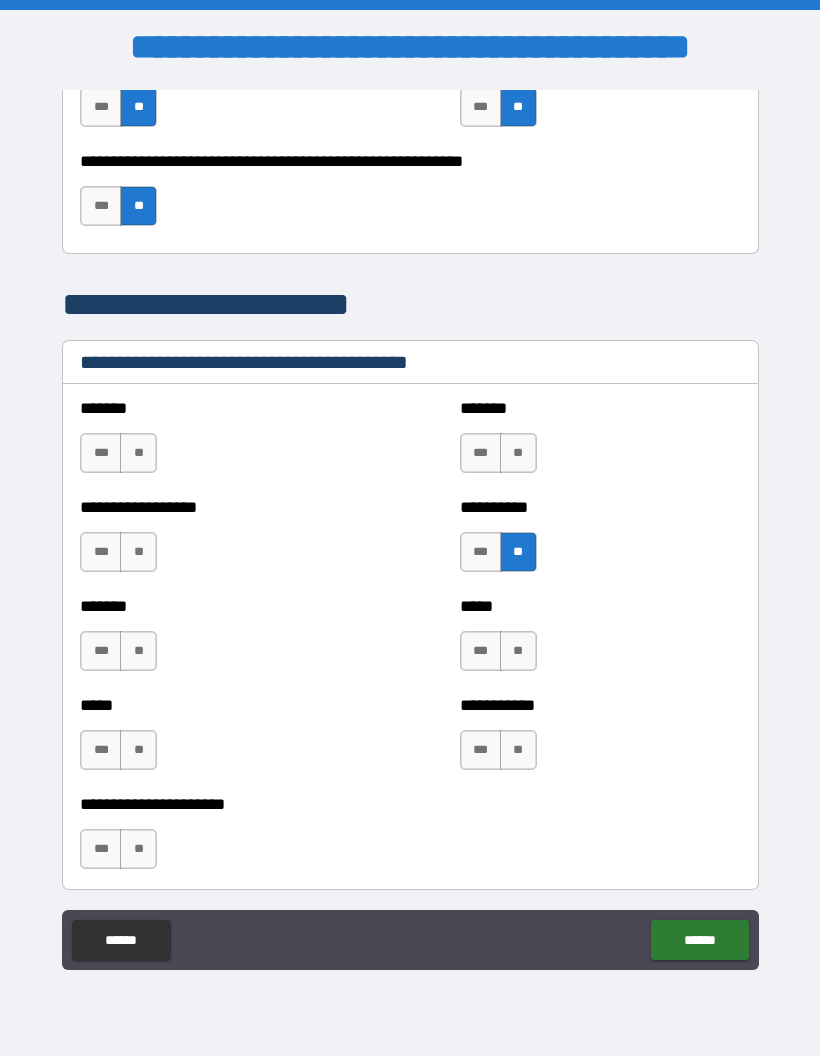 click on "**" at bounding box center [518, 651] 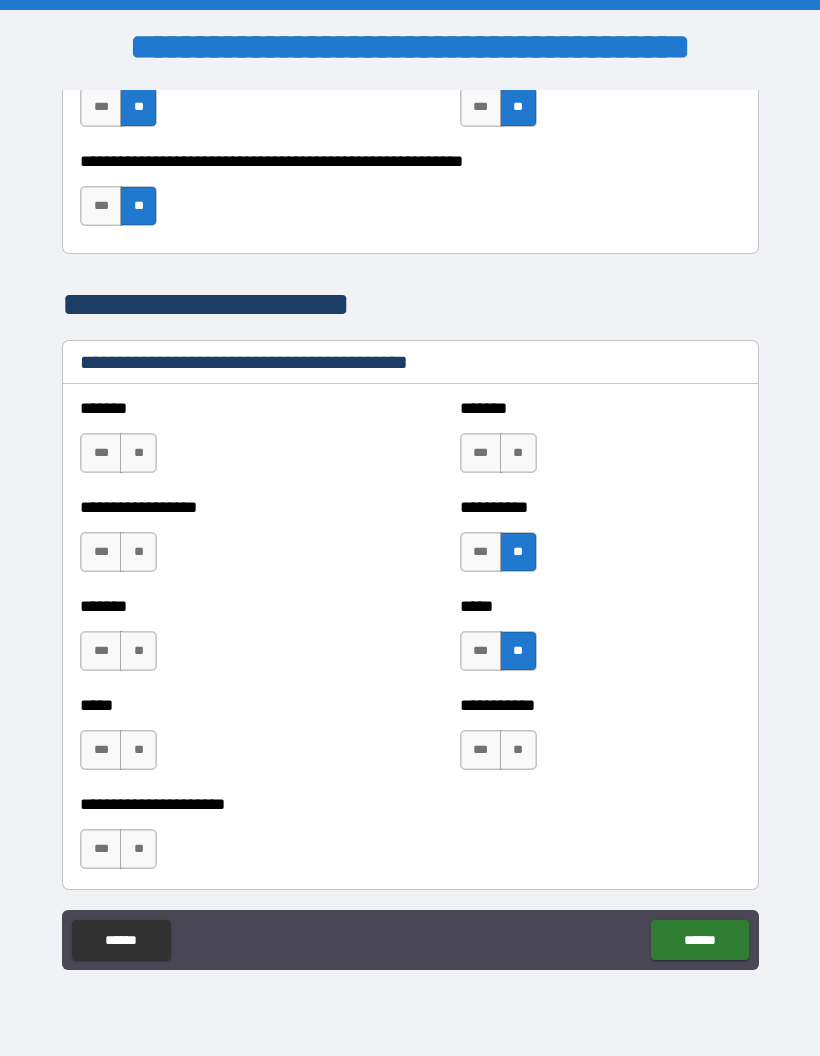 click on "**" at bounding box center [518, 750] 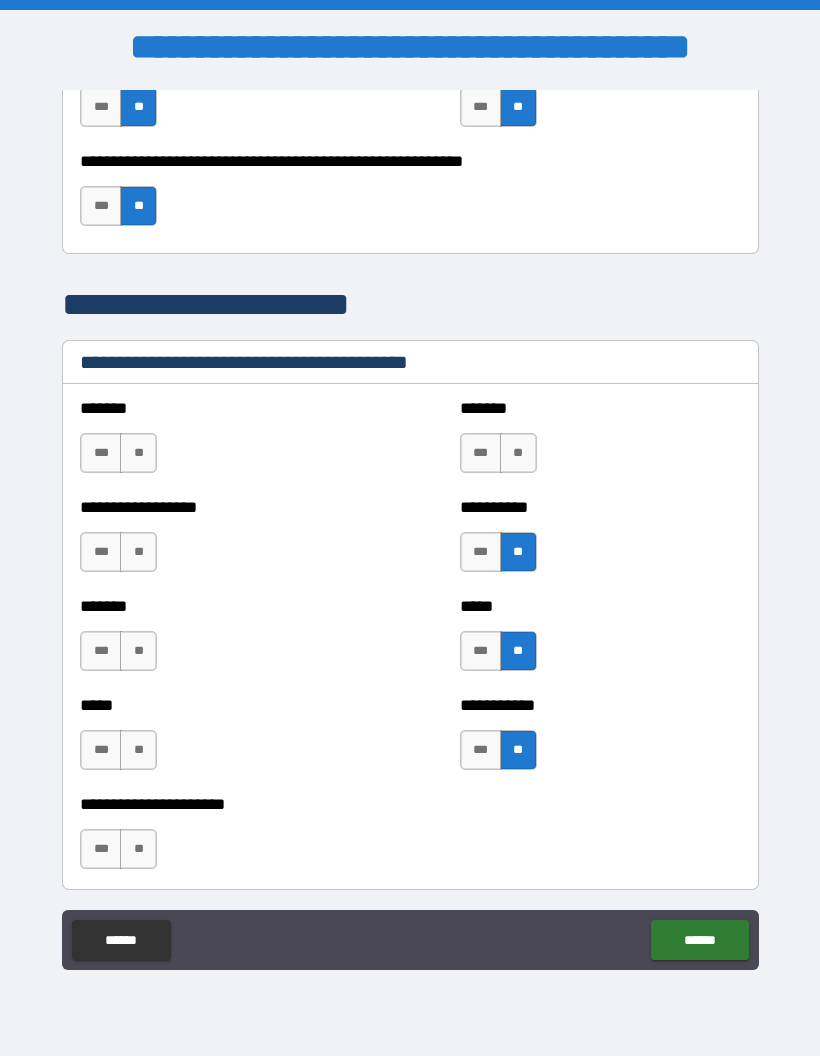 click on "**" at bounding box center [518, 453] 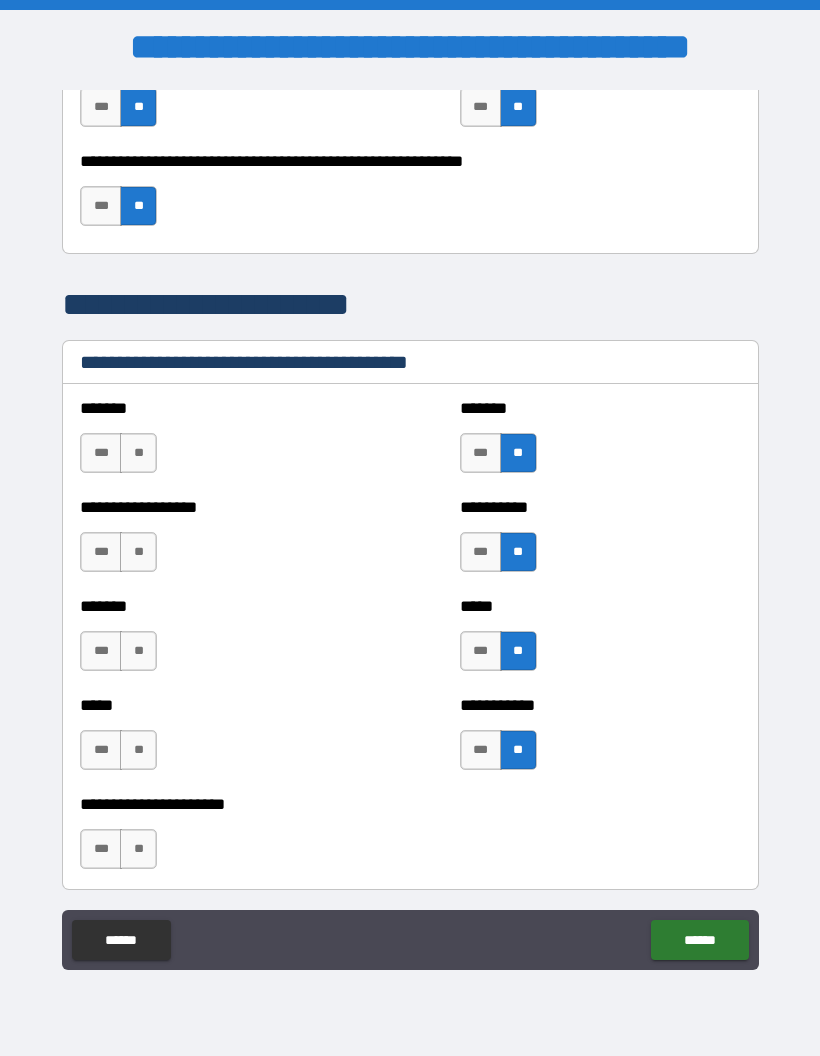 click on "**********" at bounding box center (220, 542) 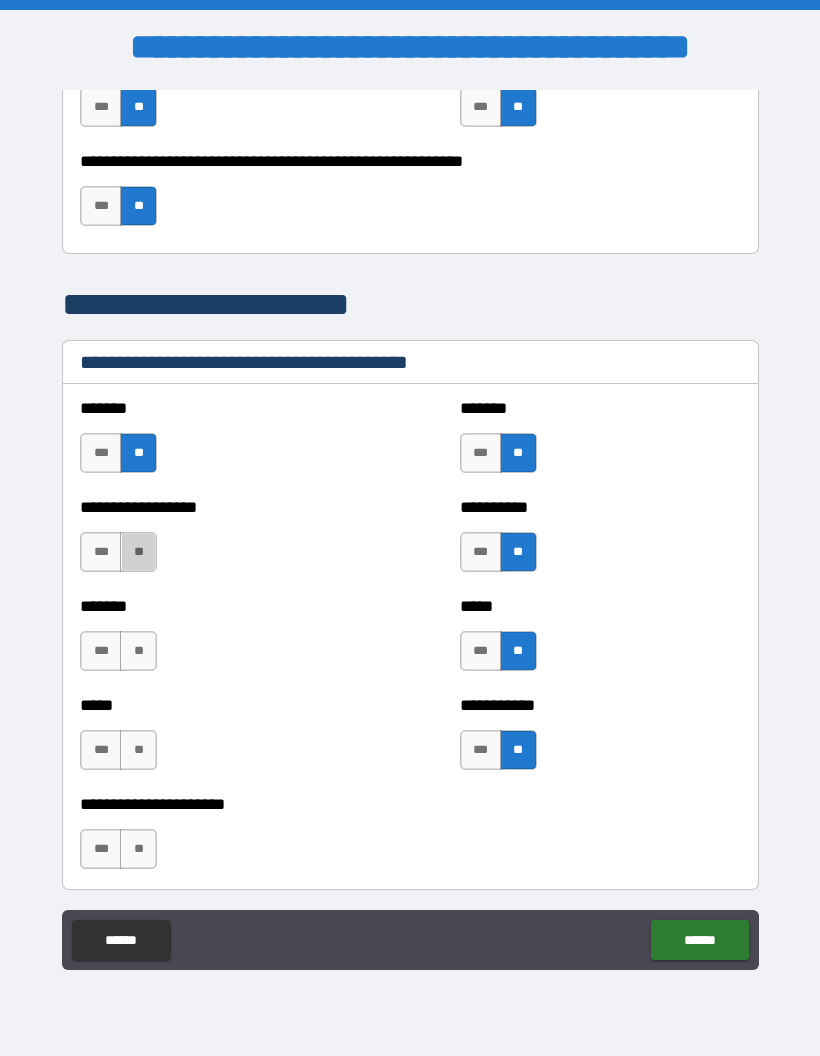 click on "**" at bounding box center (138, 552) 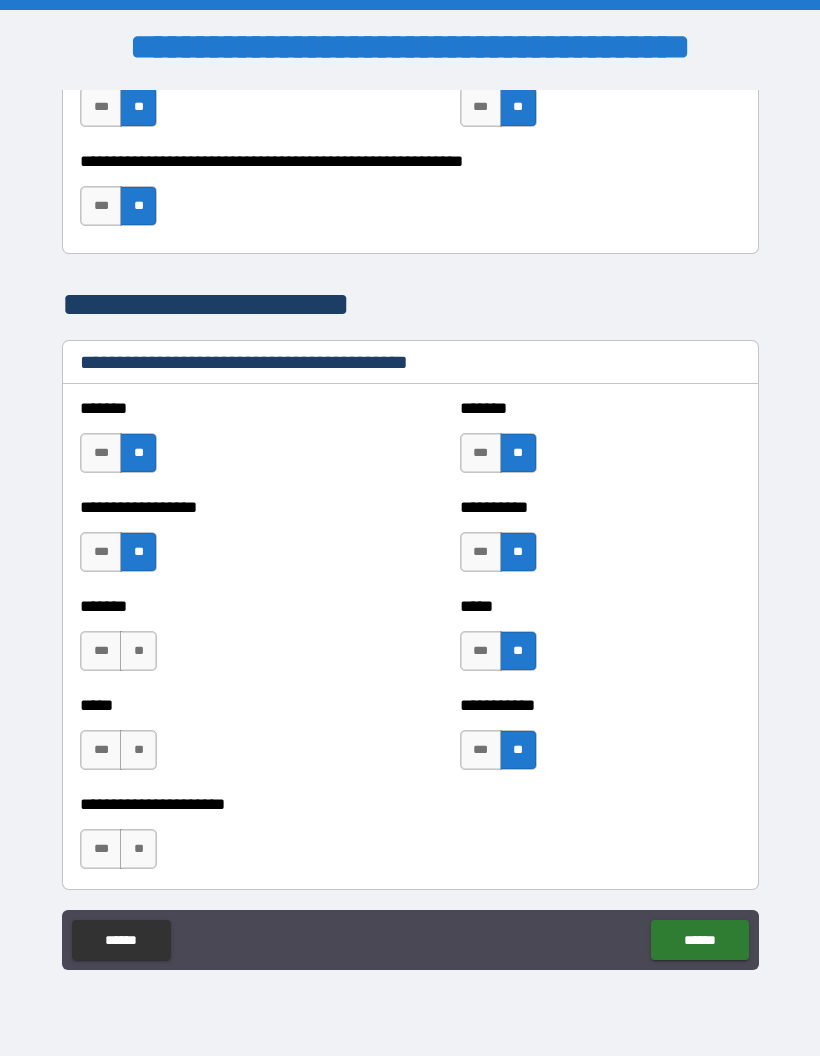 click on "**" at bounding box center [138, 651] 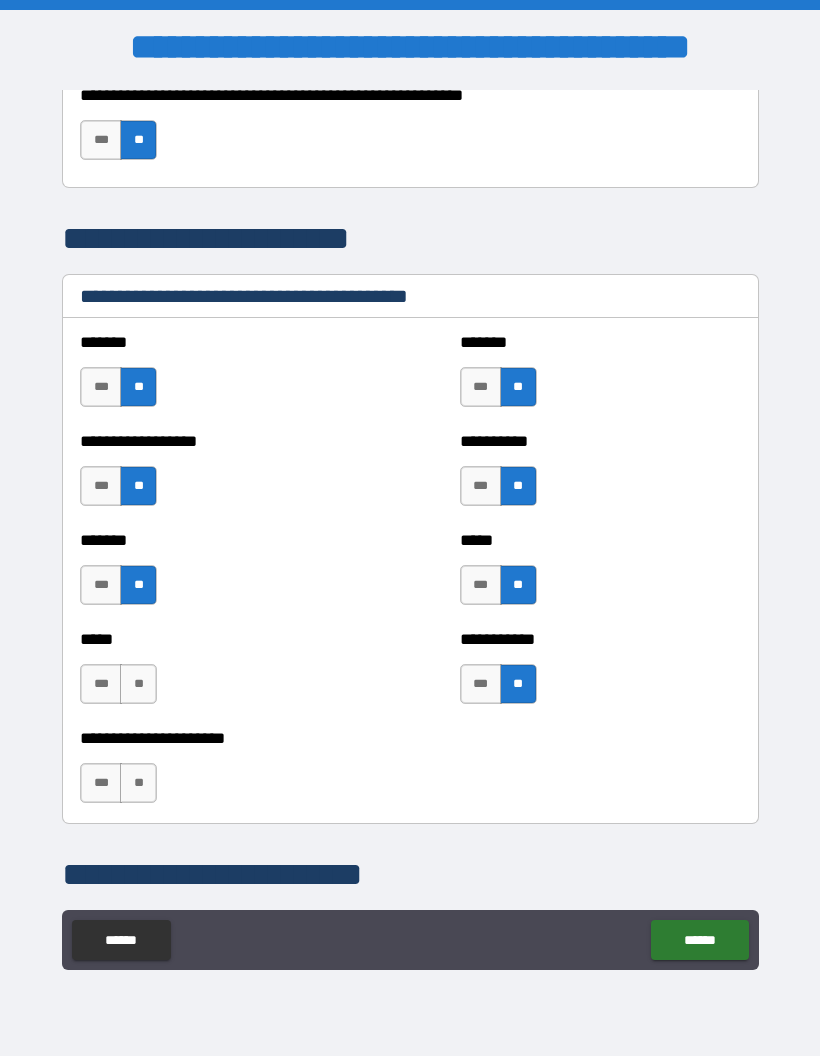 scroll, scrollTop: 4885, scrollLeft: 0, axis: vertical 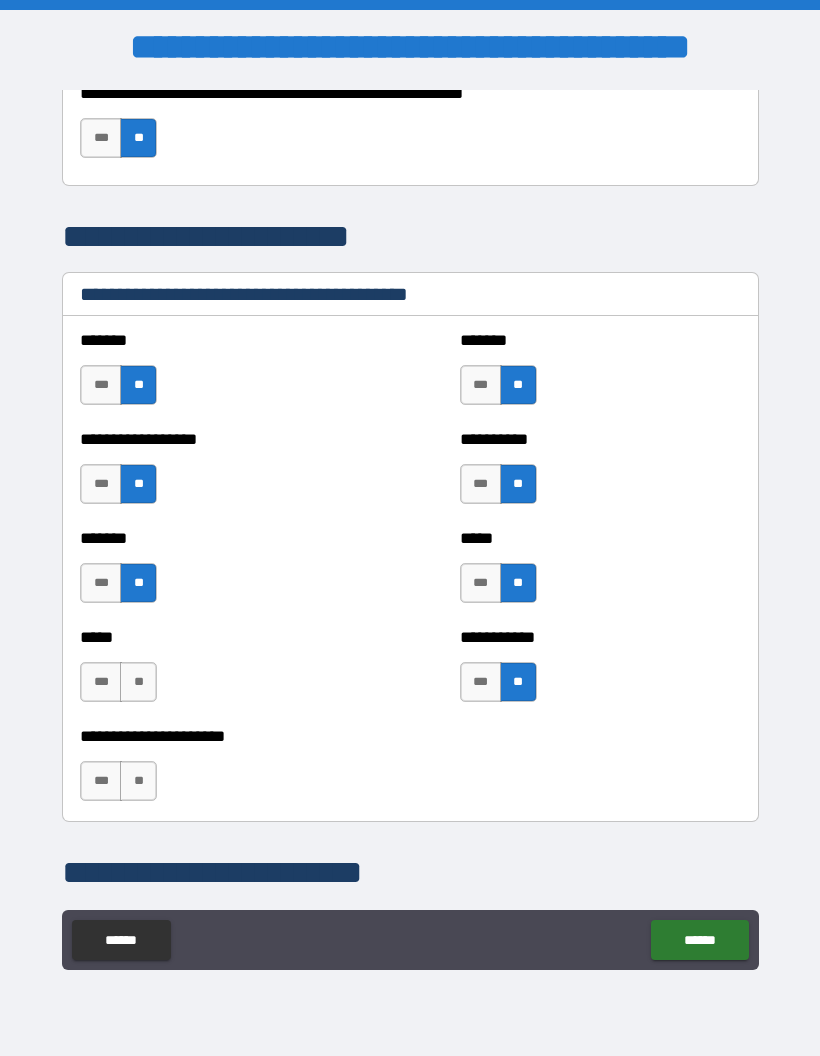 click on "**" at bounding box center (138, 682) 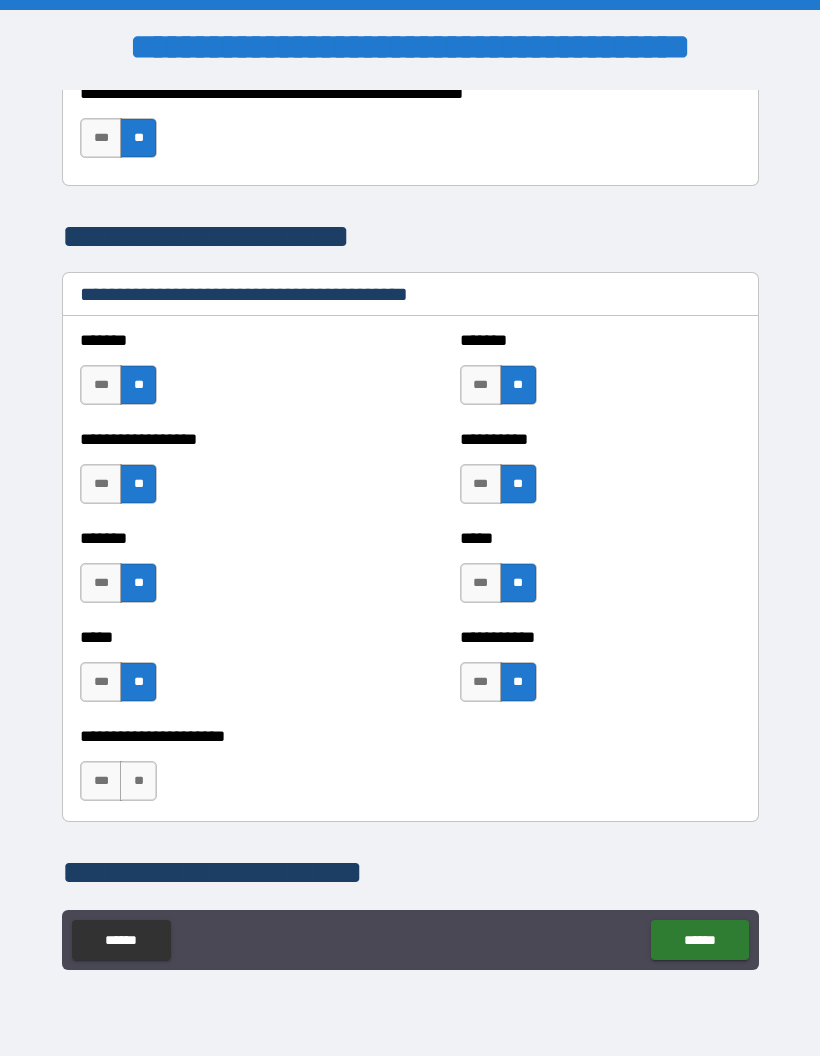 click on "**" at bounding box center [138, 781] 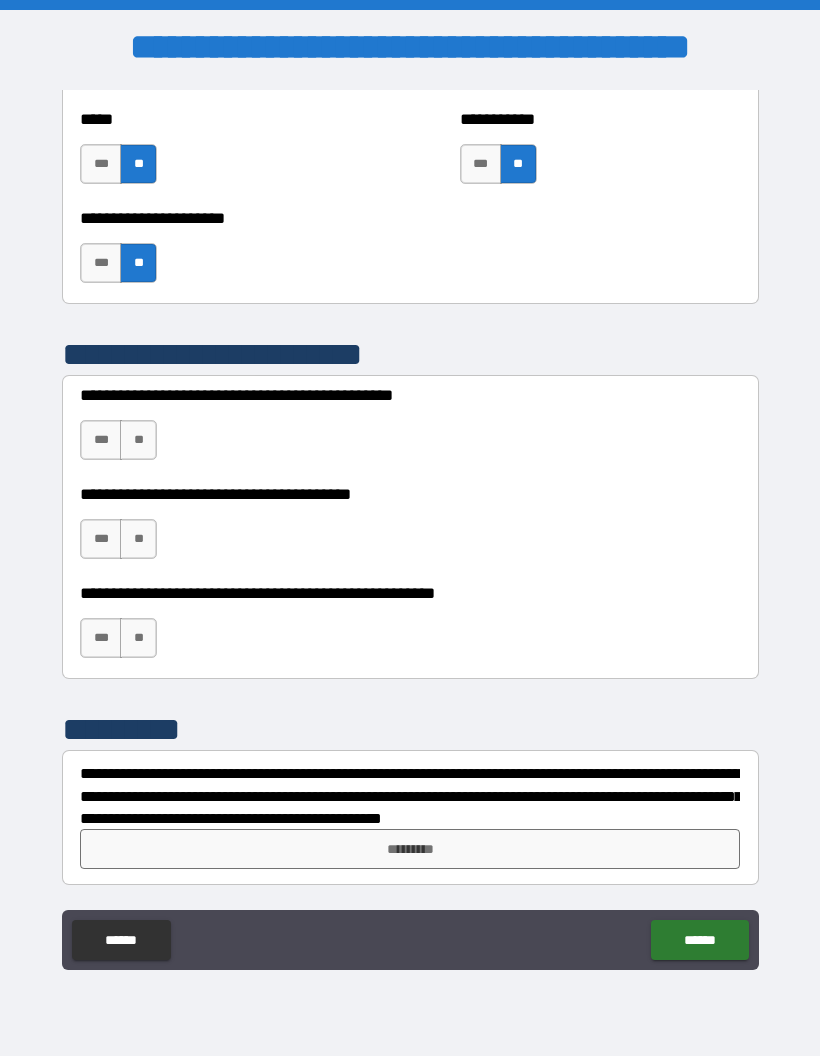 scroll, scrollTop: 5403, scrollLeft: 0, axis: vertical 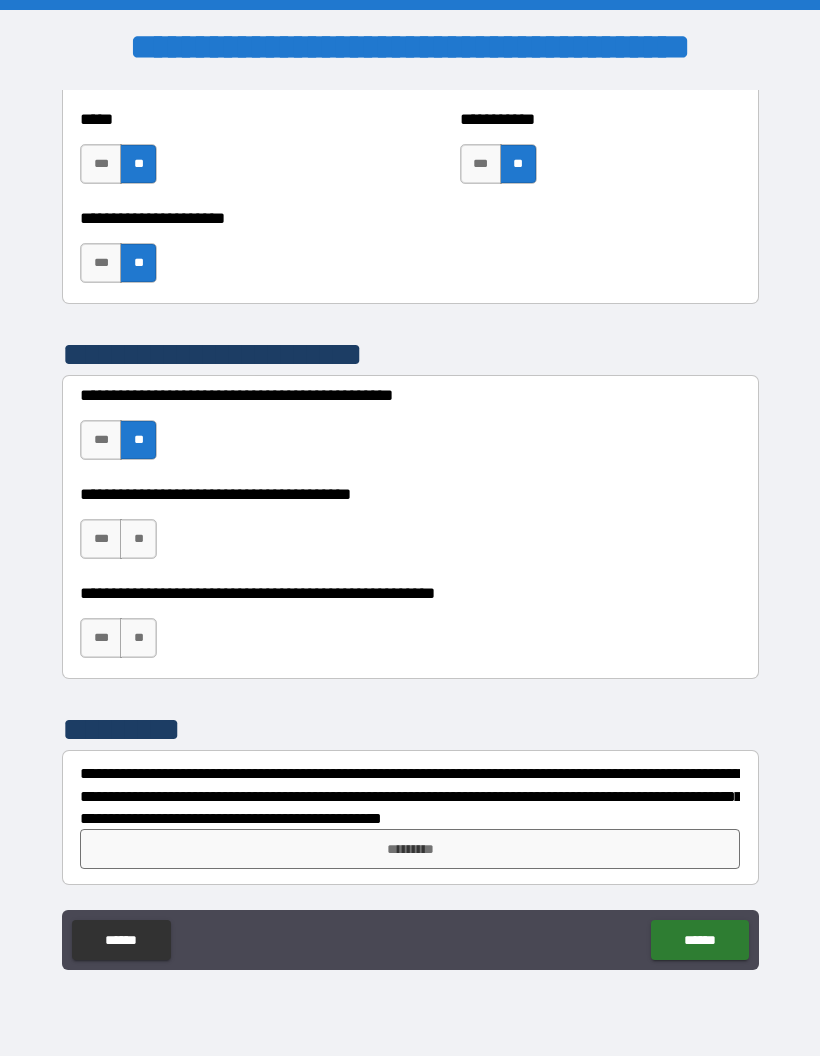 click on "**" at bounding box center (138, 539) 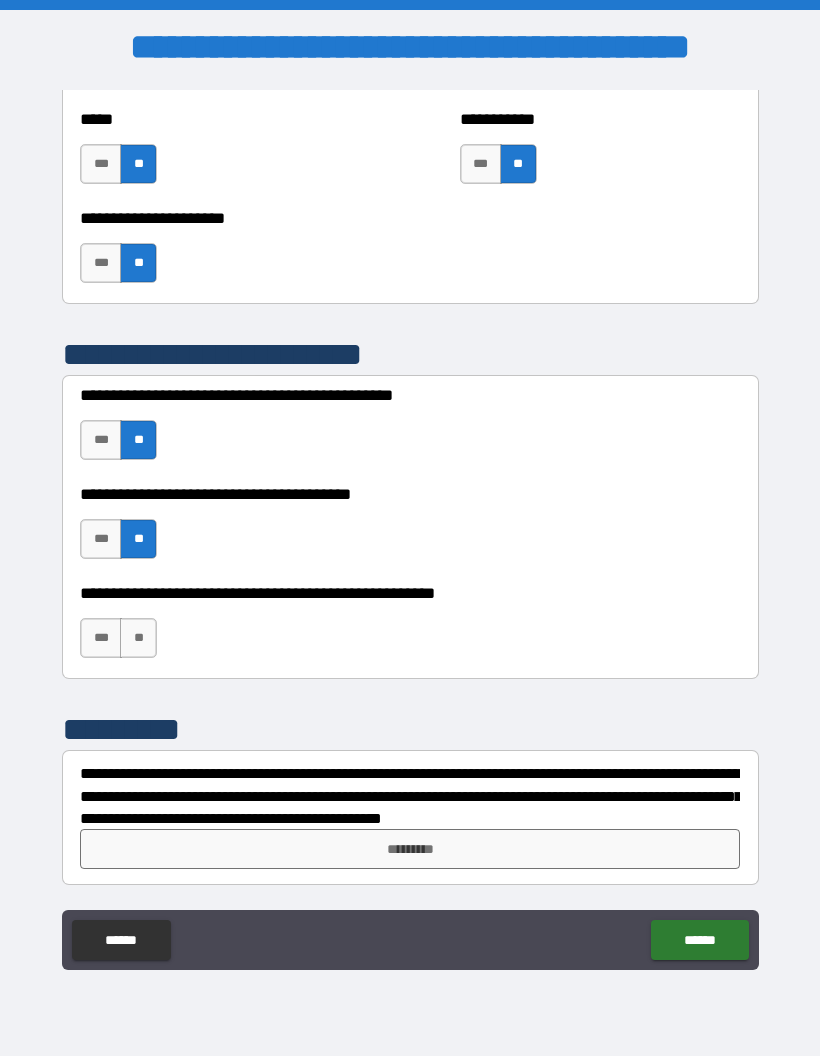 click on "**" at bounding box center [138, 638] 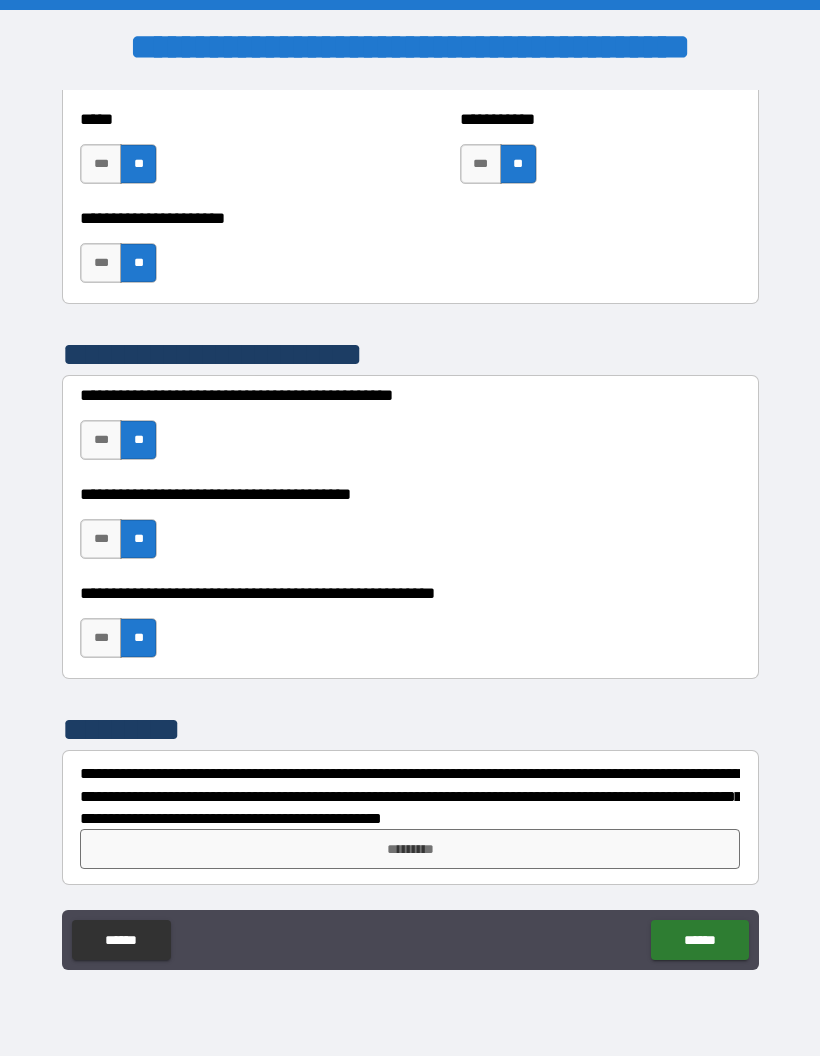 scroll, scrollTop: 5403, scrollLeft: 0, axis: vertical 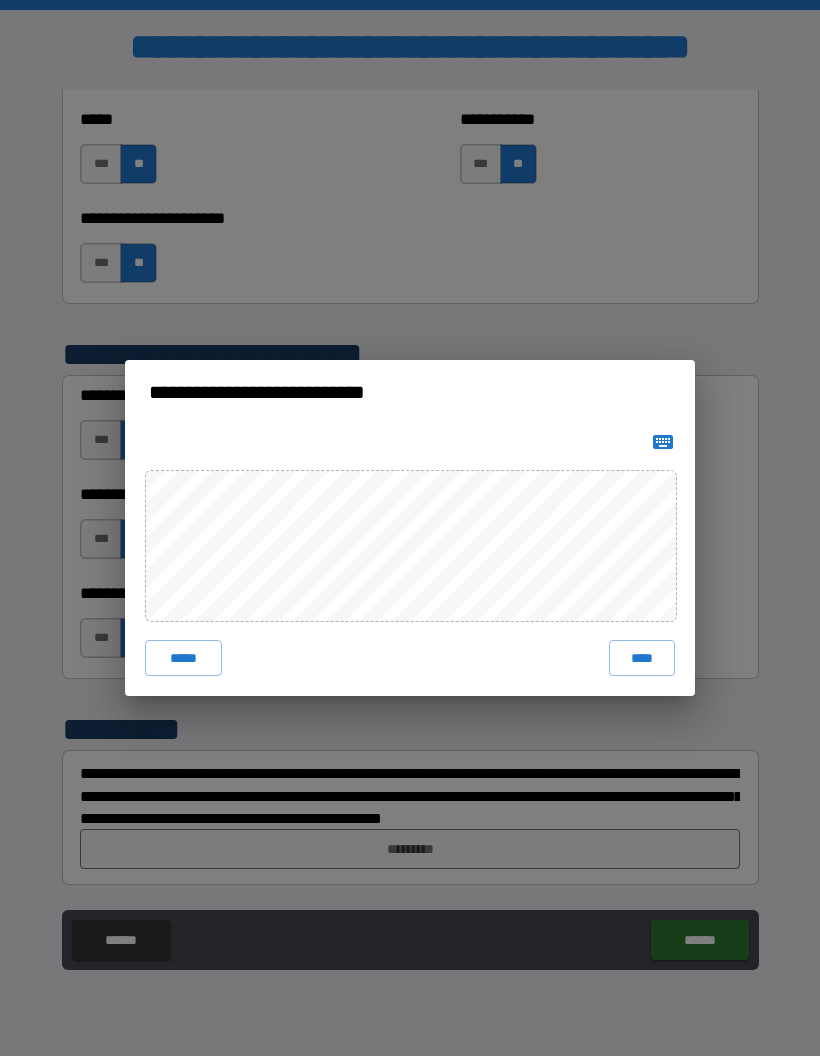 click on "*****" at bounding box center [183, 658] 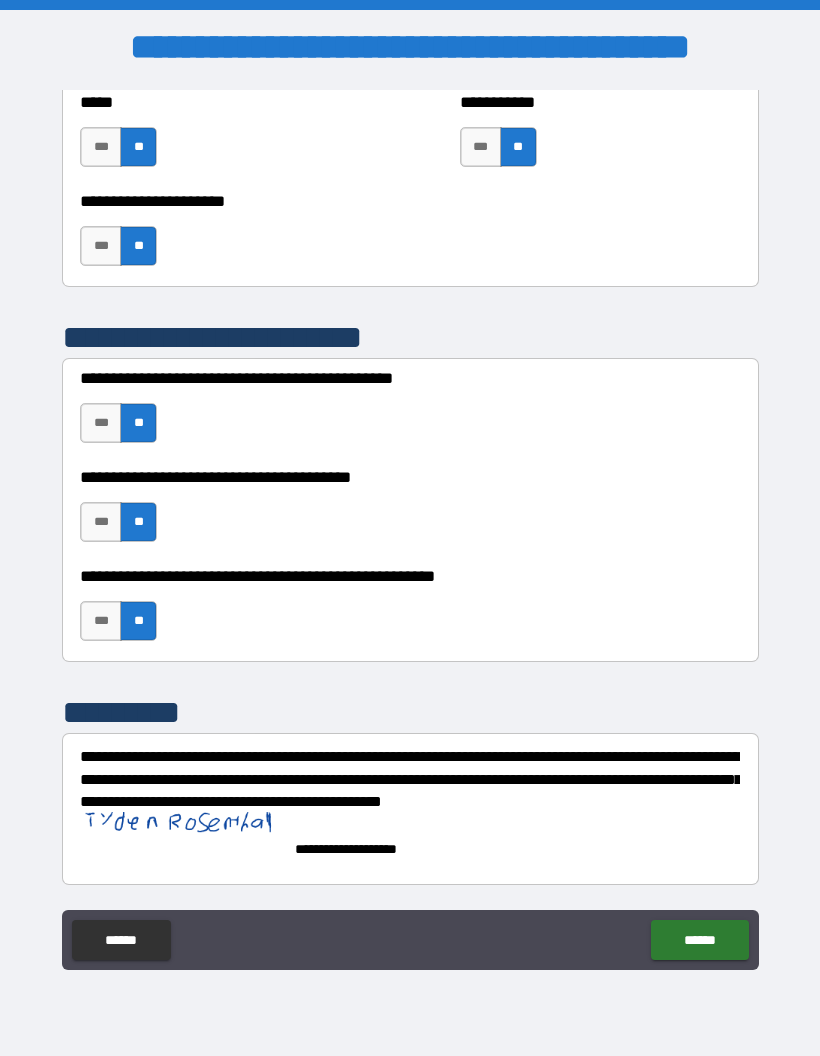 scroll, scrollTop: 5420, scrollLeft: 0, axis: vertical 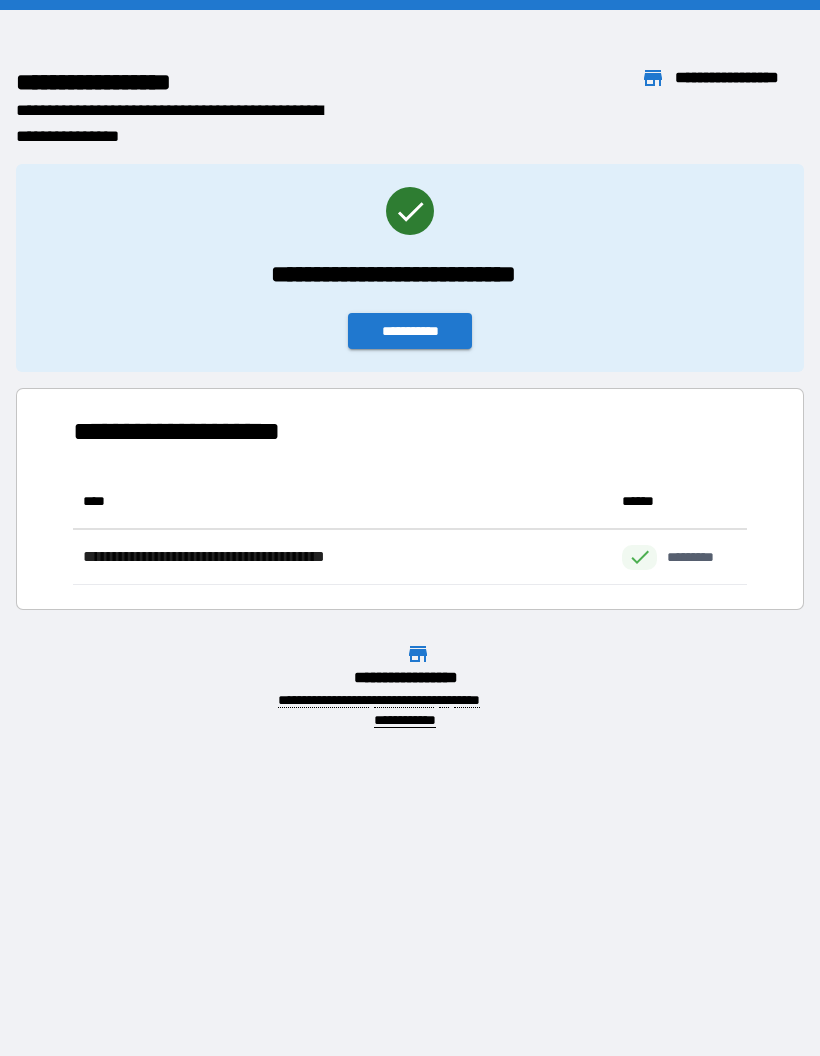 click on "**********" at bounding box center (410, 331) 